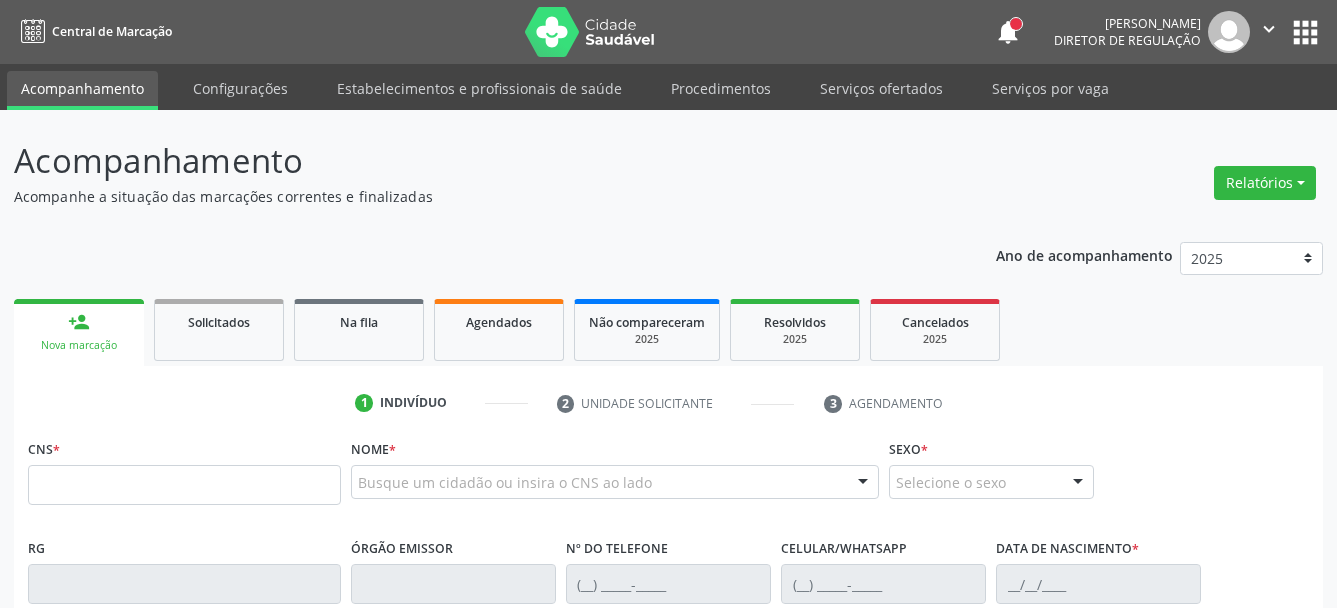 scroll, scrollTop: 0, scrollLeft: 0, axis: both 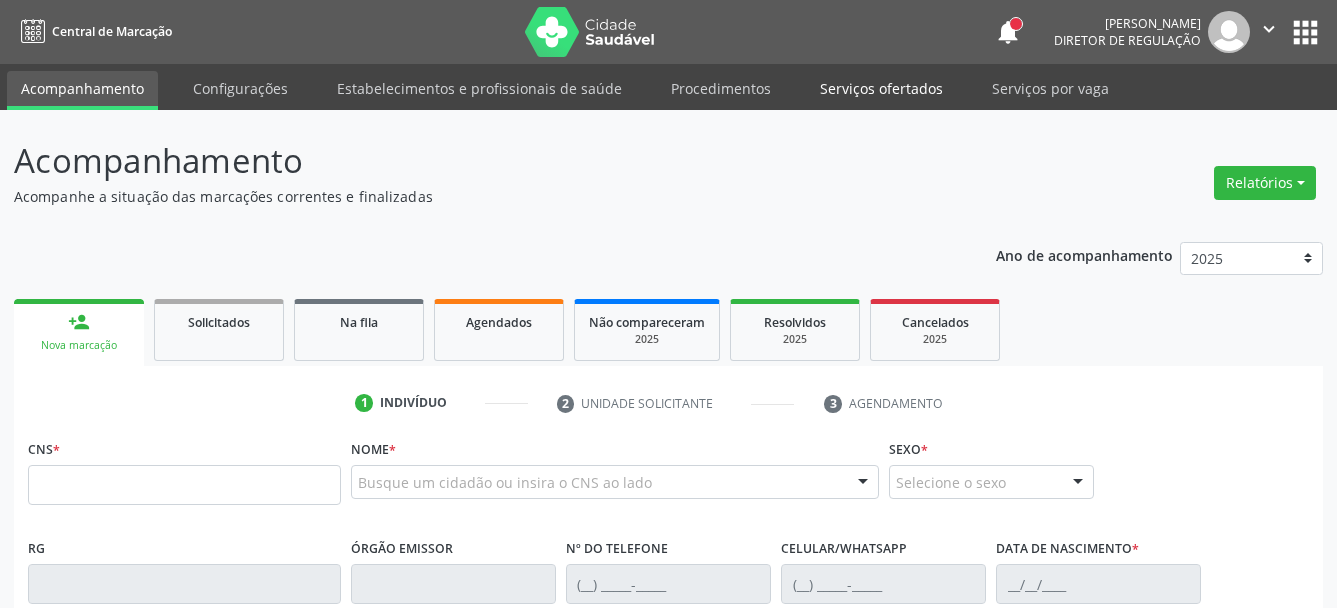 click on "Serviços ofertados" at bounding box center (881, 88) 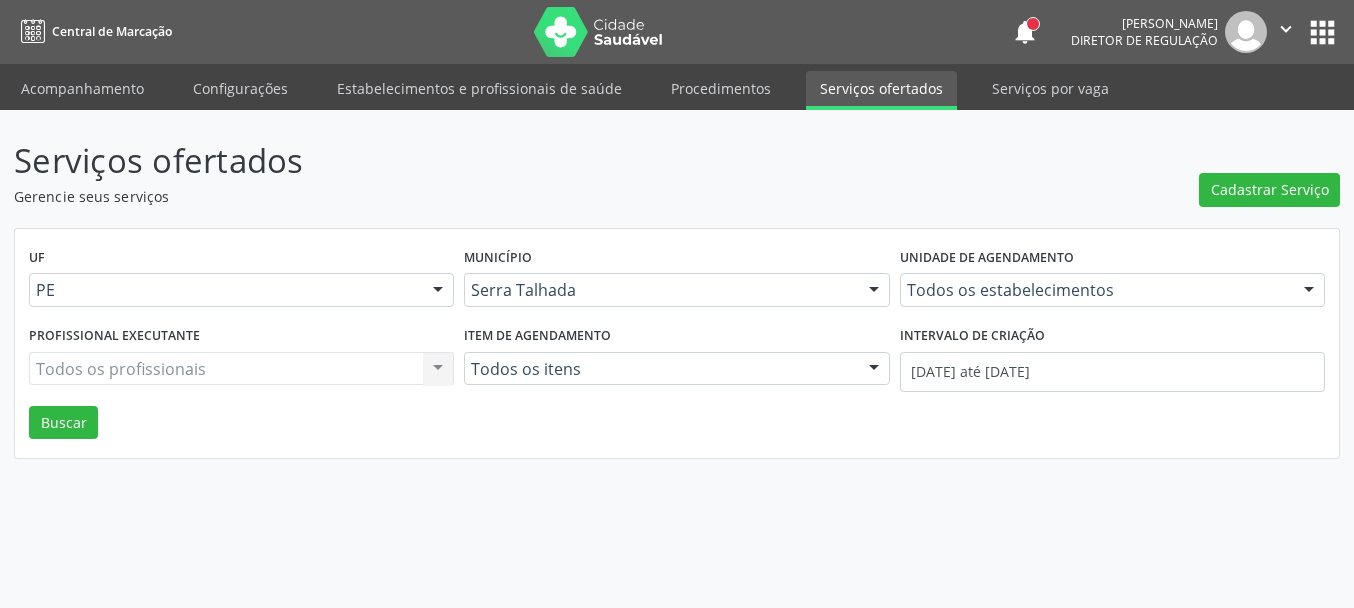 click on "Serviços ofertados" at bounding box center (478, 161) 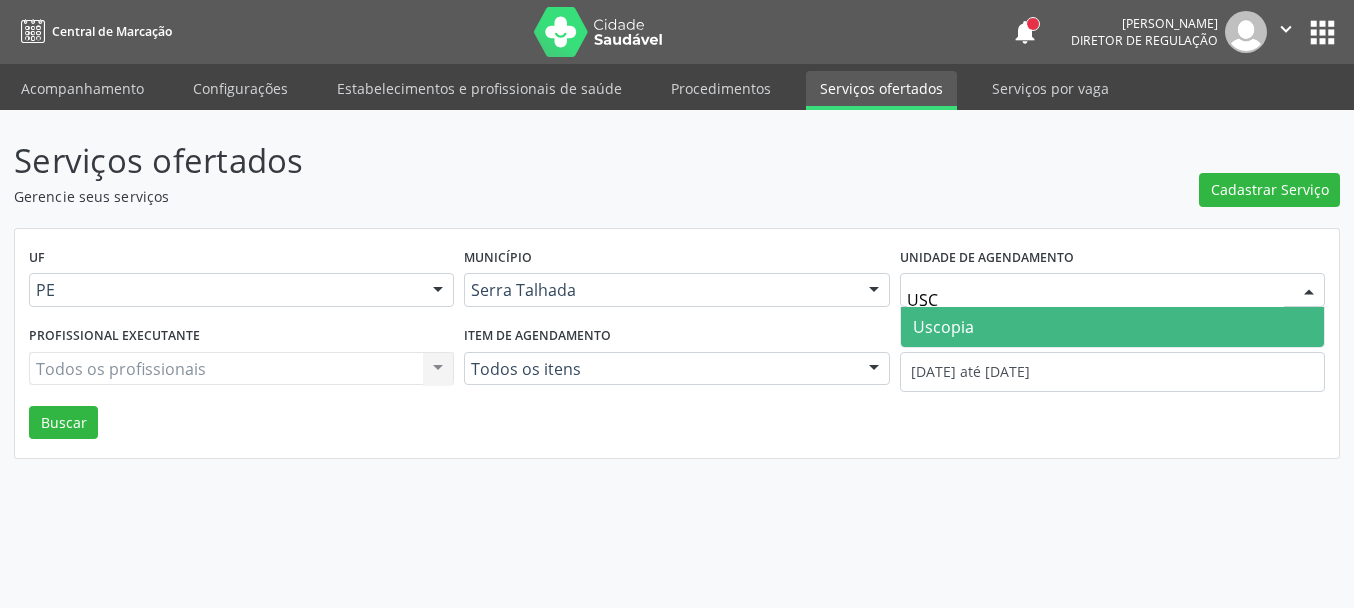 type on "USCO" 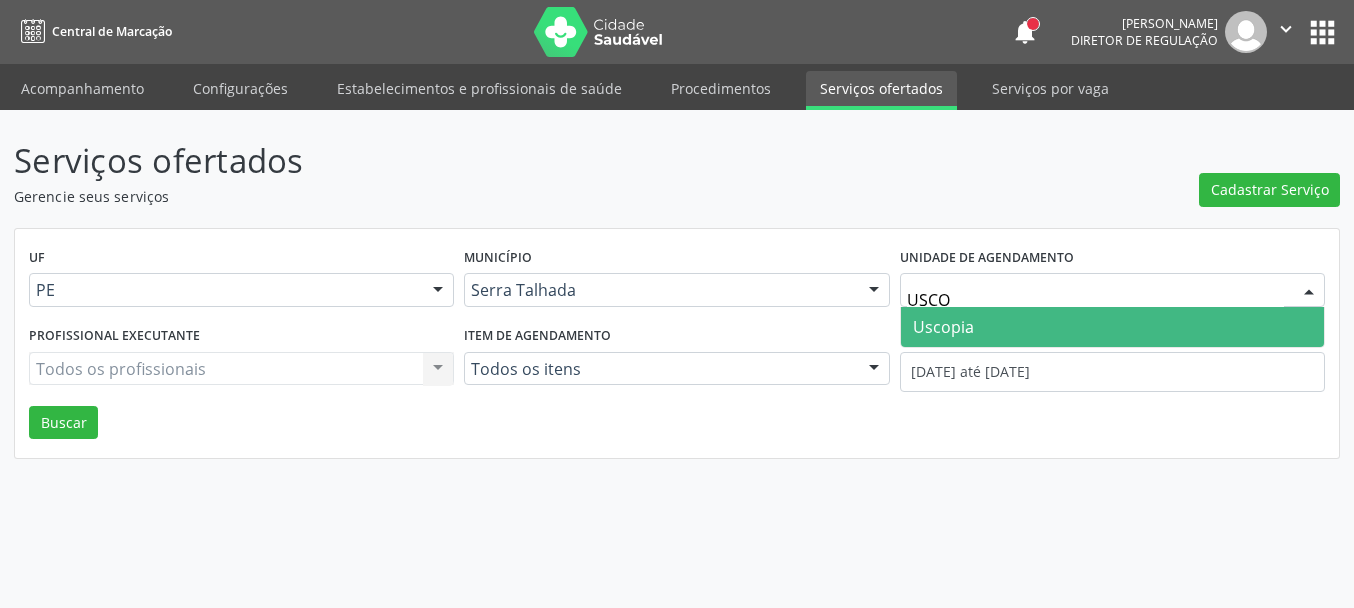 click on "Uscopia" at bounding box center [1112, 327] 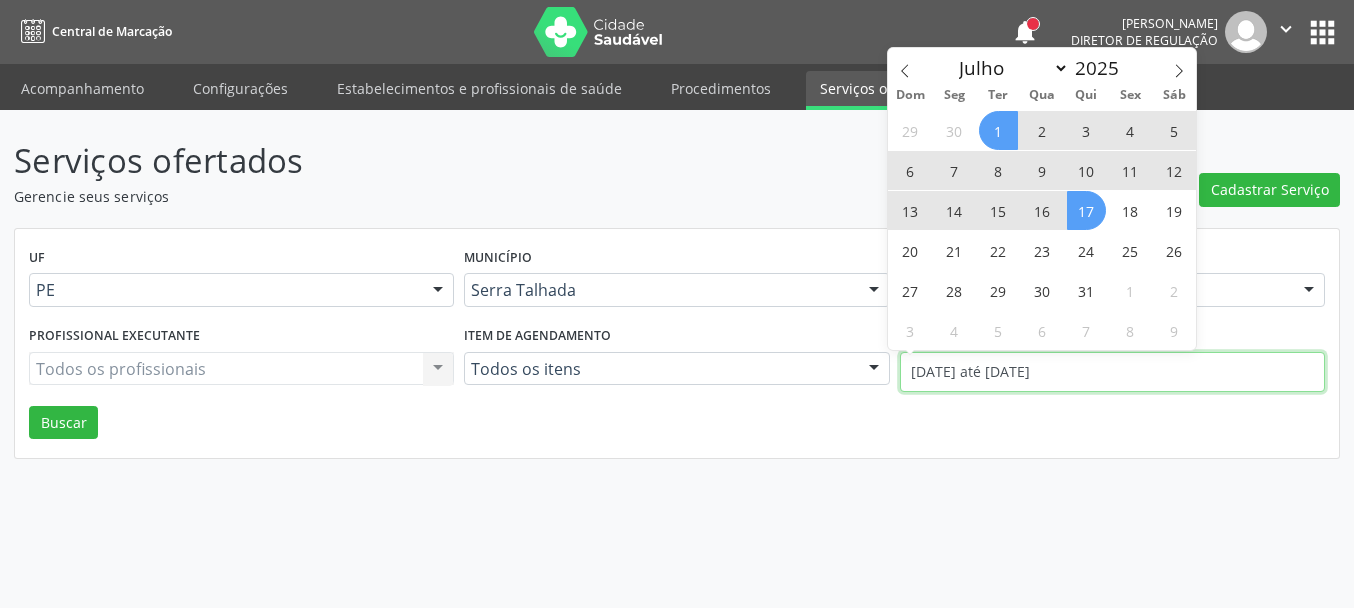 click on "01/07/2025 até 17/07/2025" at bounding box center [1112, 372] 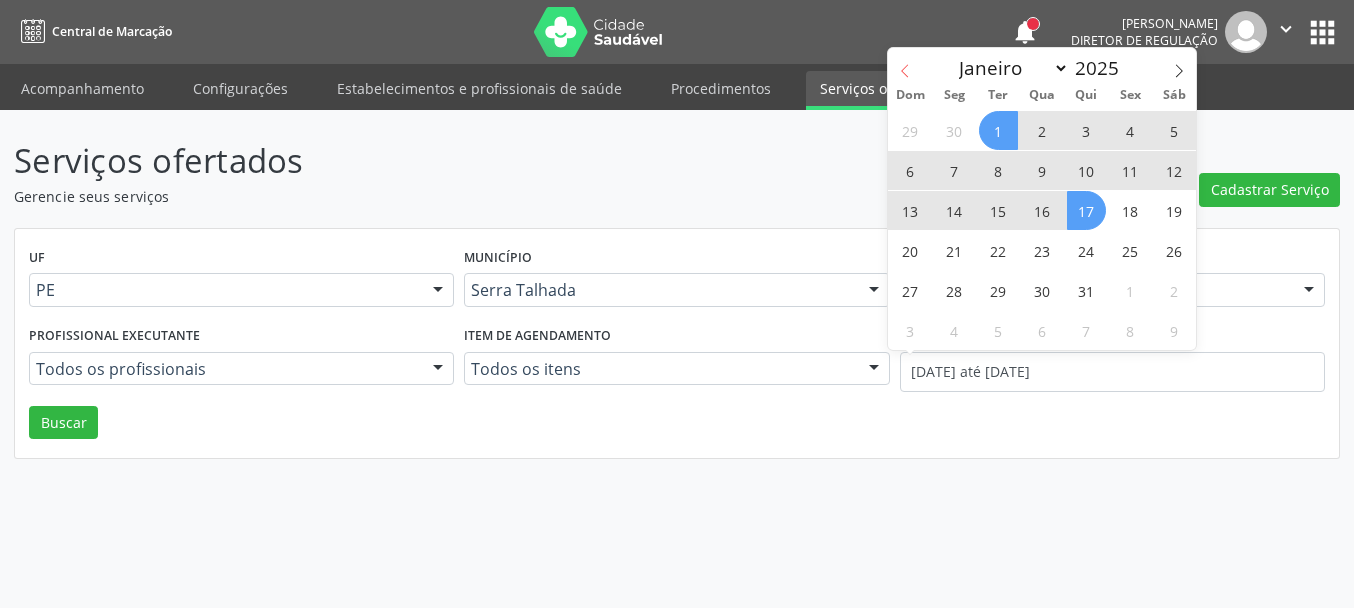 click at bounding box center [905, 65] 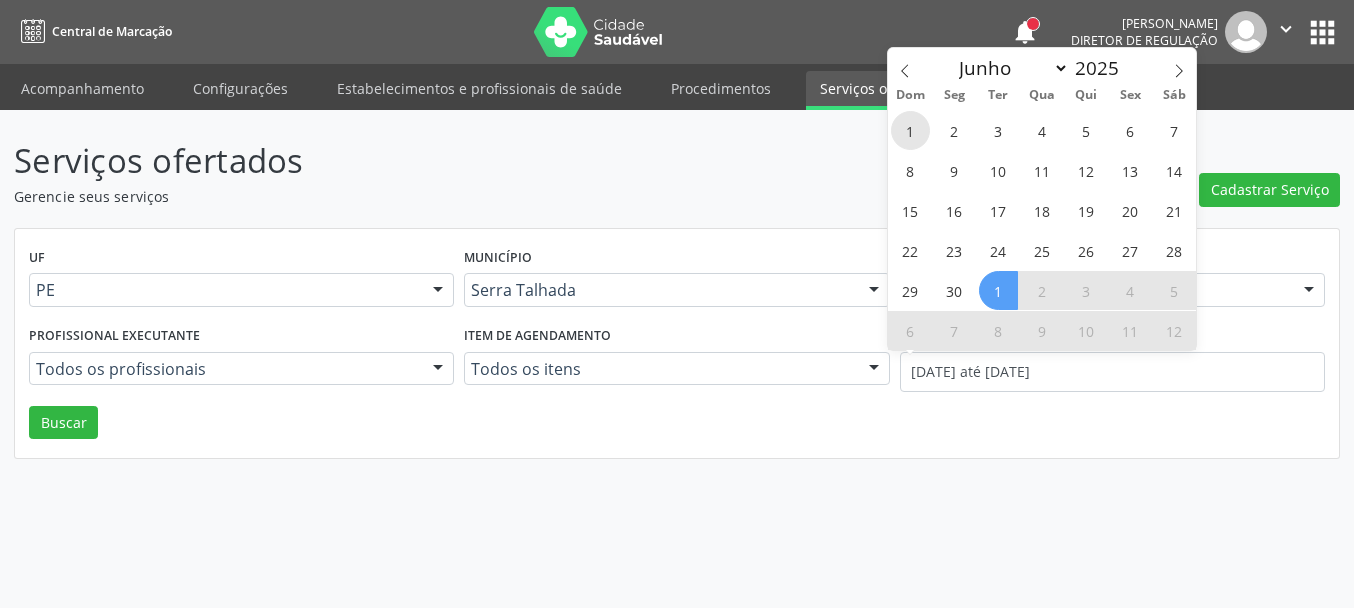 click on "1" at bounding box center [910, 130] 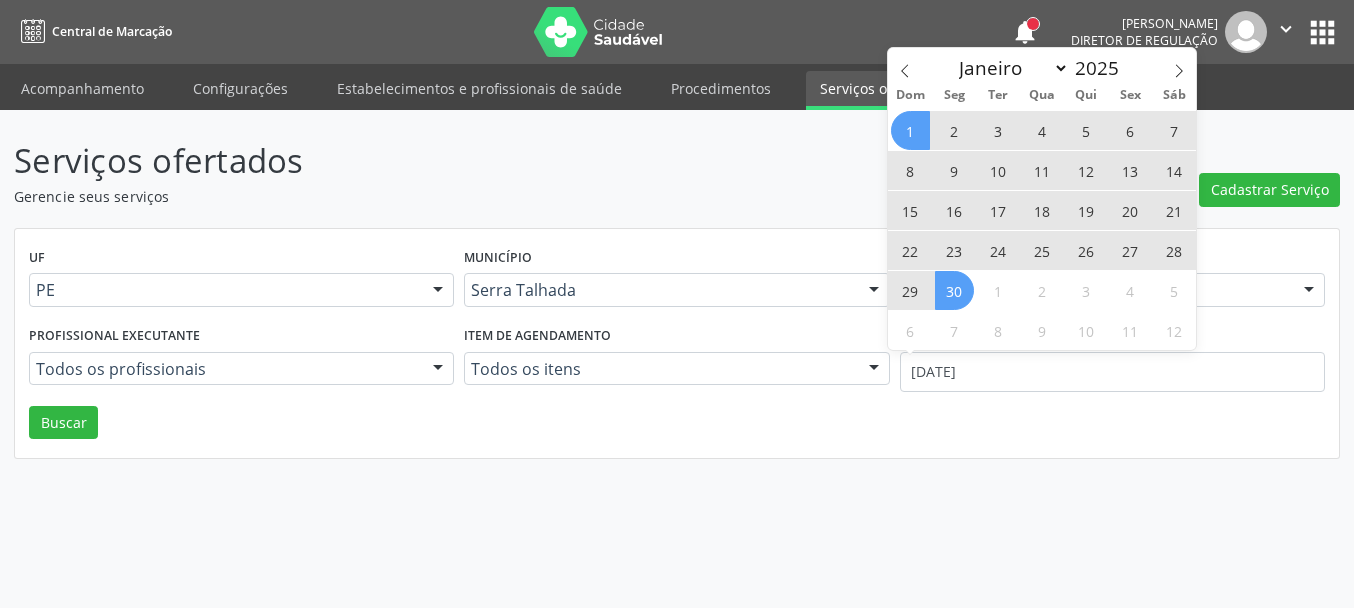 click on "30" at bounding box center (954, 290) 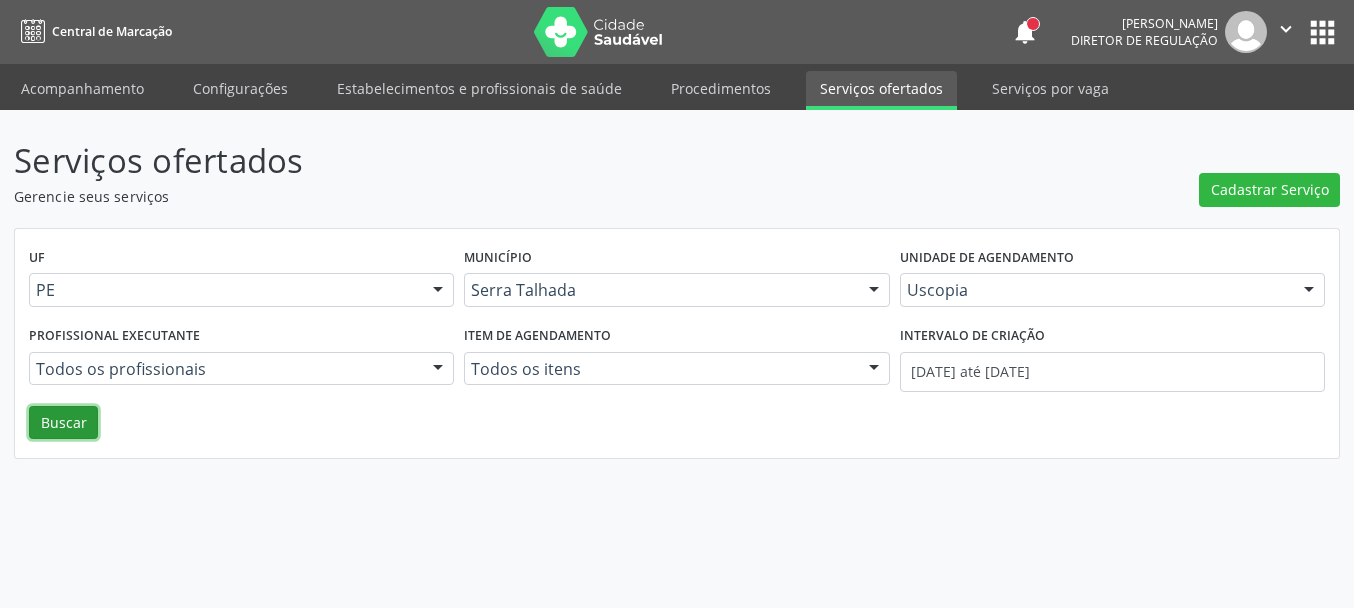 drag, startPoint x: 65, startPoint y: 420, endPoint x: 82, endPoint y: 412, distance: 18.788294 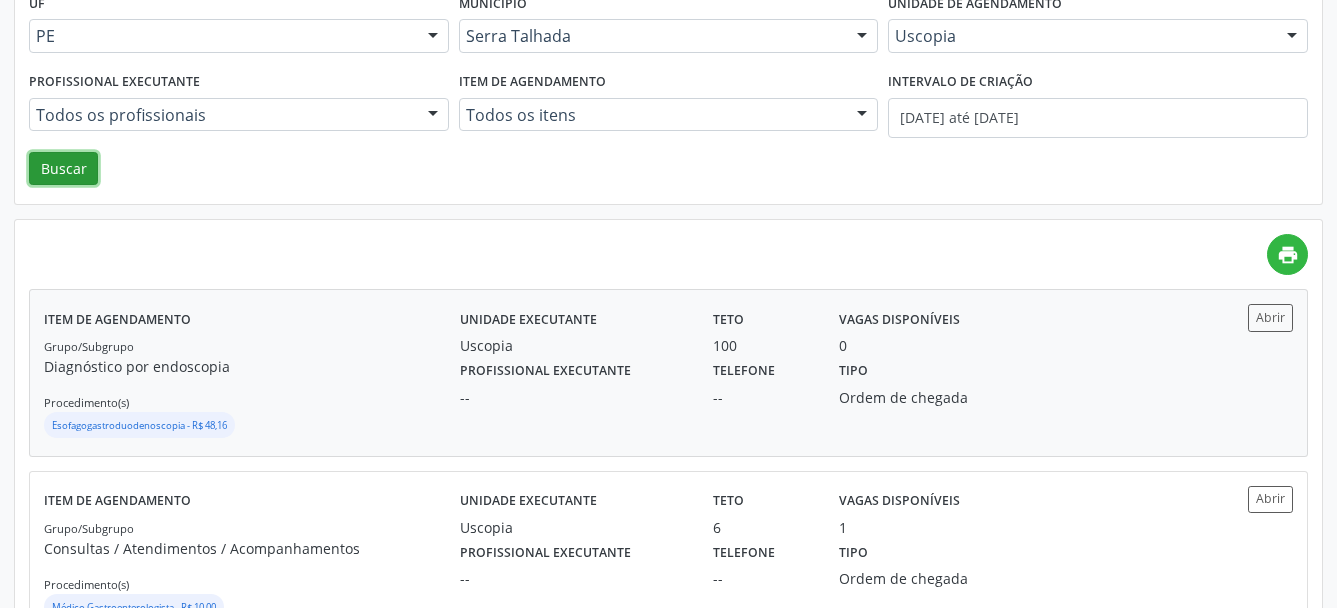 scroll, scrollTop: 306, scrollLeft: 0, axis: vertical 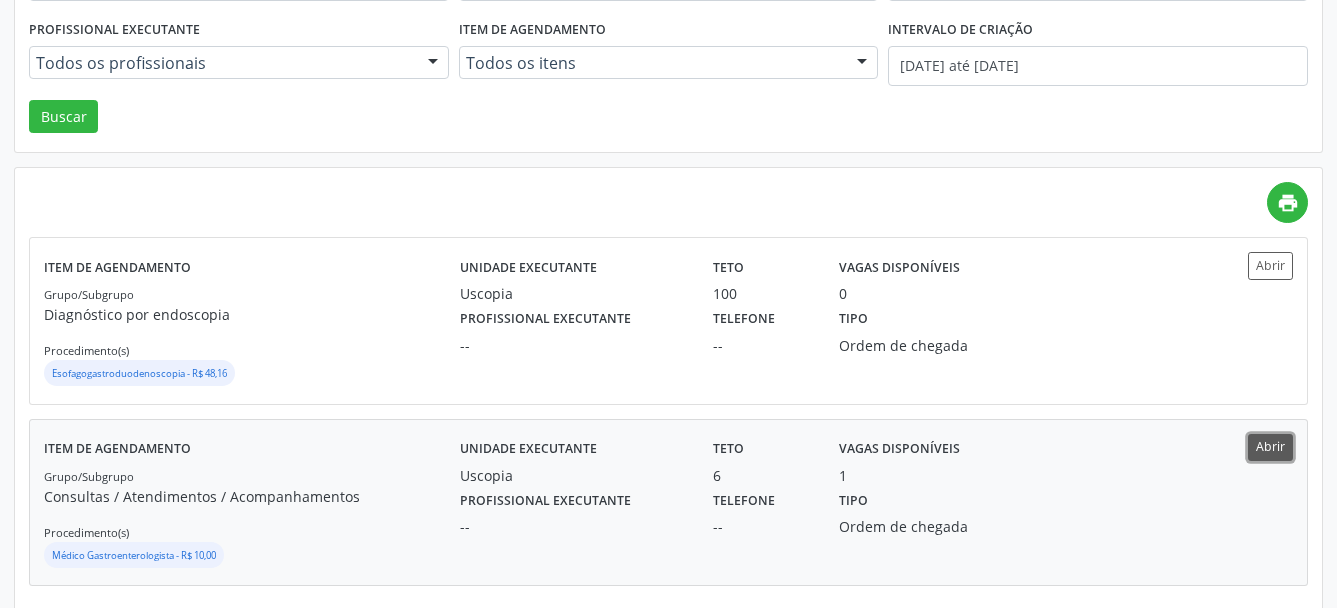 click on "Abrir" at bounding box center (1270, 447) 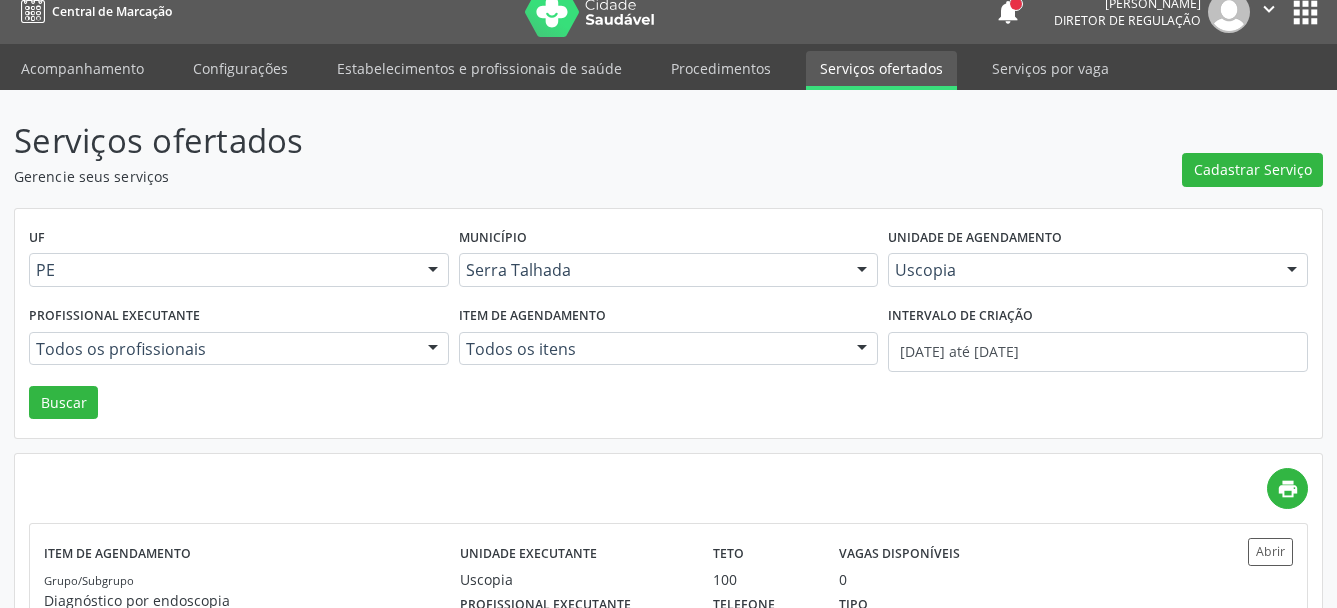 scroll, scrollTop: 0, scrollLeft: 0, axis: both 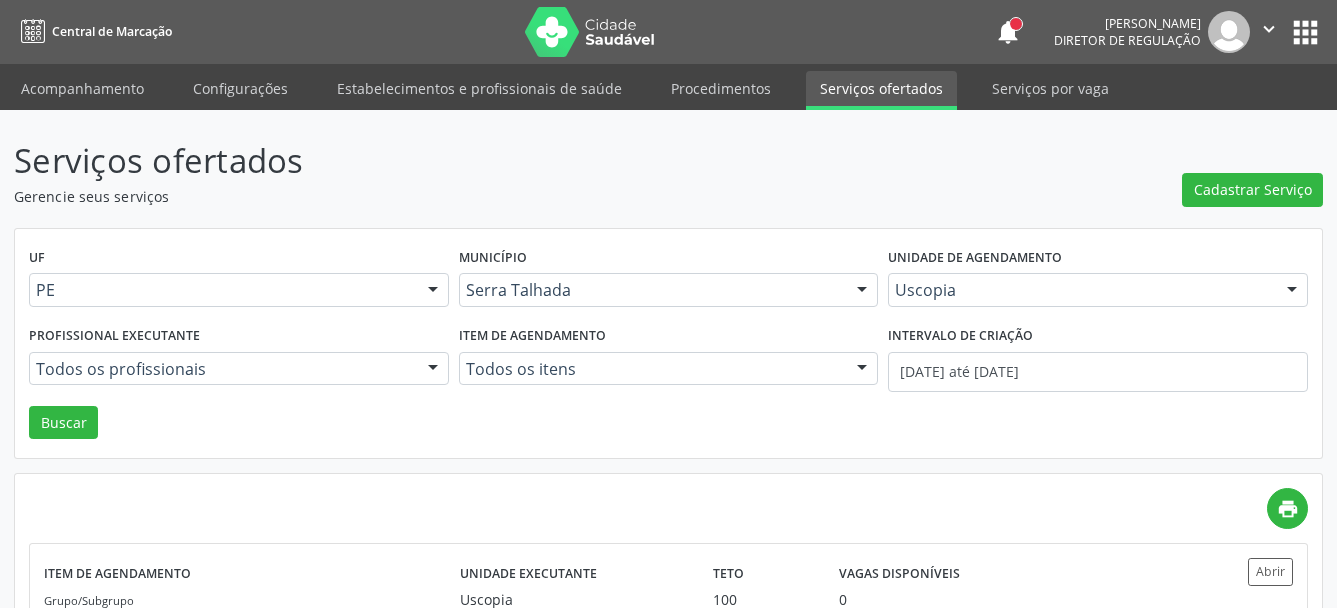 click on "apps" at bounding box center (1305, 32) 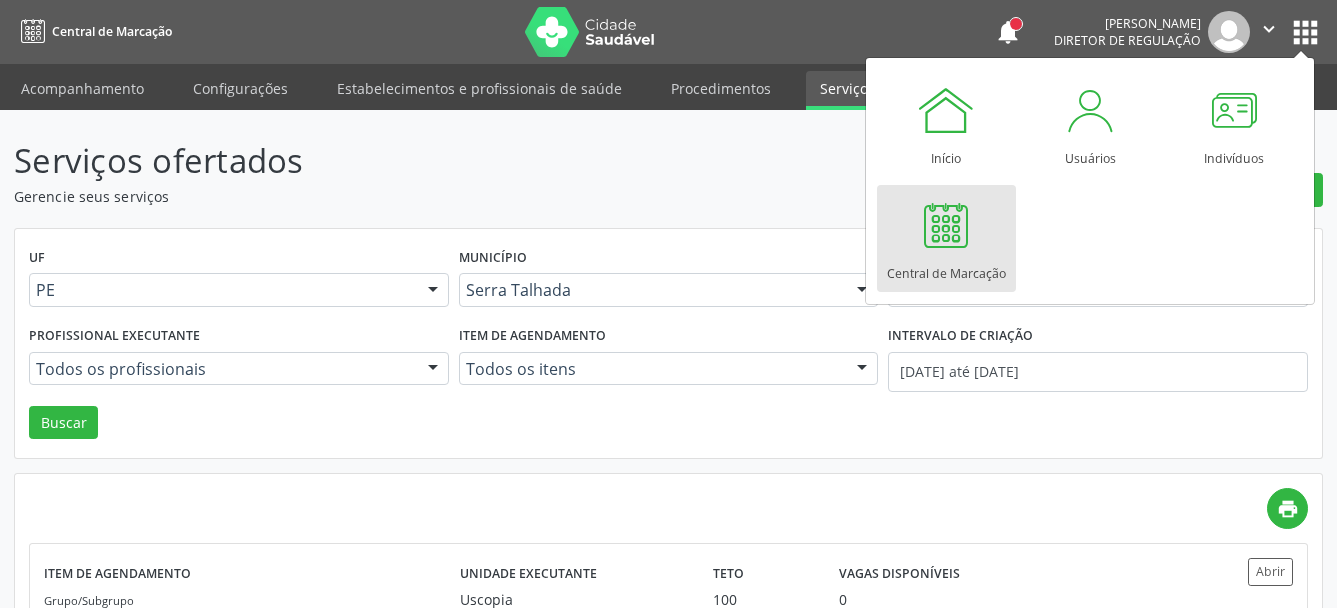 click at bounding box center (946, 225) 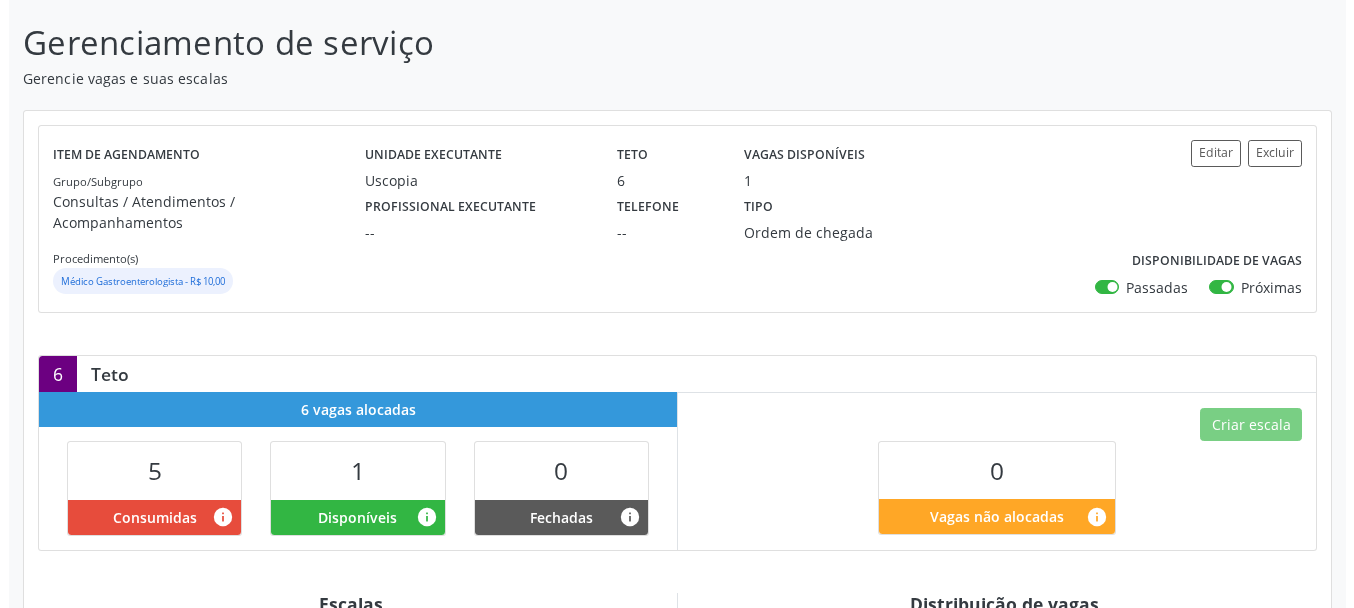 scroll, scrollTop: 204, scrollLeft: 0, axis: vertical 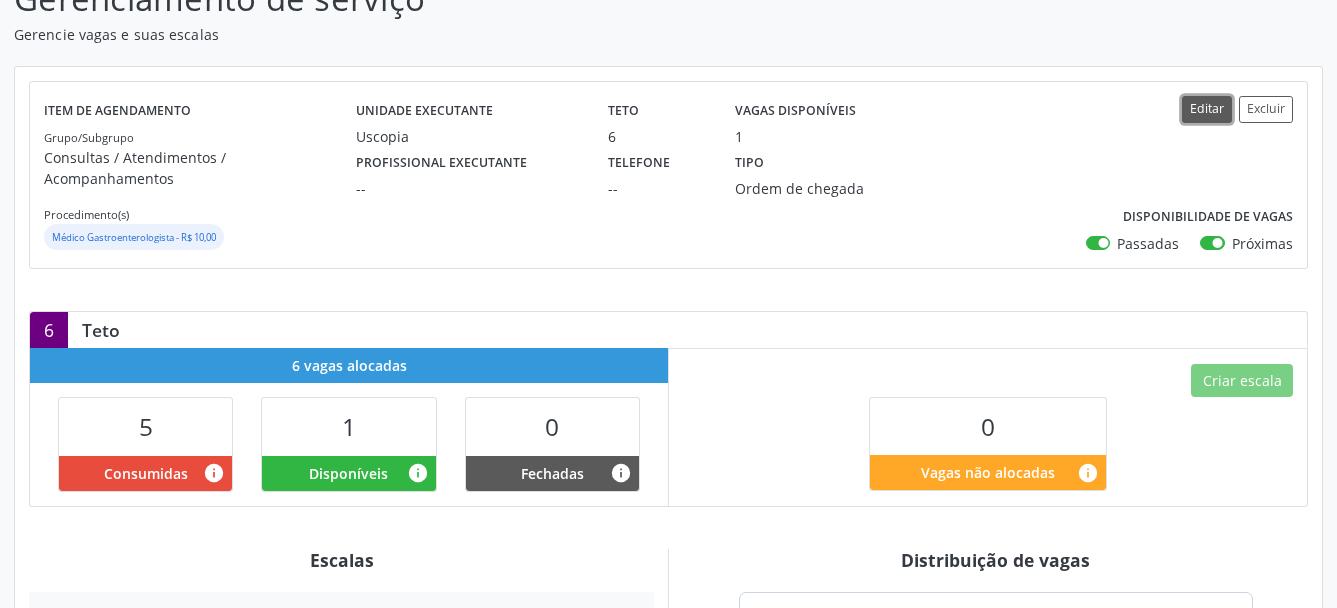 click on "Editar" at bounding box center [1207, 109] 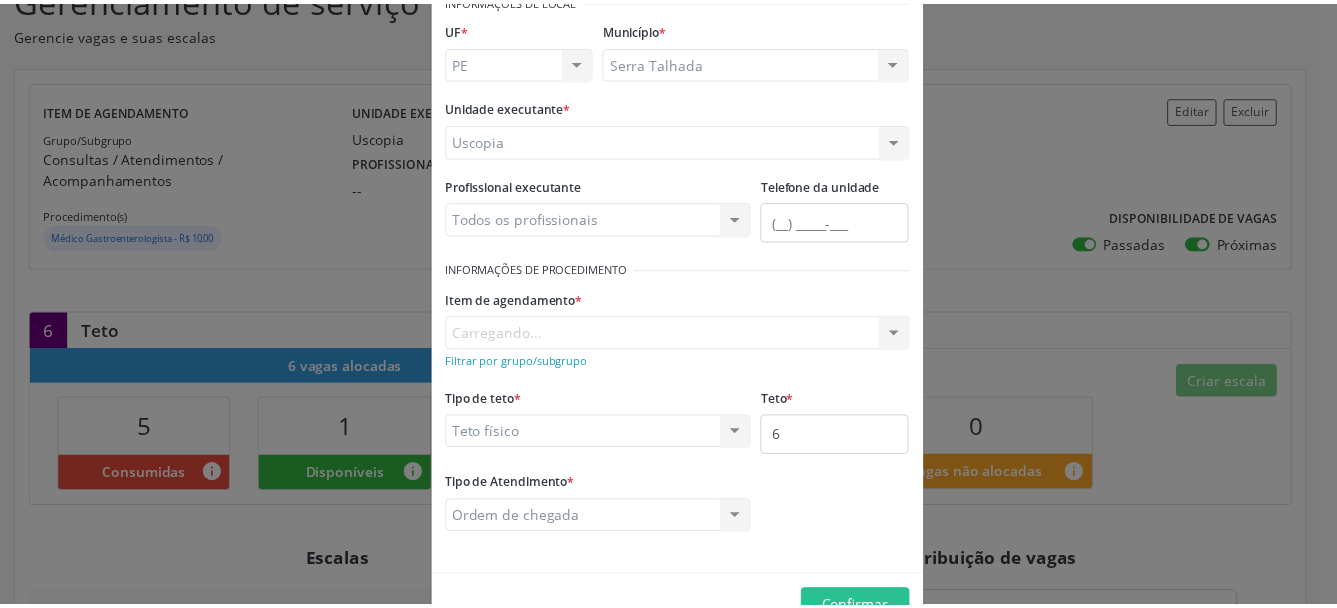 scroll, scrollTop: 165, scrollLeft: 0, axis: vertical 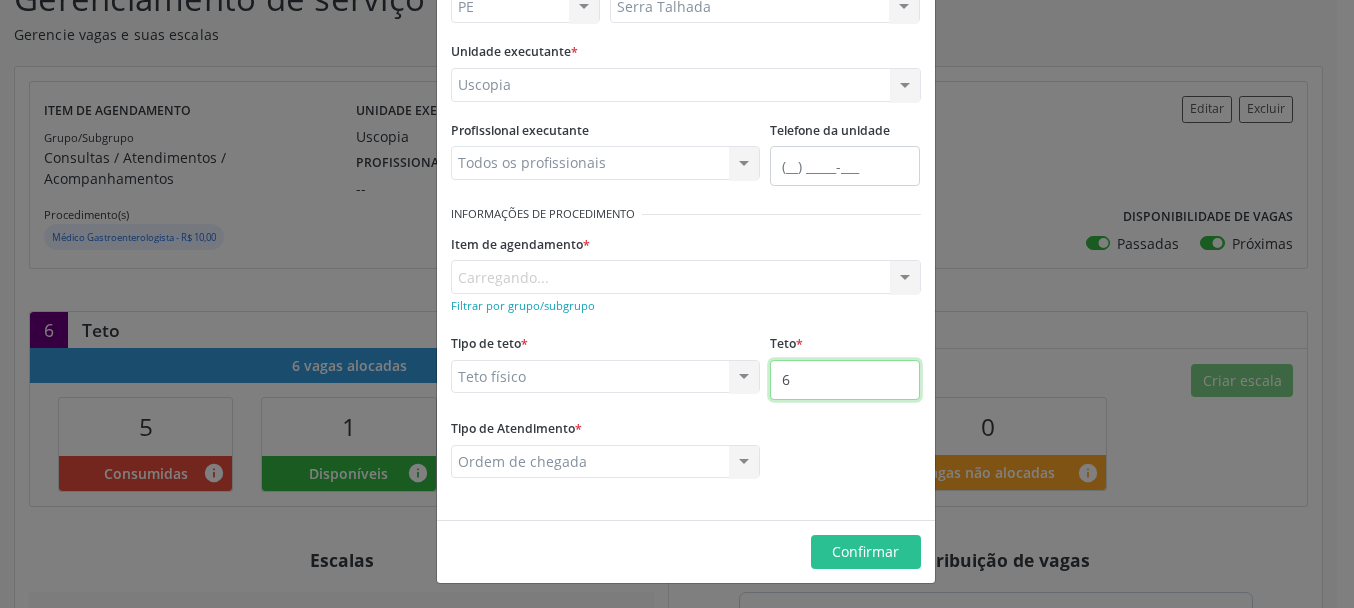click on "6" at bounding box center [845, 380] 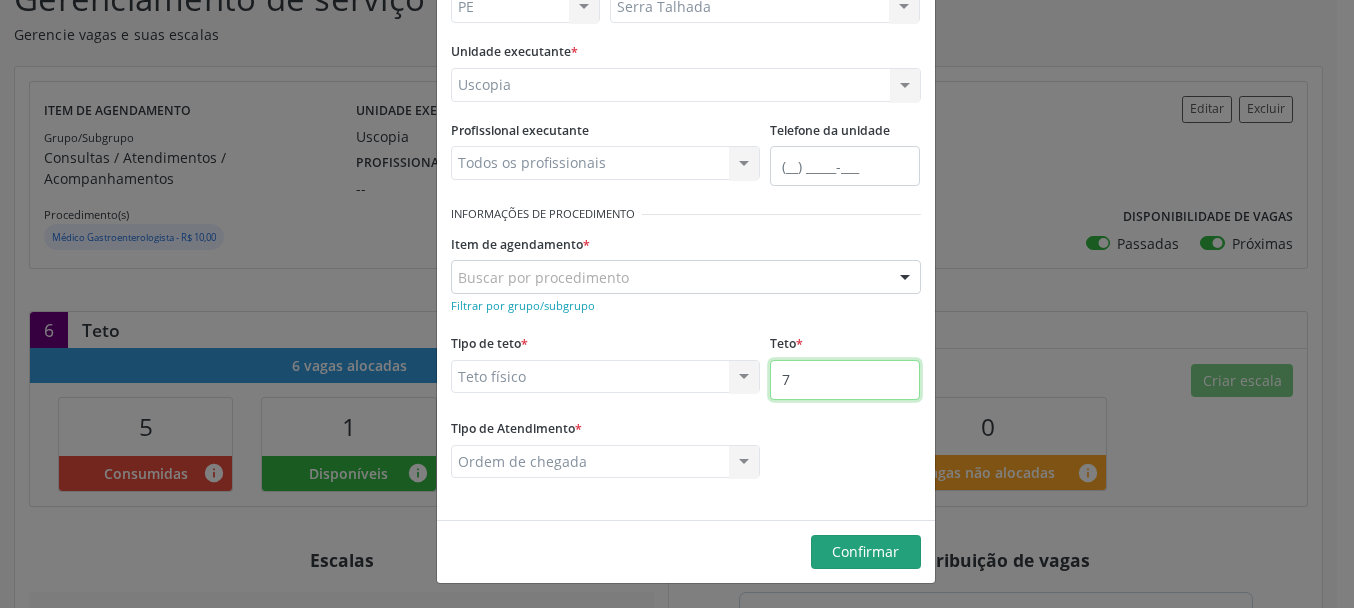 type on "7" 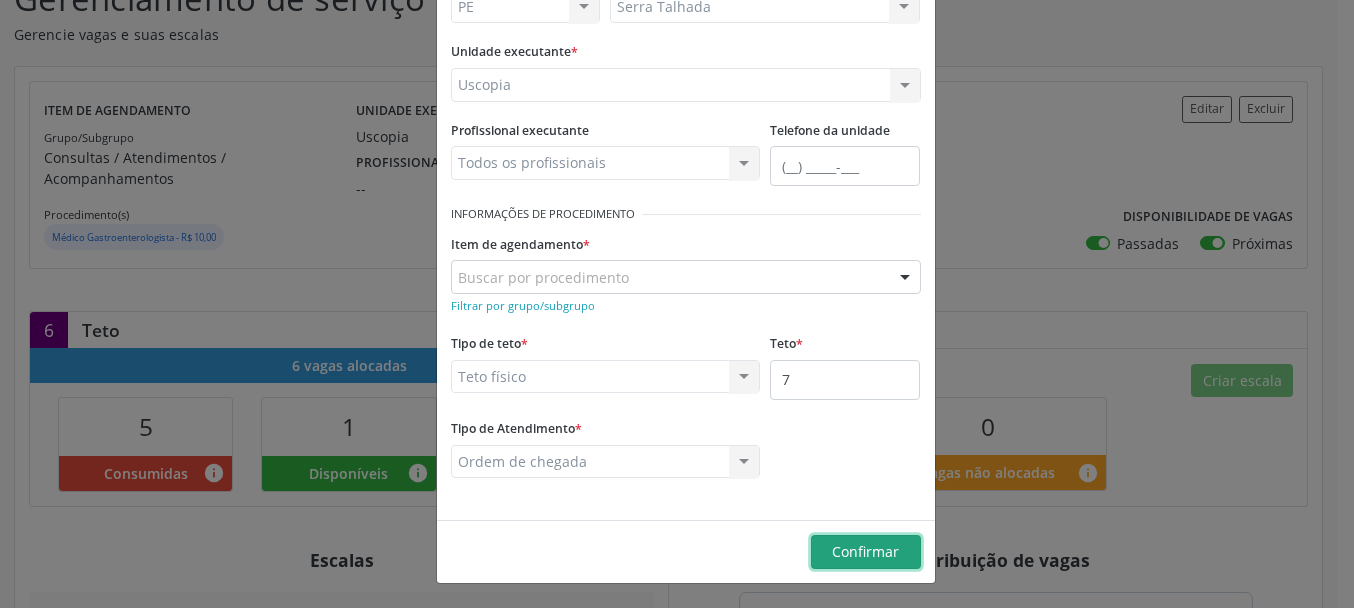 click on "Confirmar" at bounding box center [865, 551] 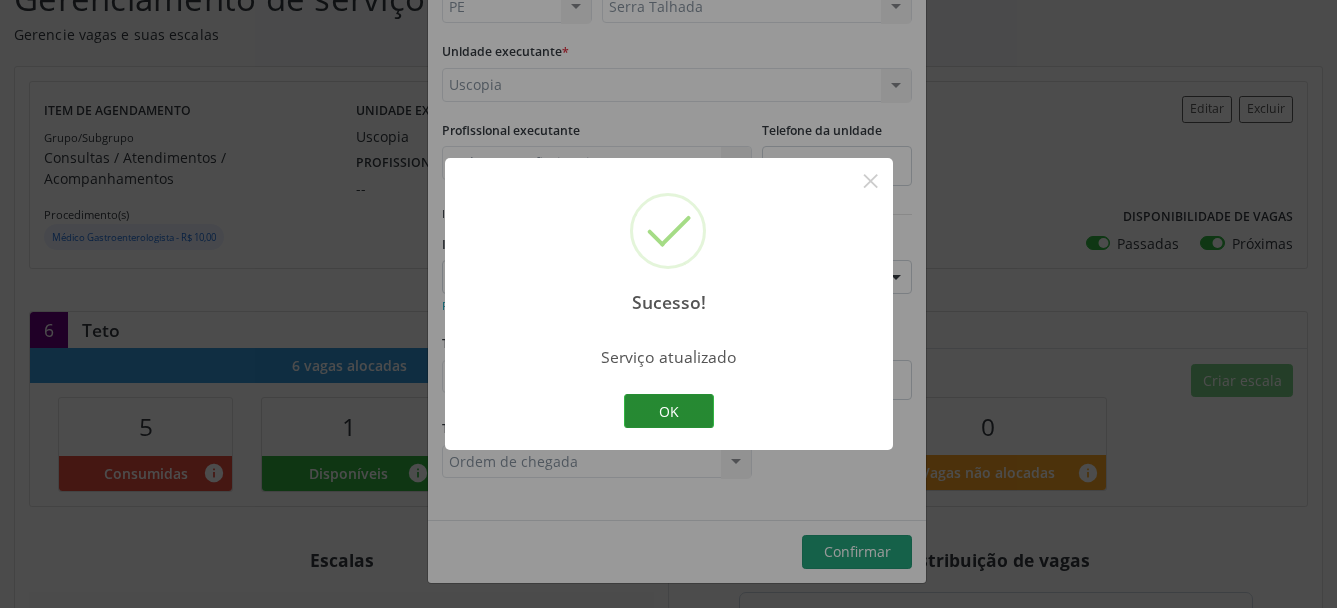 click on "OK" at bounding box center [669, 411] 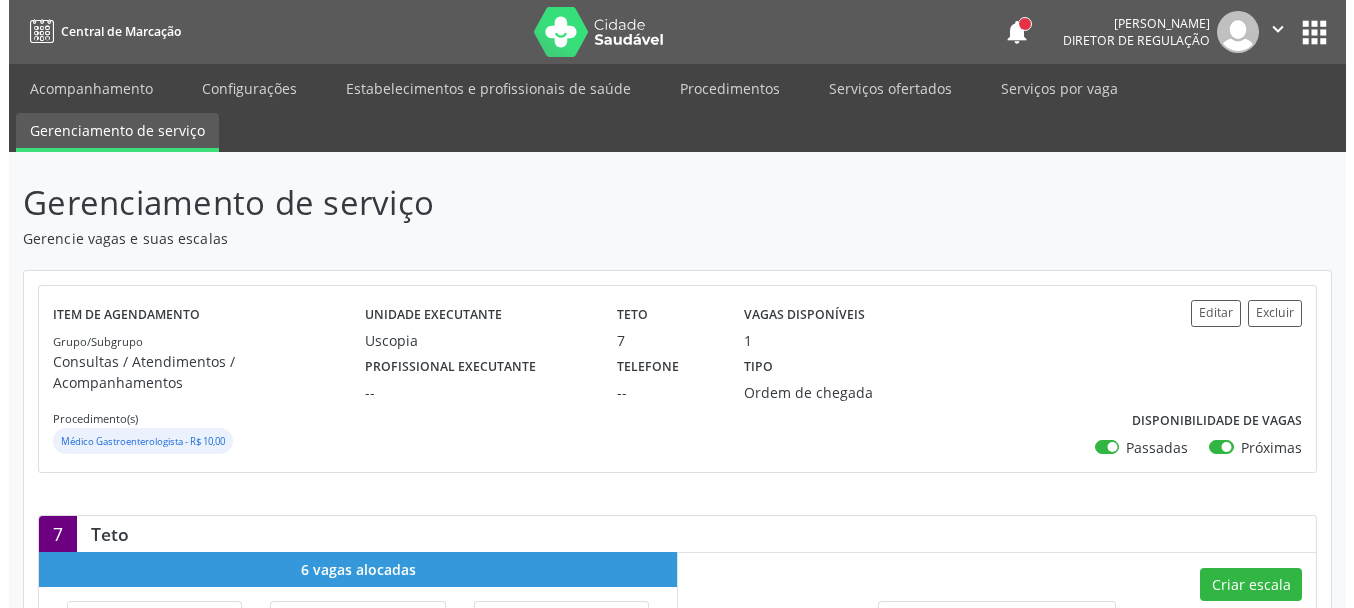 scroll, scrollTop: 204, scrollLeft: 0, axis: vertical 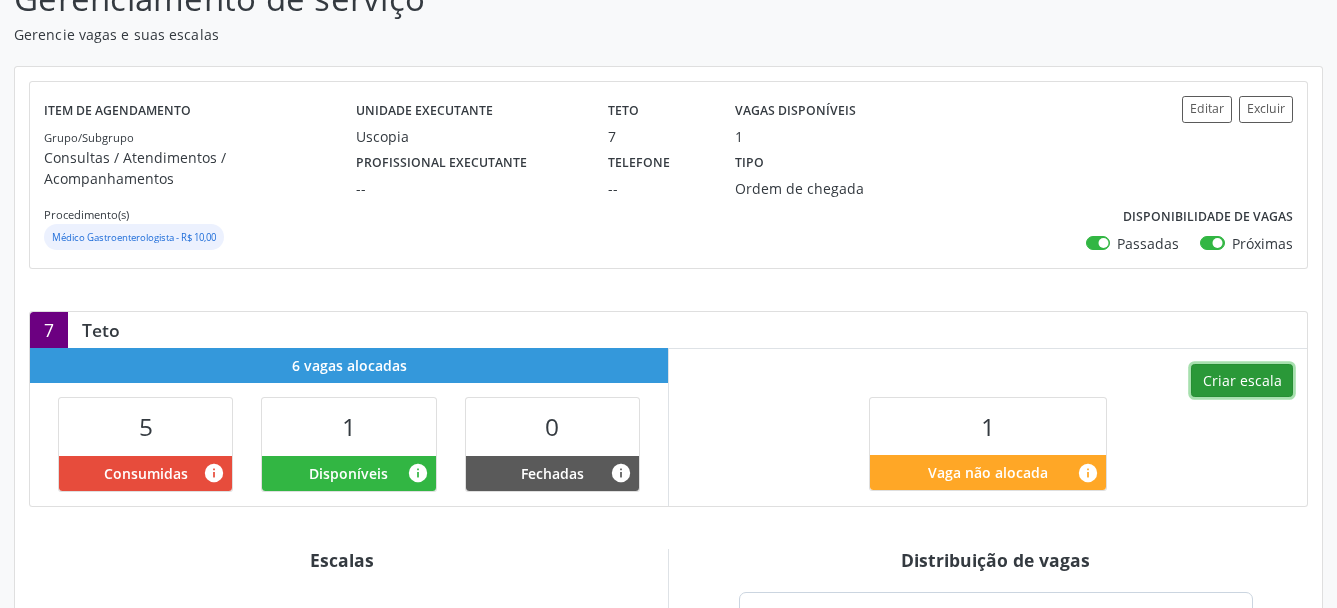 click on "Criar escala" at bounding box center [1242, 381] 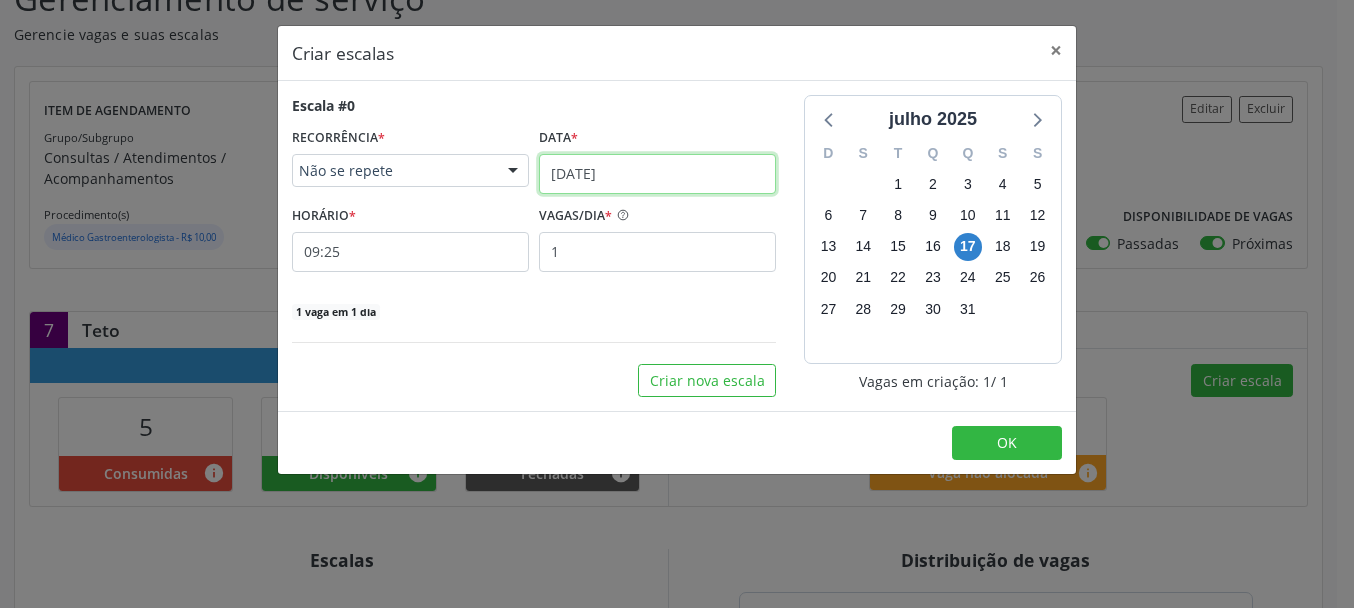 click on "[DATE]" at bounding box center (657, 174) 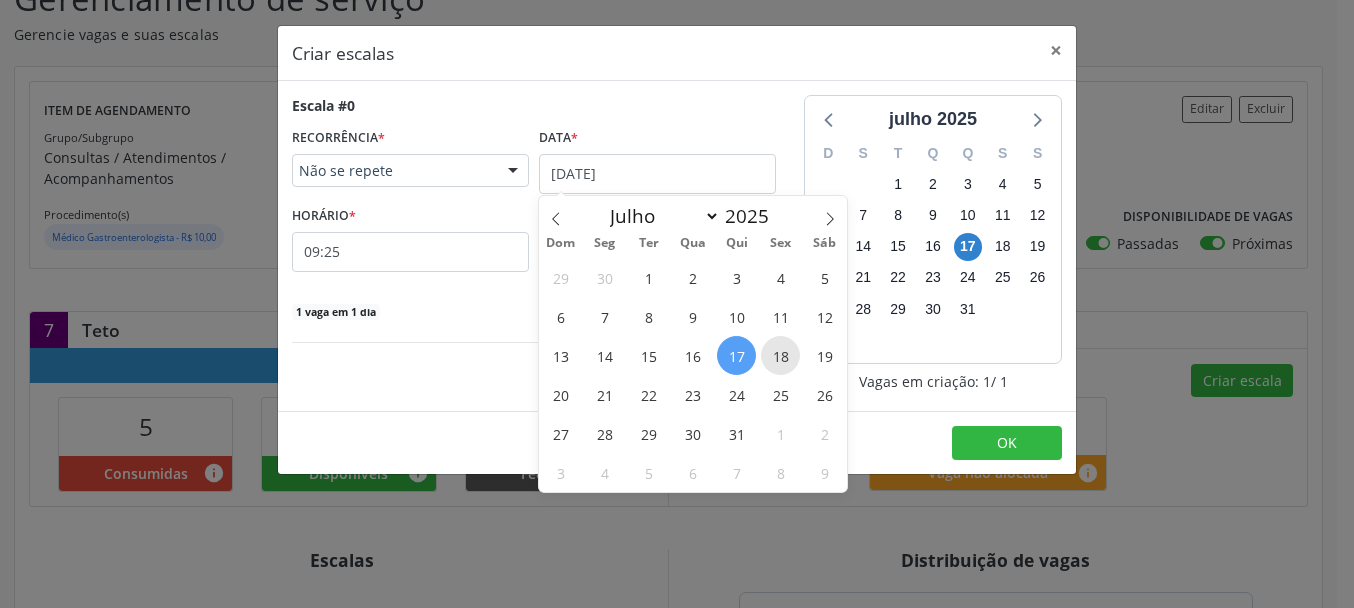click on "18" at bounding box center (780, 355) 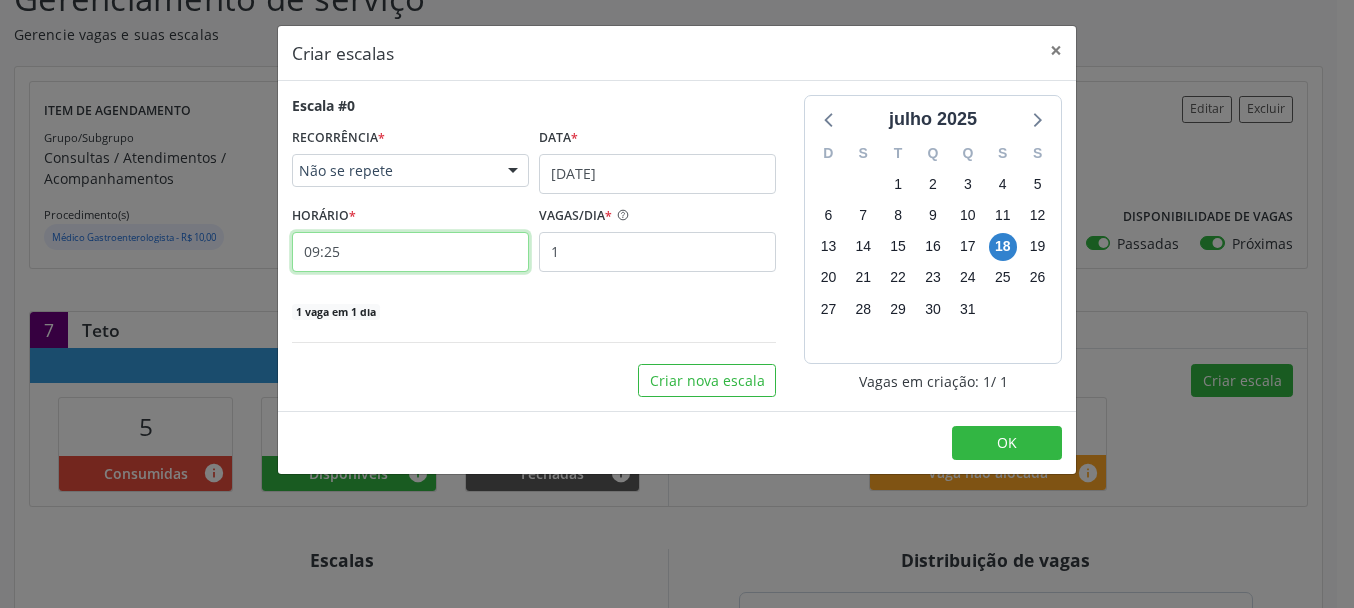 click on "09:25" at bounding box center [410, 252] 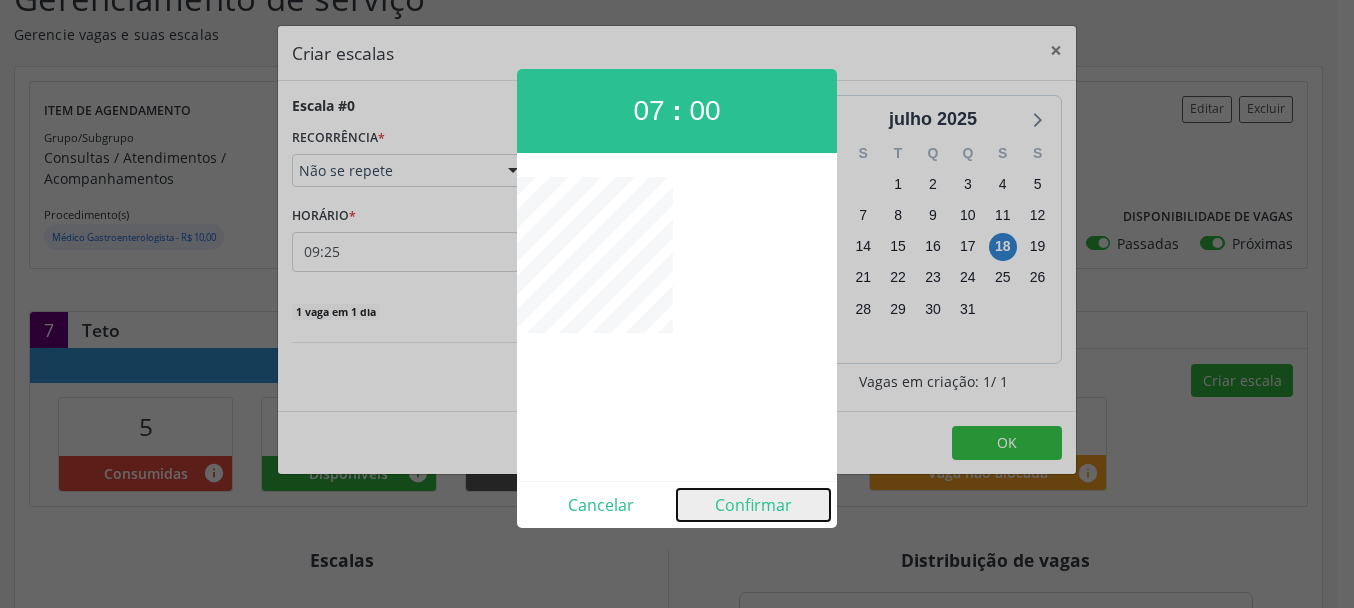 click on "Confirmar" at bounding box center [753, 505] 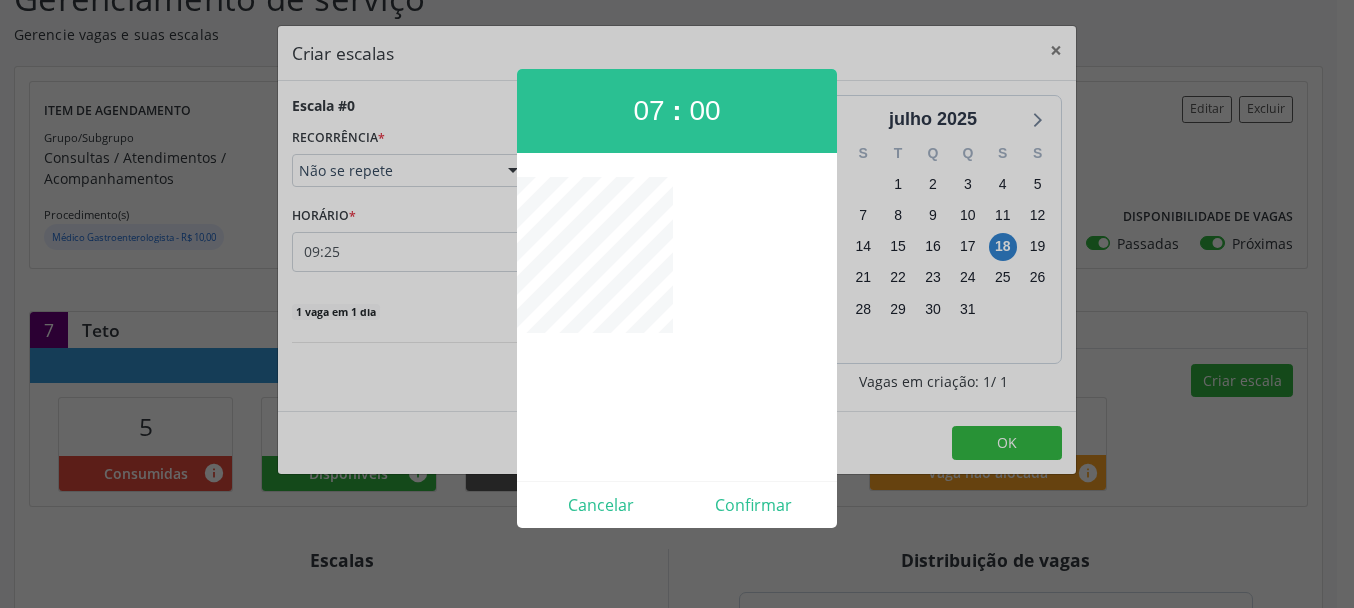 type on "07:00" 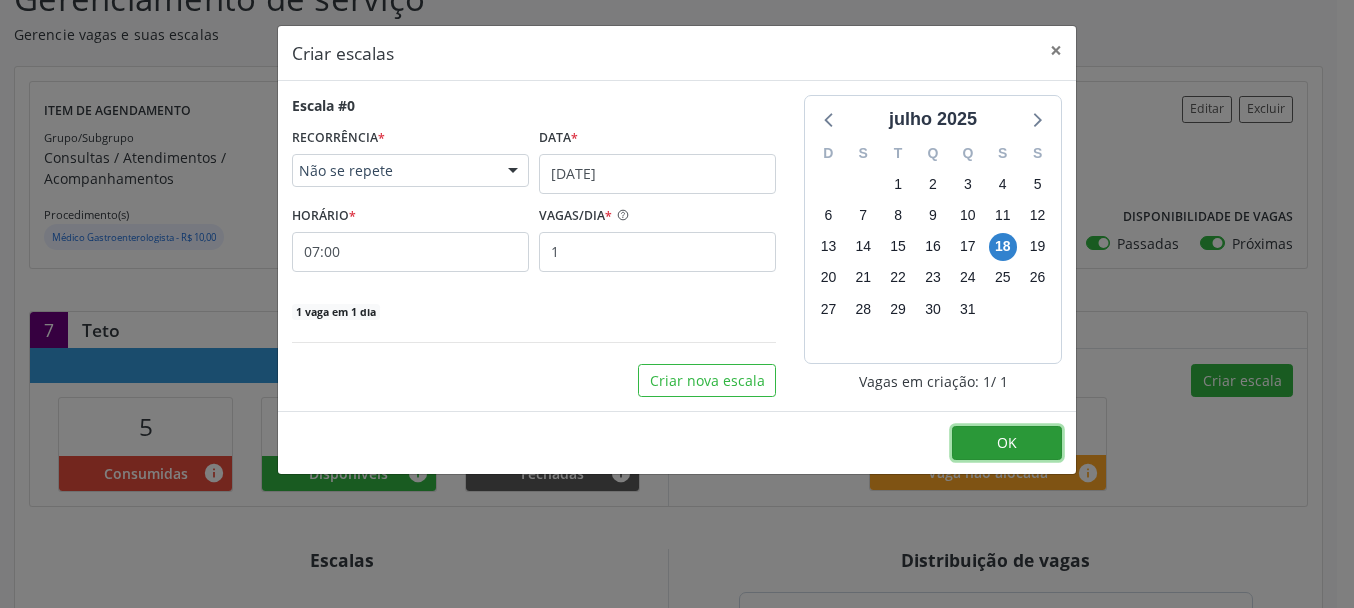 click on "OK" at bounding box center (1007, 442) 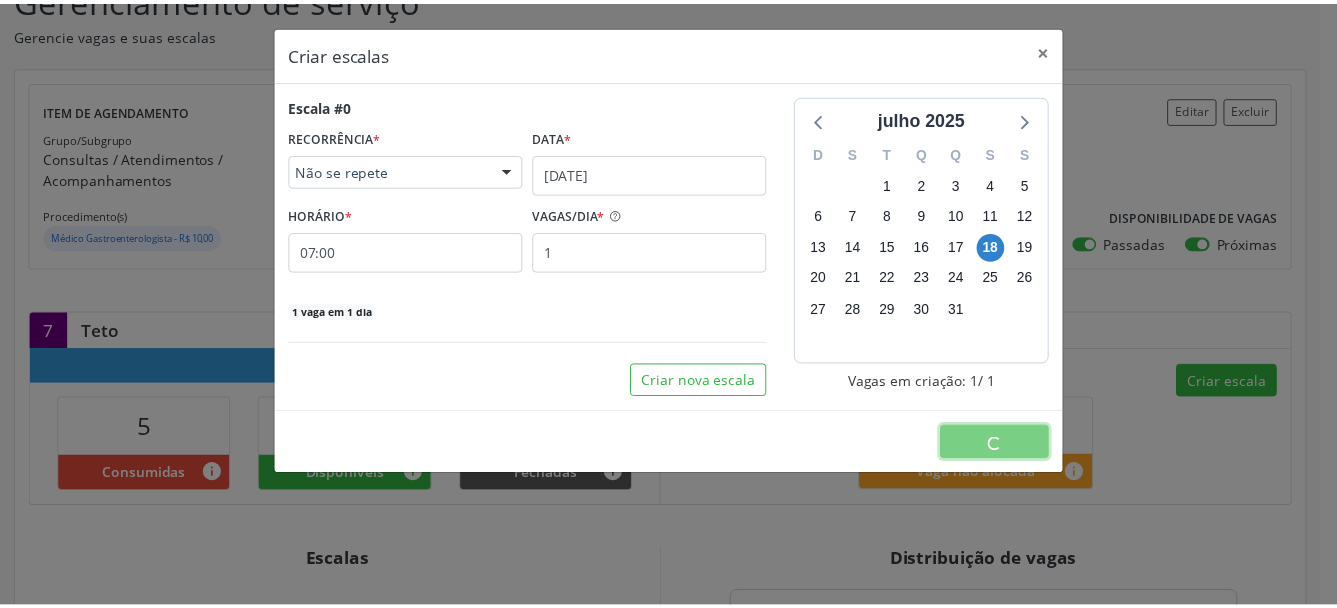 scroll, scrollTop: 0, scrollLeft: 0, axis: both 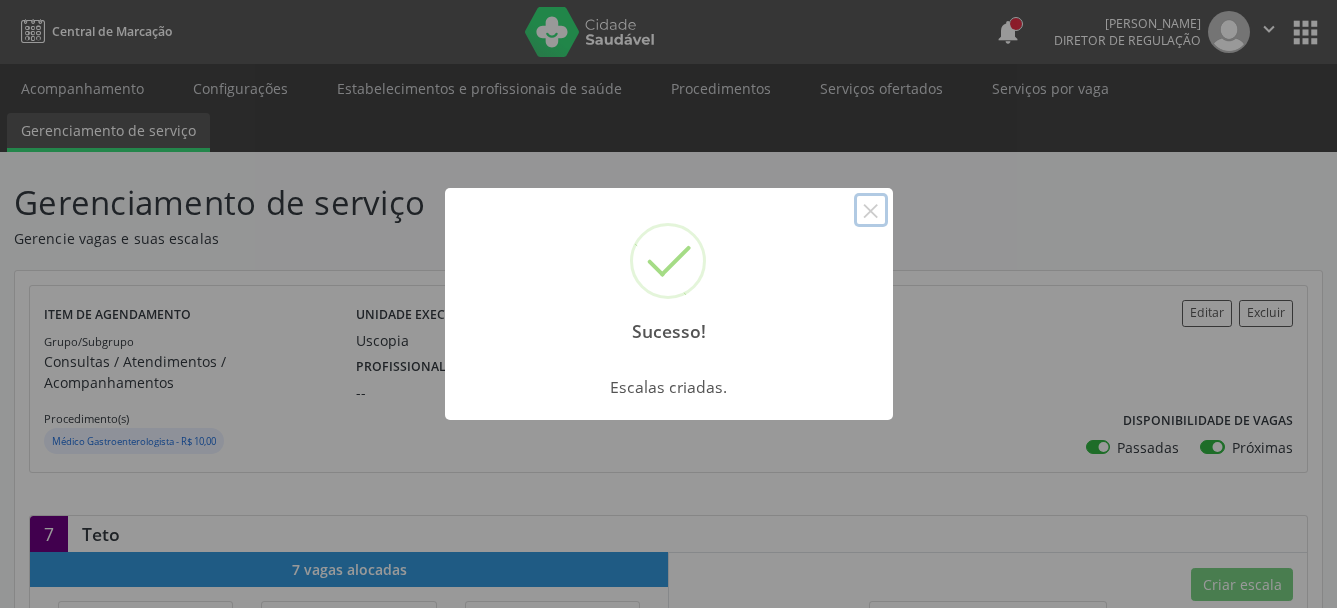 click on "×" at bounding box center [871, 210] 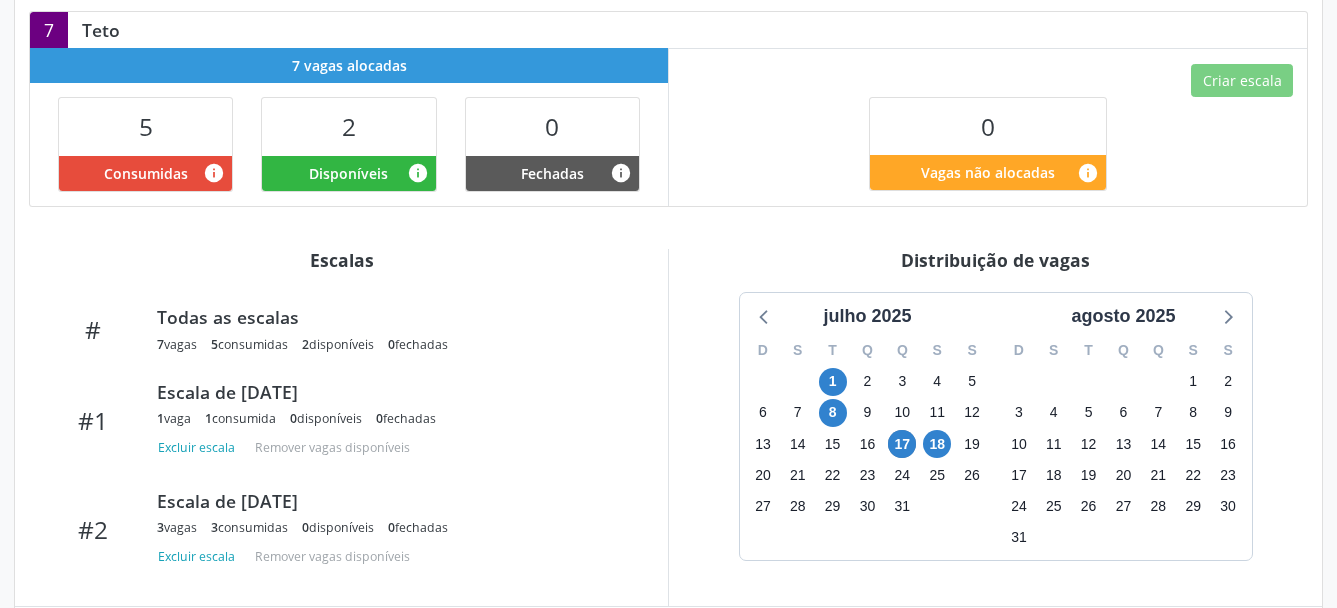 scroll, scrollTop: 612, scrollLeft: 0, axis: vertical 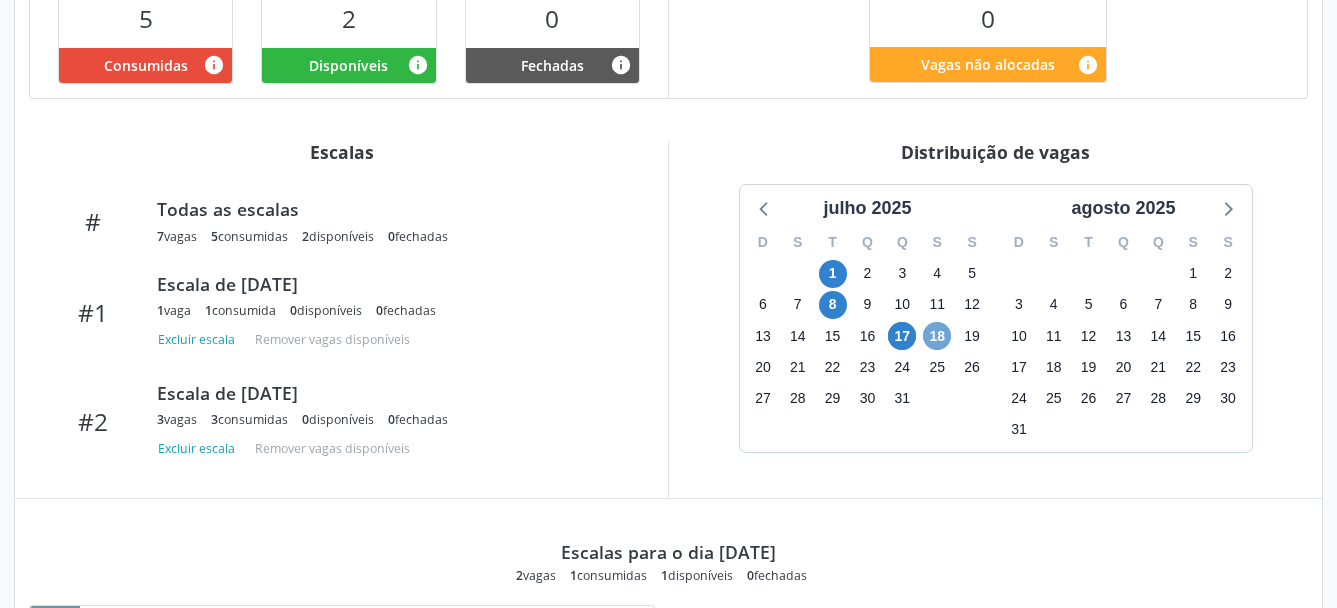 click on "18" at bounding box center (937, 336) 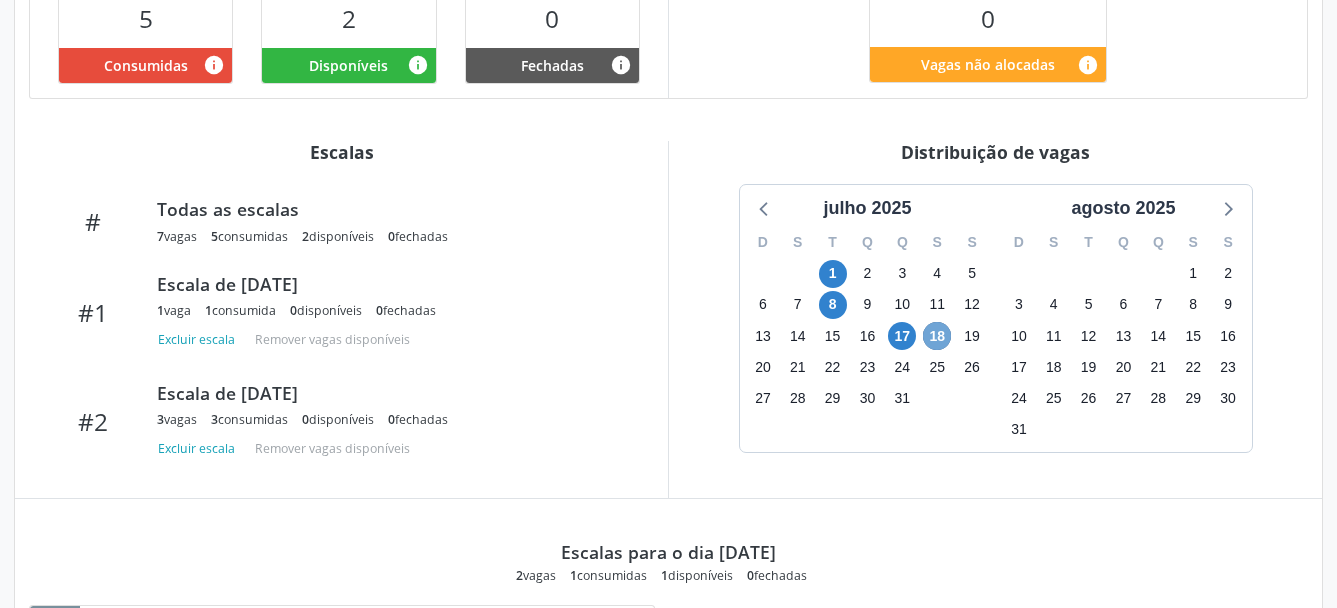 click on "18" at bounding box center (937, 336) 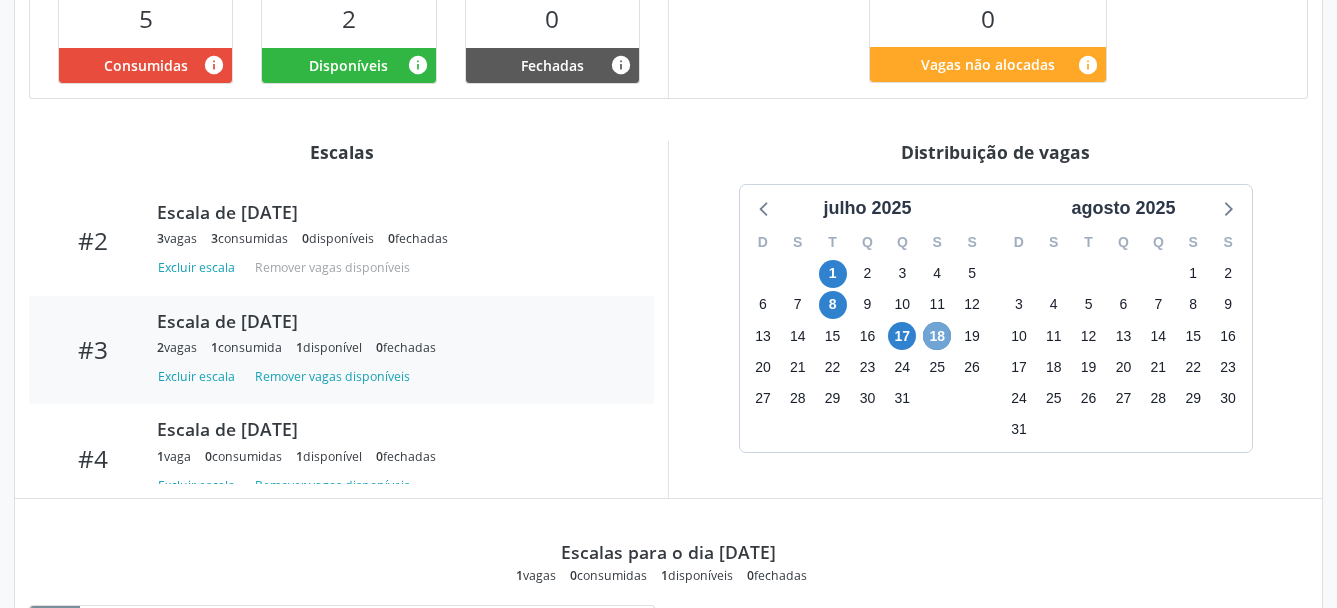 scroll, scrollTop: 210, scrollLeft: 0, axis: vertical 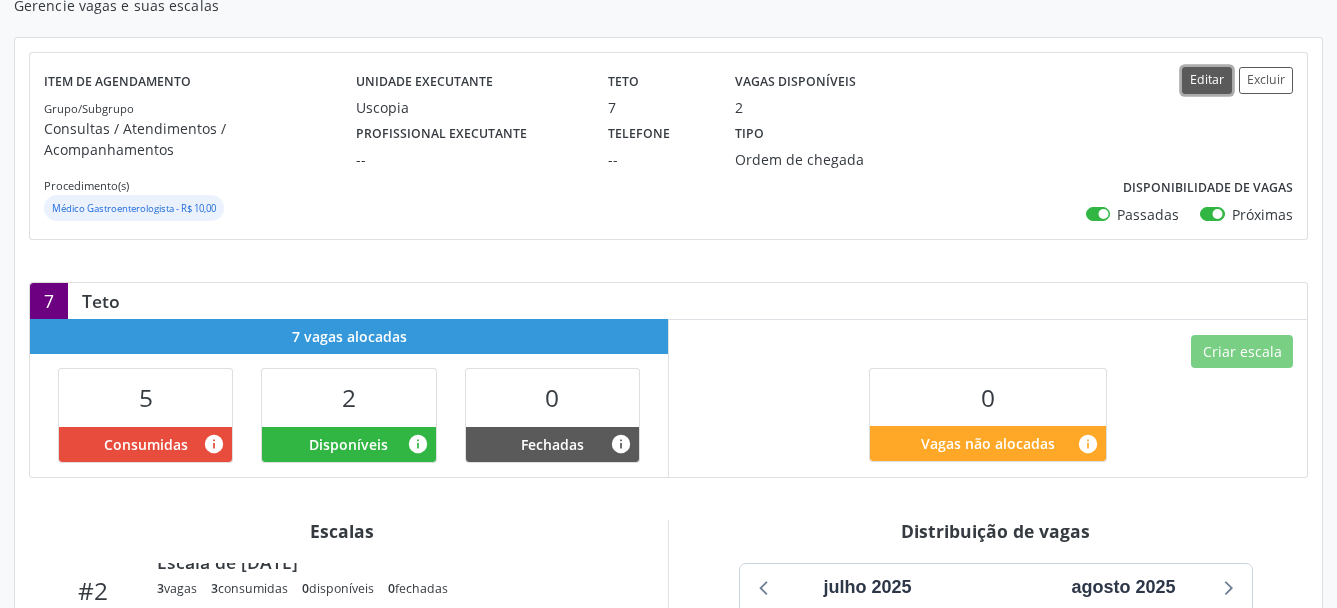 click on "Editar" at bounding box center (1207, 80) 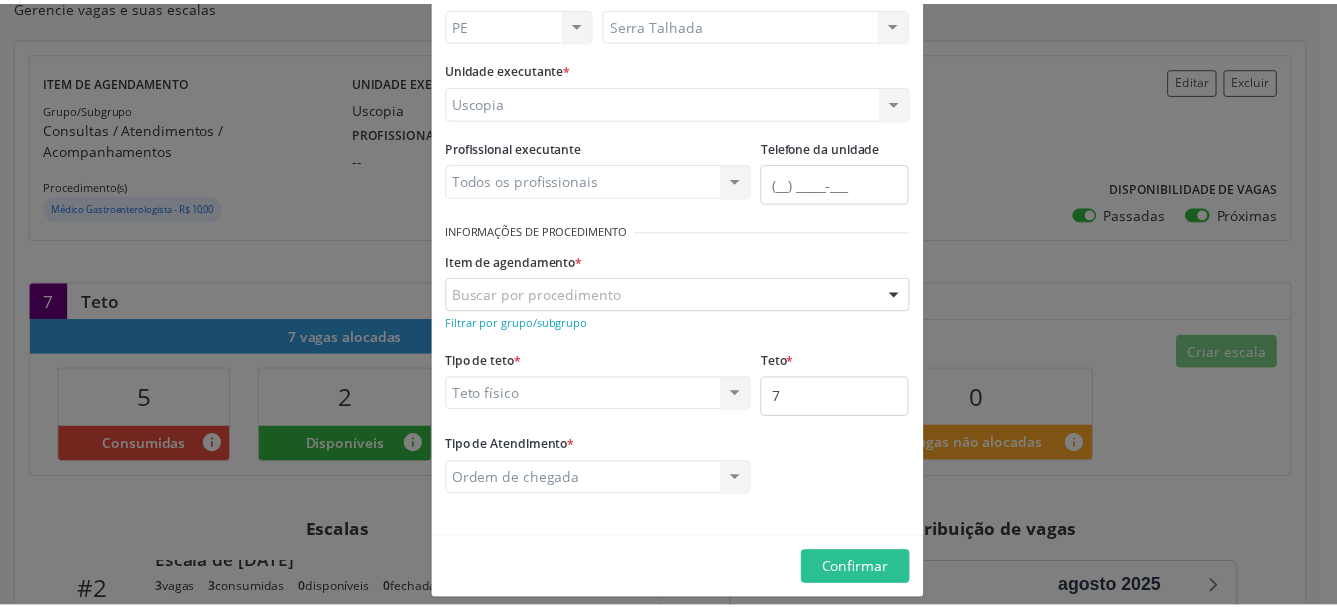 scroll, scrollTop: 165, scrollLeft: 0, axis: vertical 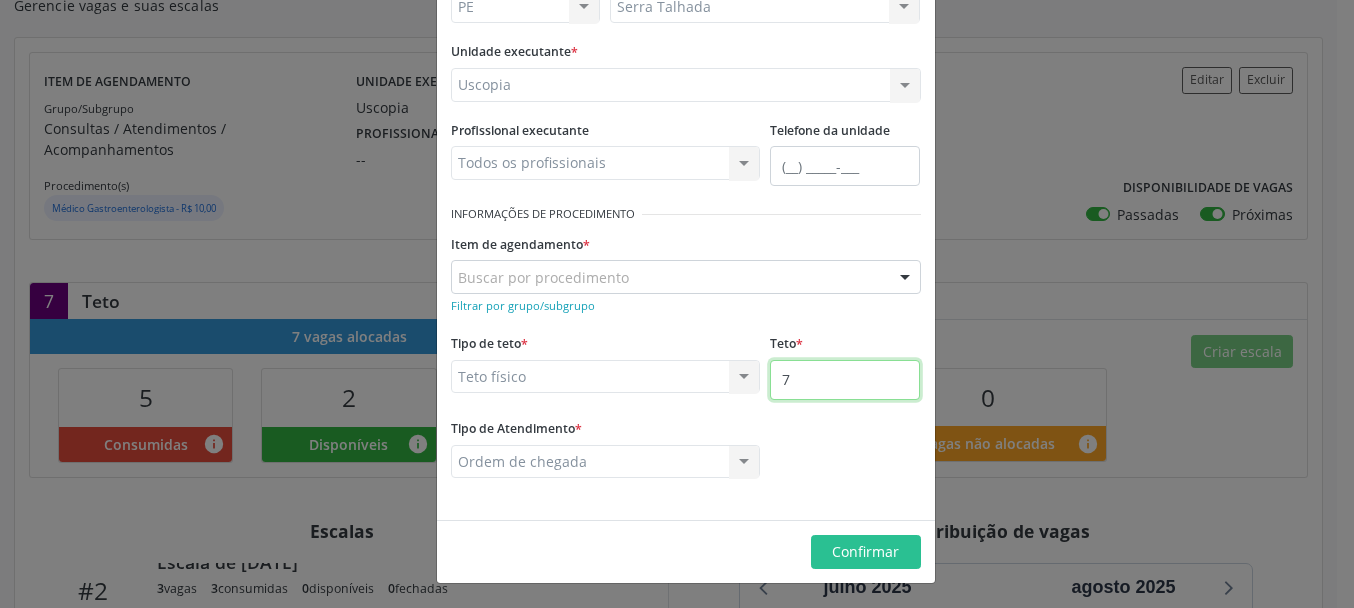 click on "7" at bounding box center (845, 380) 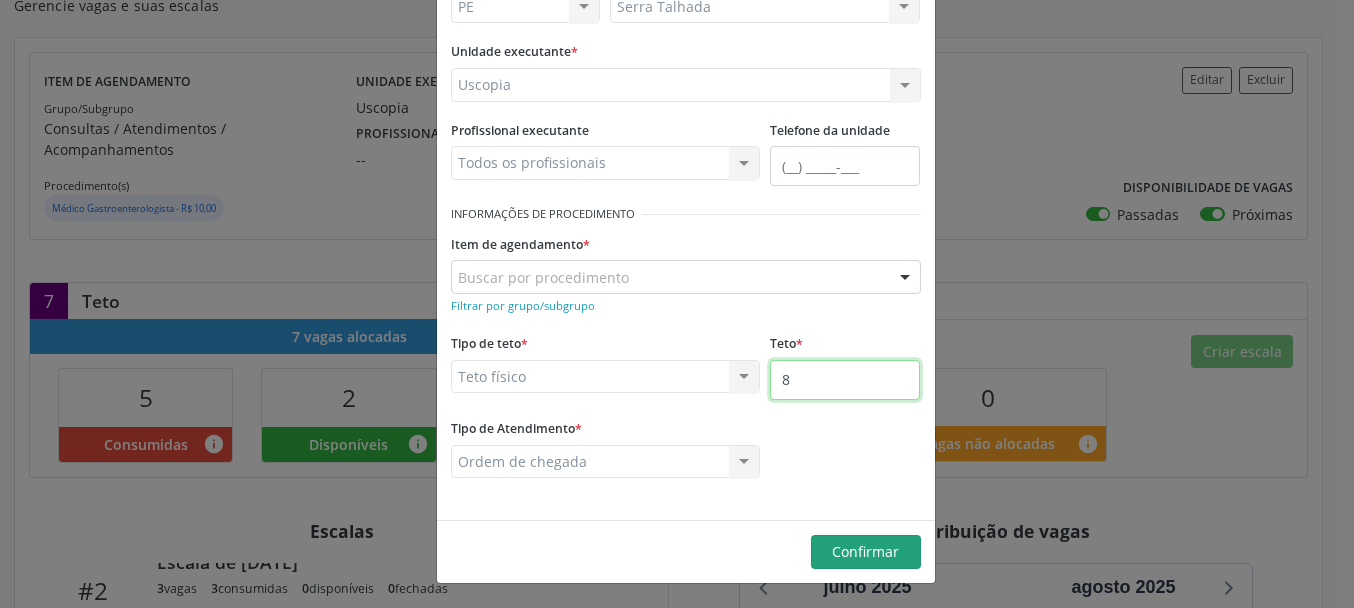 type on "8" 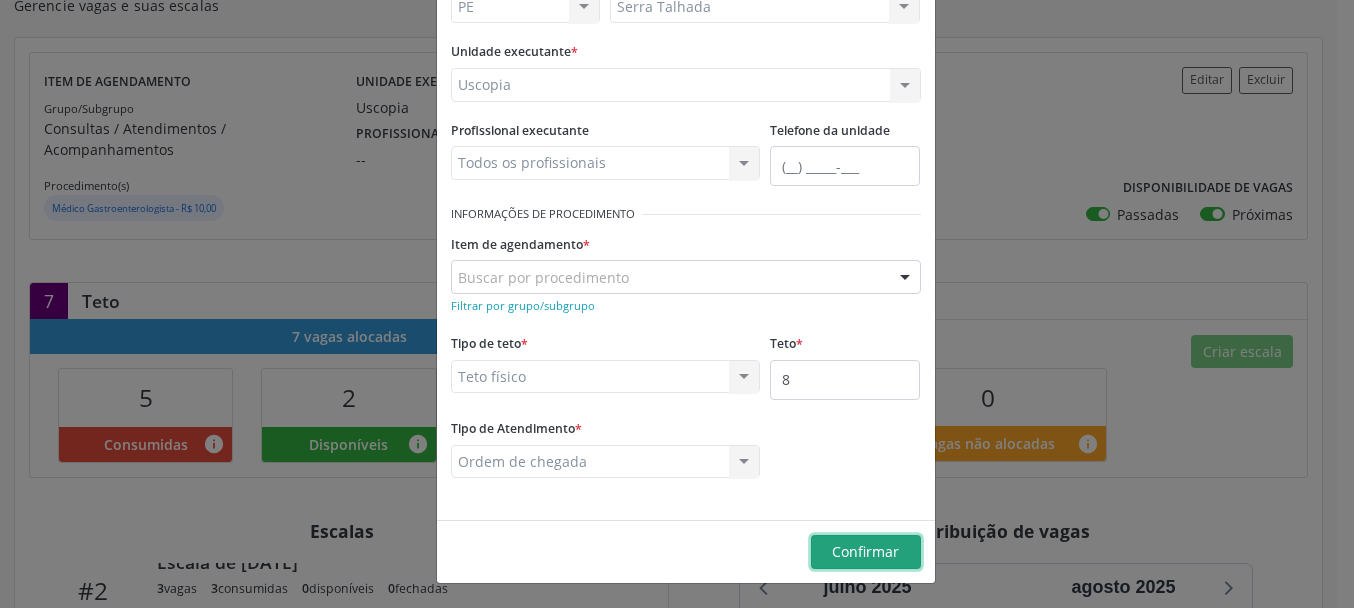 click on "Confirmar" at bounding box center (866, 552) 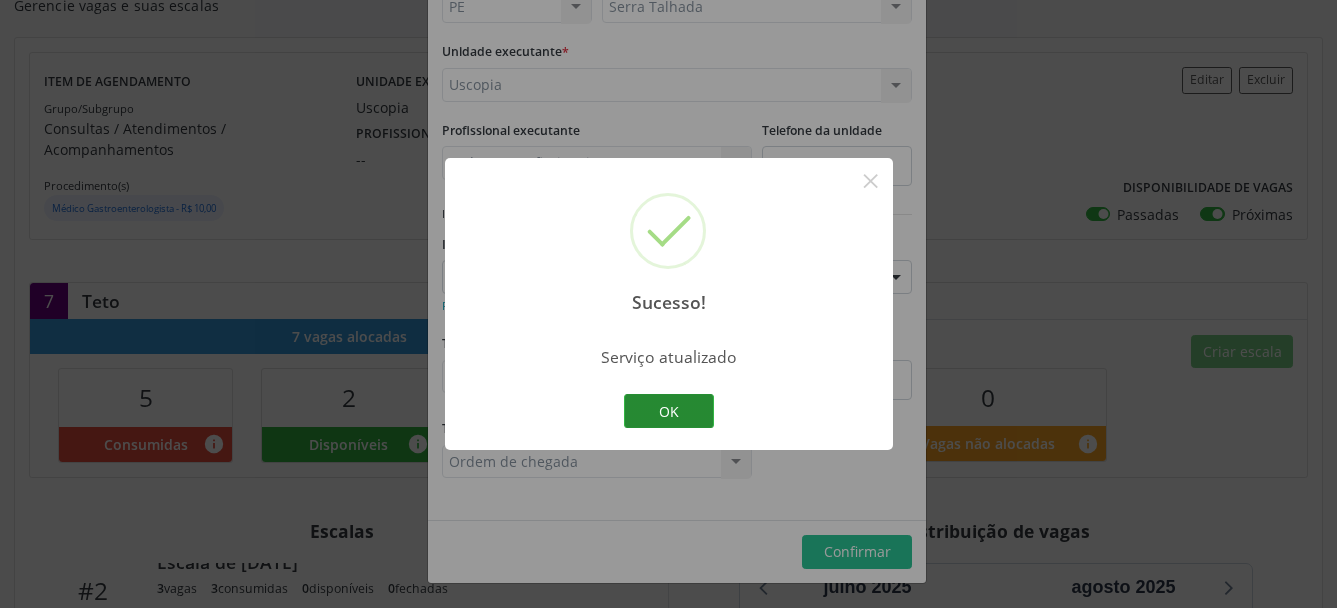 click on "OK" at bounding box center [669, 411] 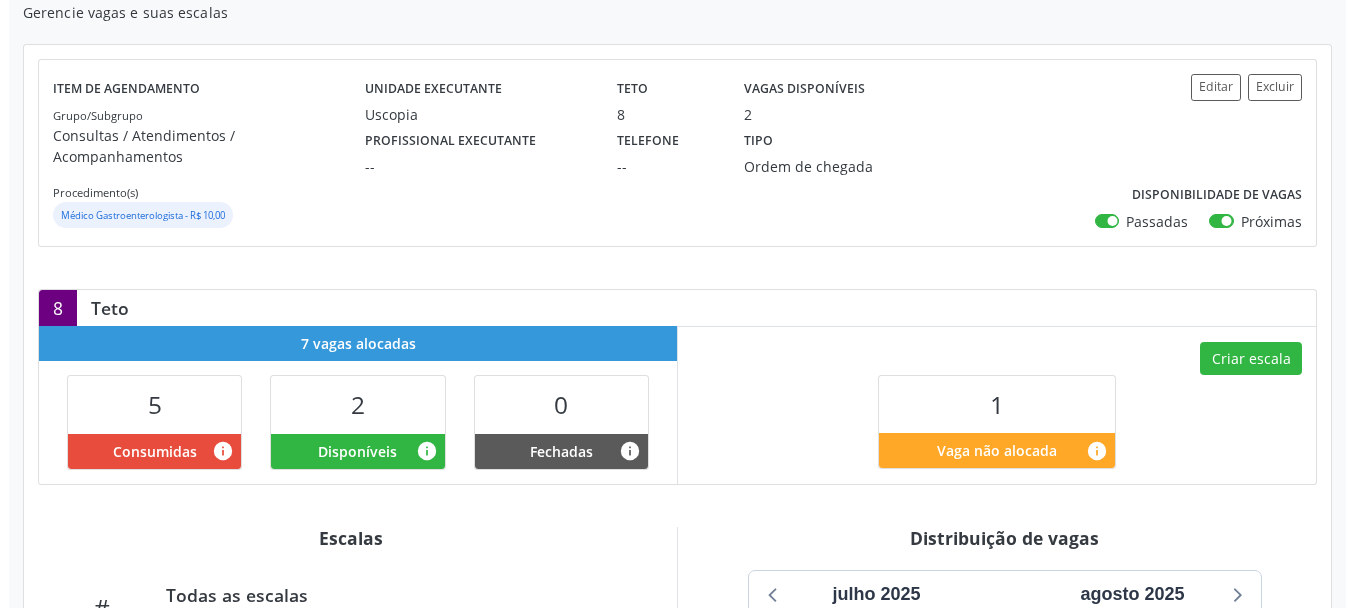 scroll, scrollTop: 306, scrollLeft: 0, axis: vertical 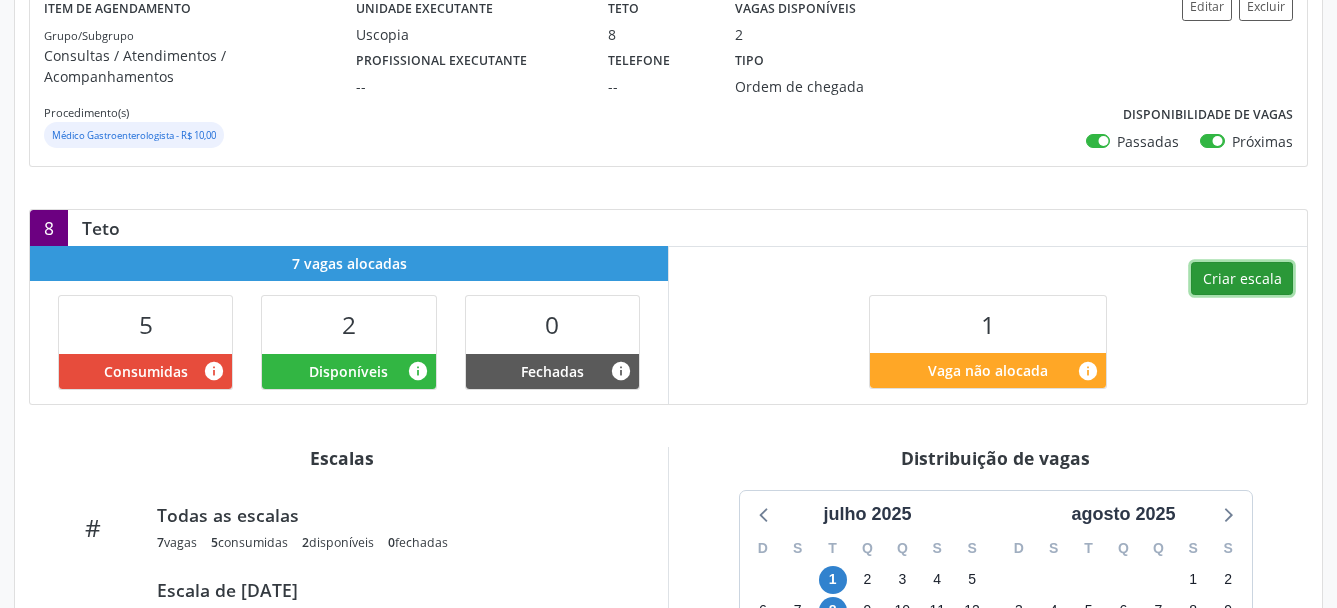 click on "Criar escala" at bounding box center [1242, 279] 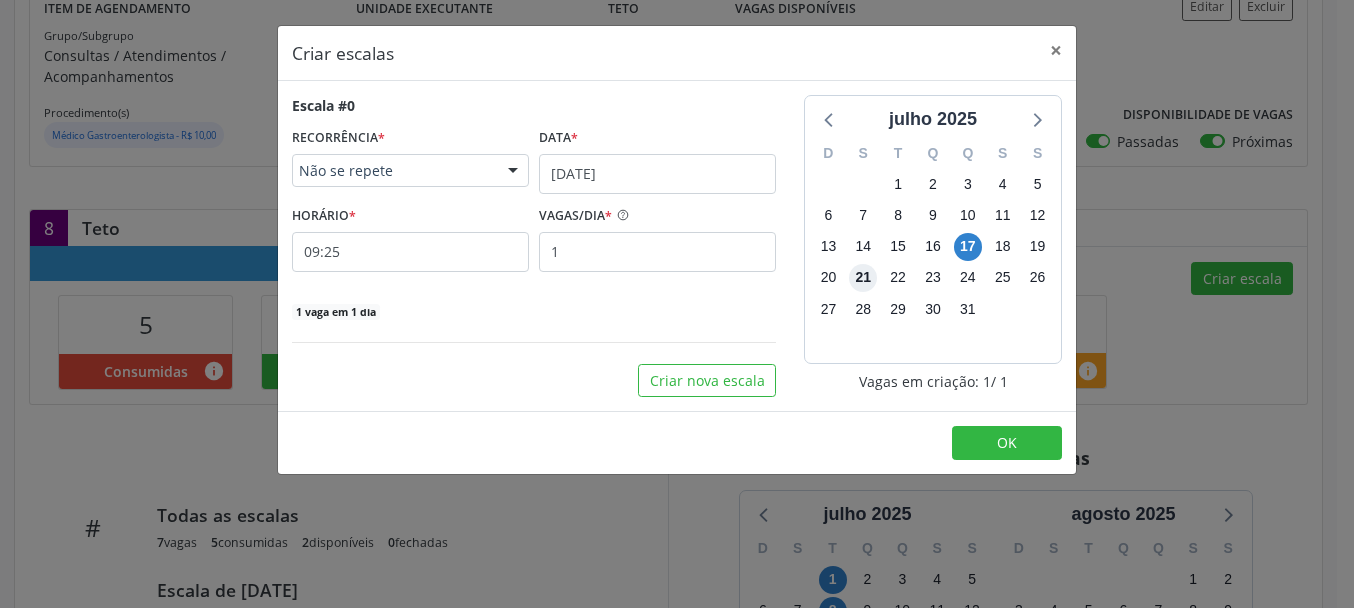 click on "21" at bounding box center (863, 278) 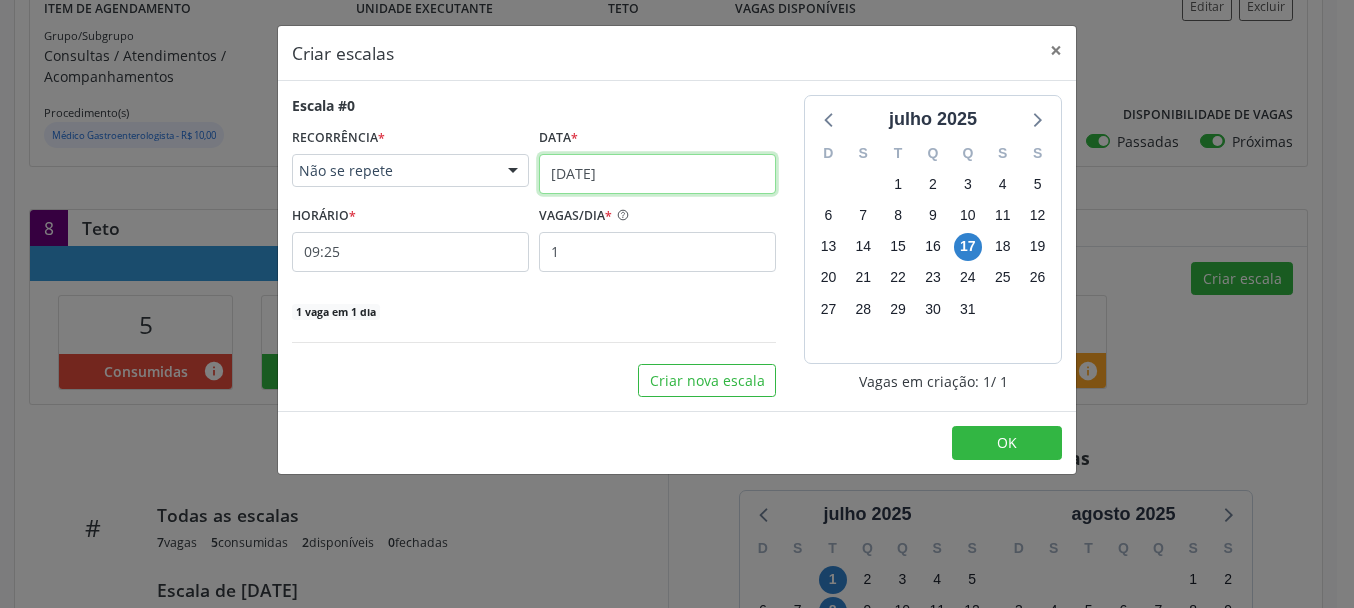 click on "17/07/2025" at bounding box center (657, 174) 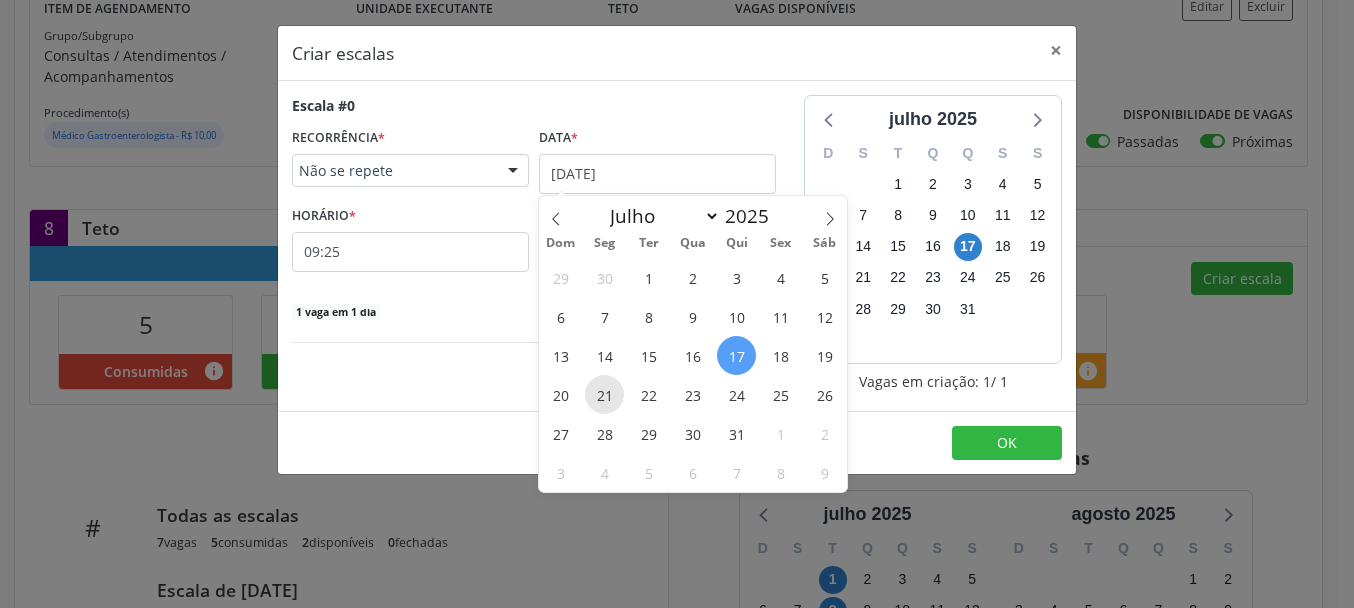 click on "21" at bounding box center [604, 394] 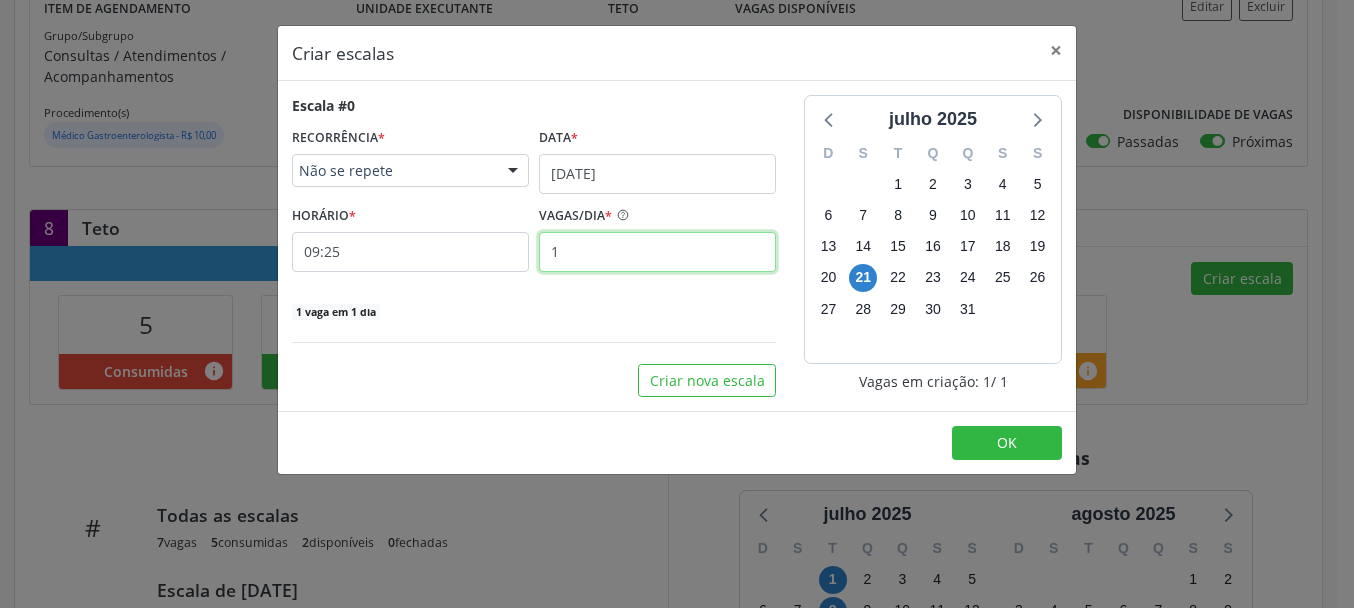 click on "1" at bounding box center [657, 252] 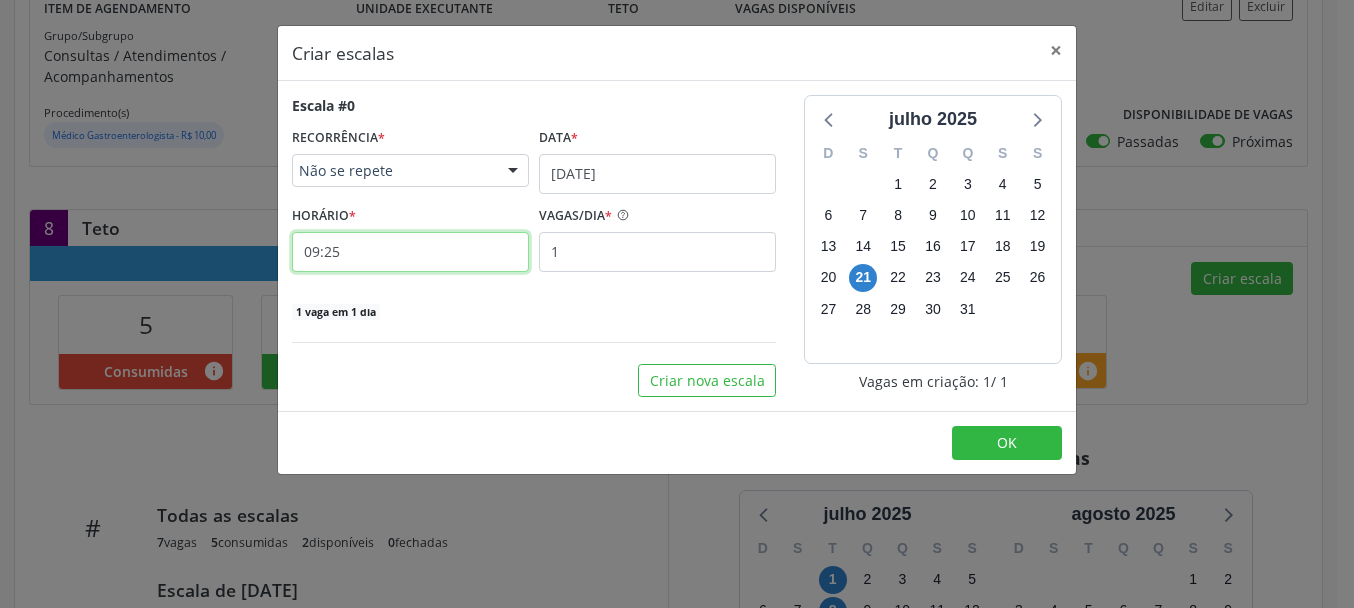 click on "09:25" at bounding box center [410, 252] 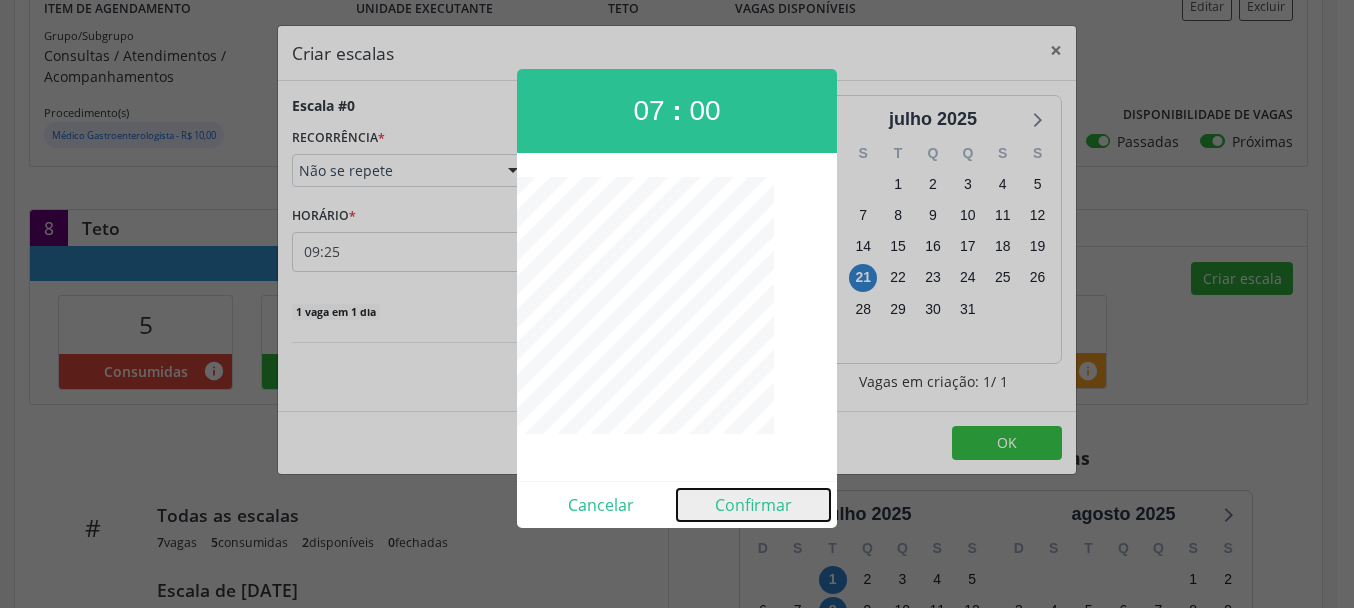 click on "Confirmar" at bounding box center [753, 505] 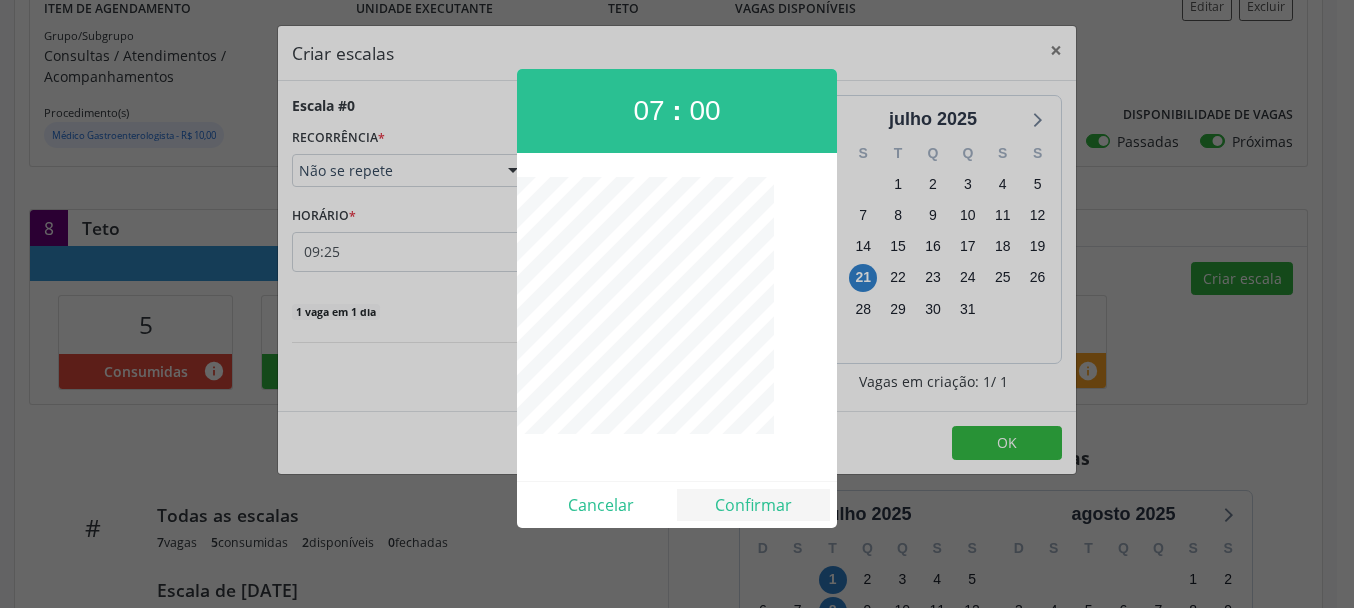 type on "07:00" 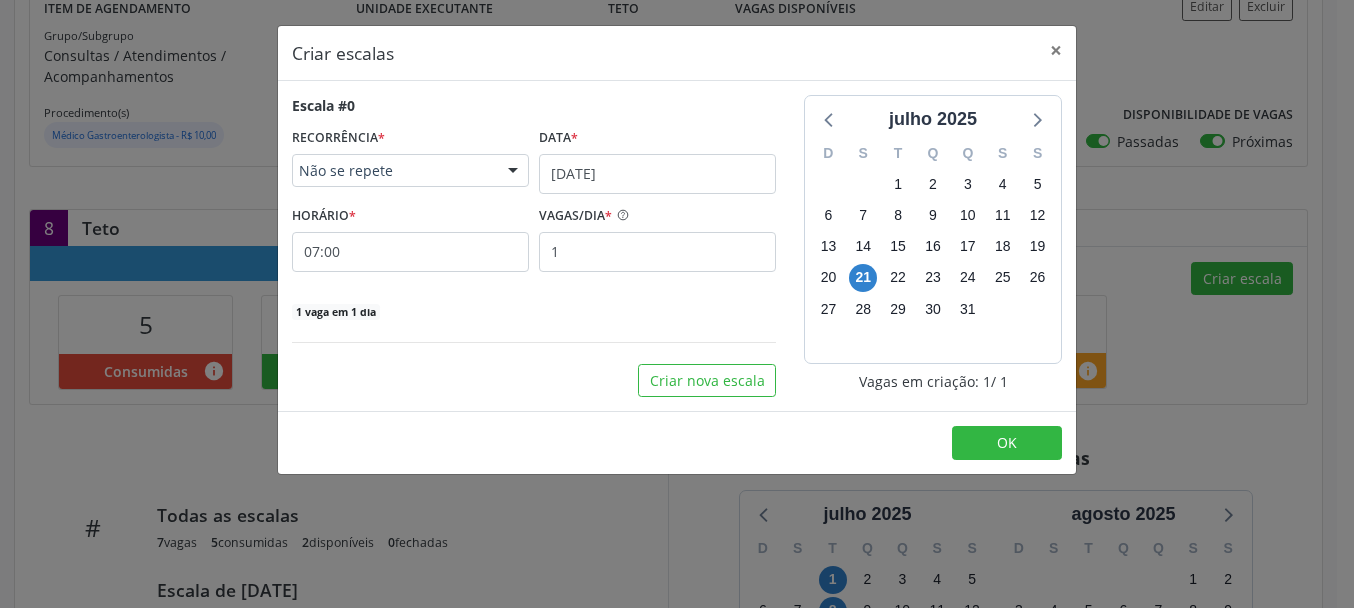 click on "OK" at bounding box center (677, 442) 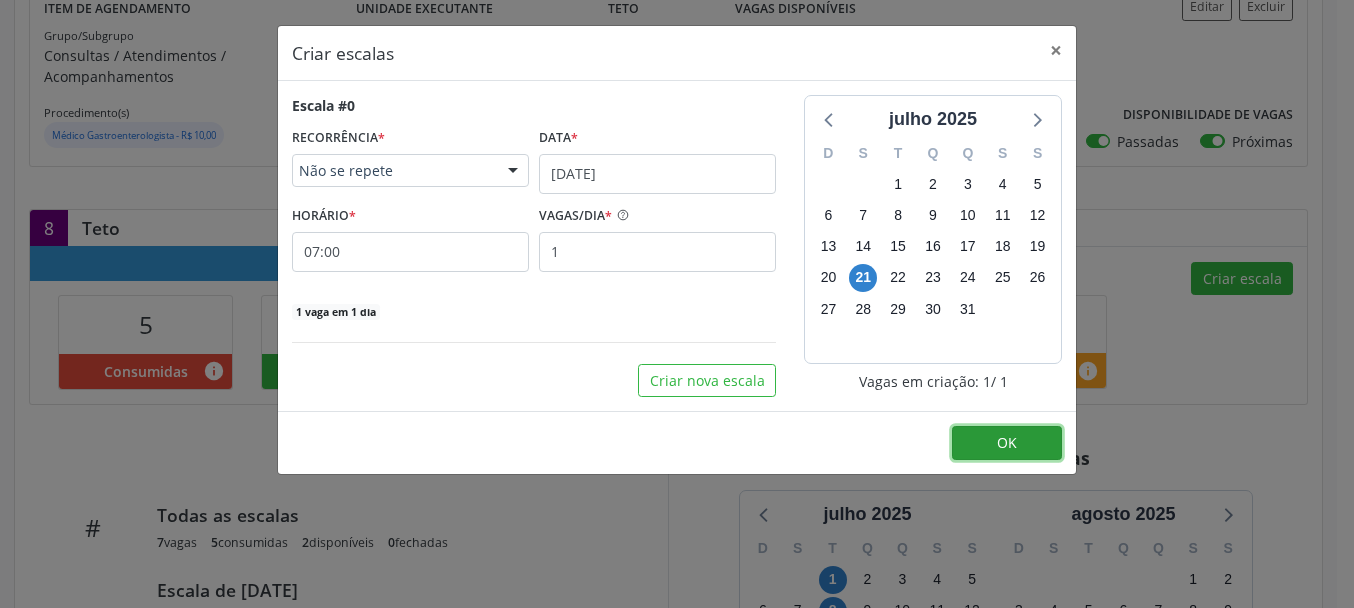click on "OK" at bounding box center [1007, 443] 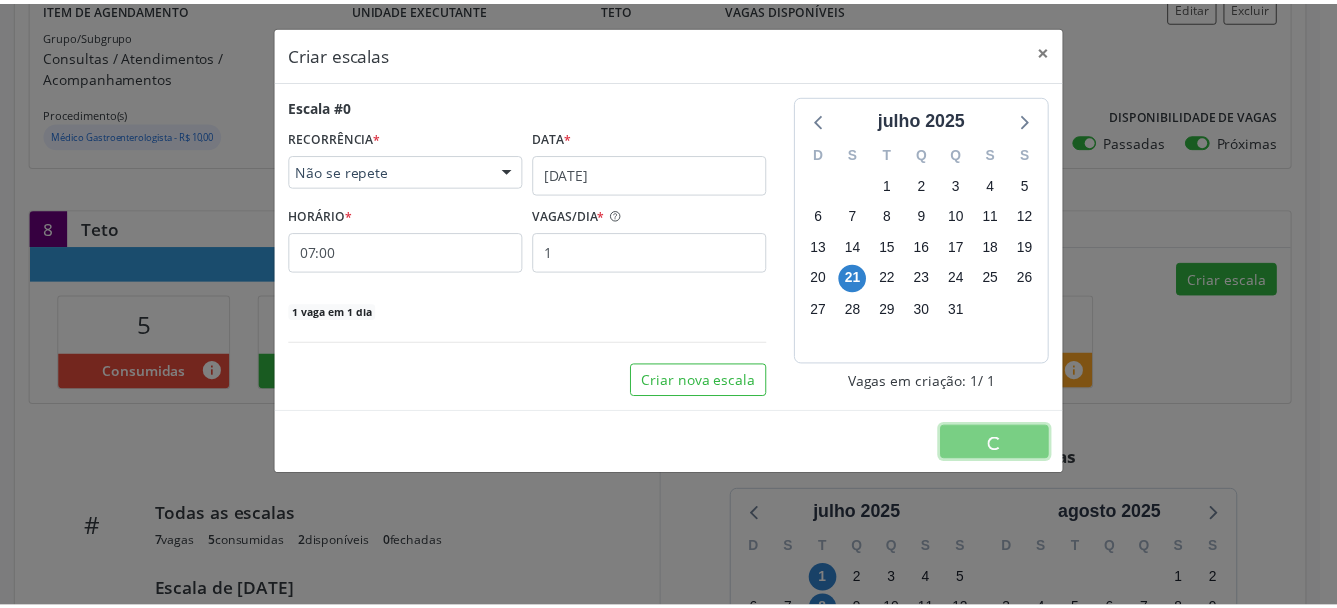 scroll, scrollTop: 0, scrollLeft: 0, axis: both 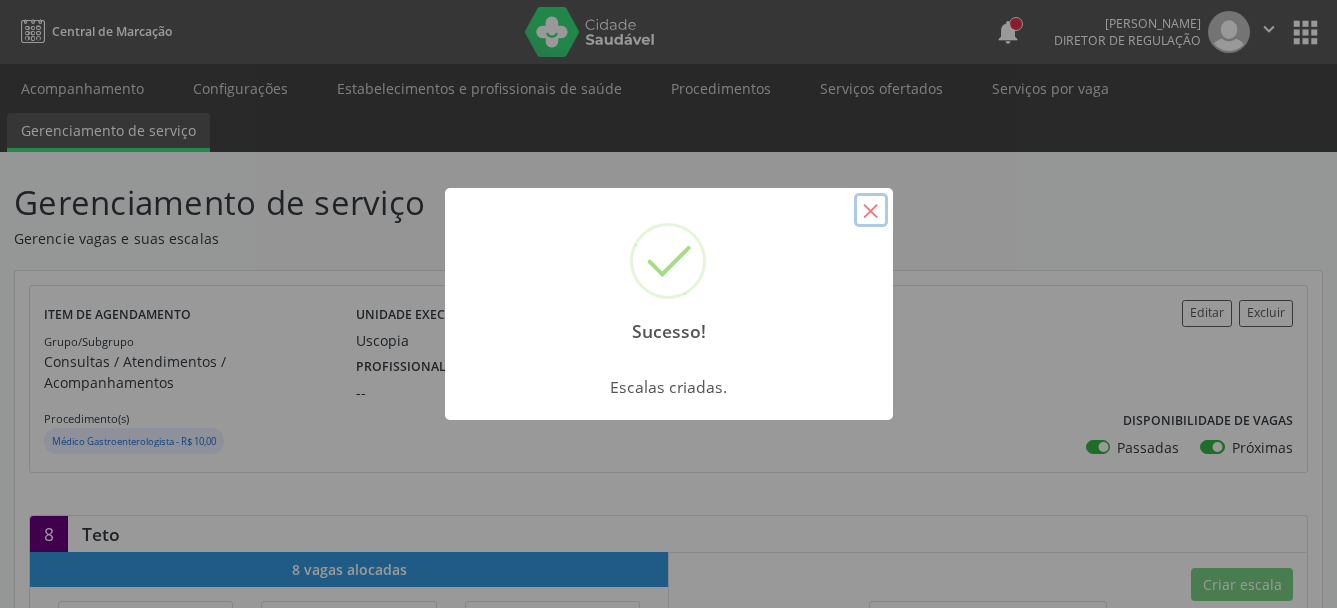 click on "×" at bounding box center (871, 210) 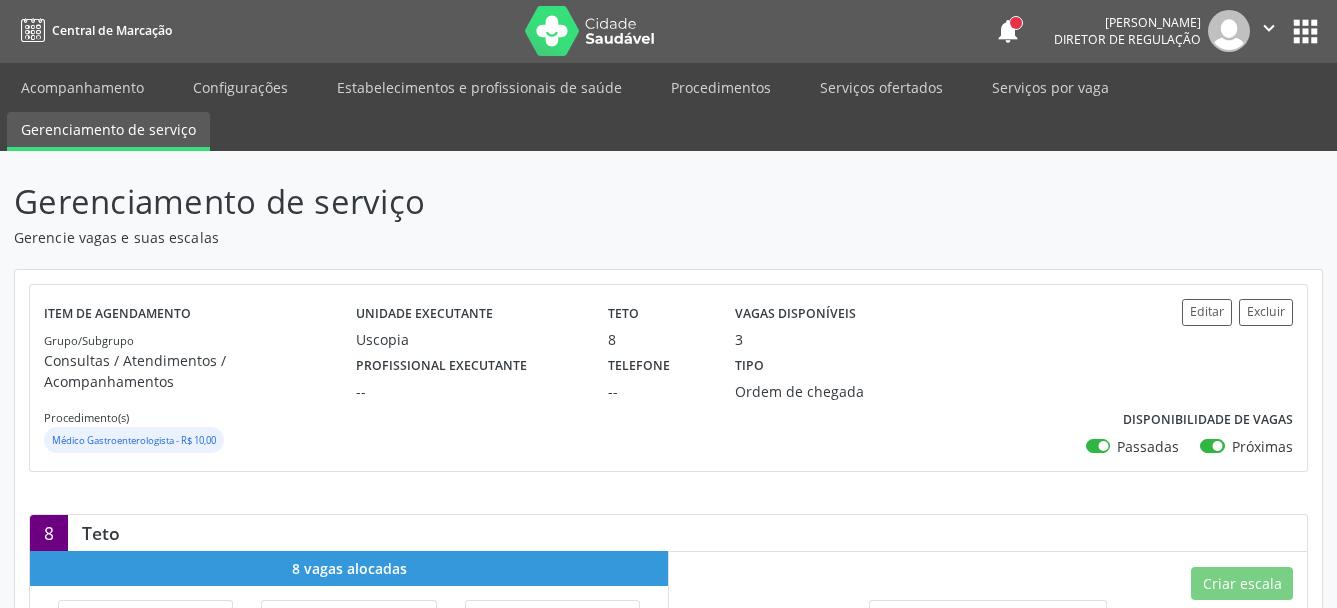 scroll, scrollTop: 0, scrollLeft: 0, axis: both 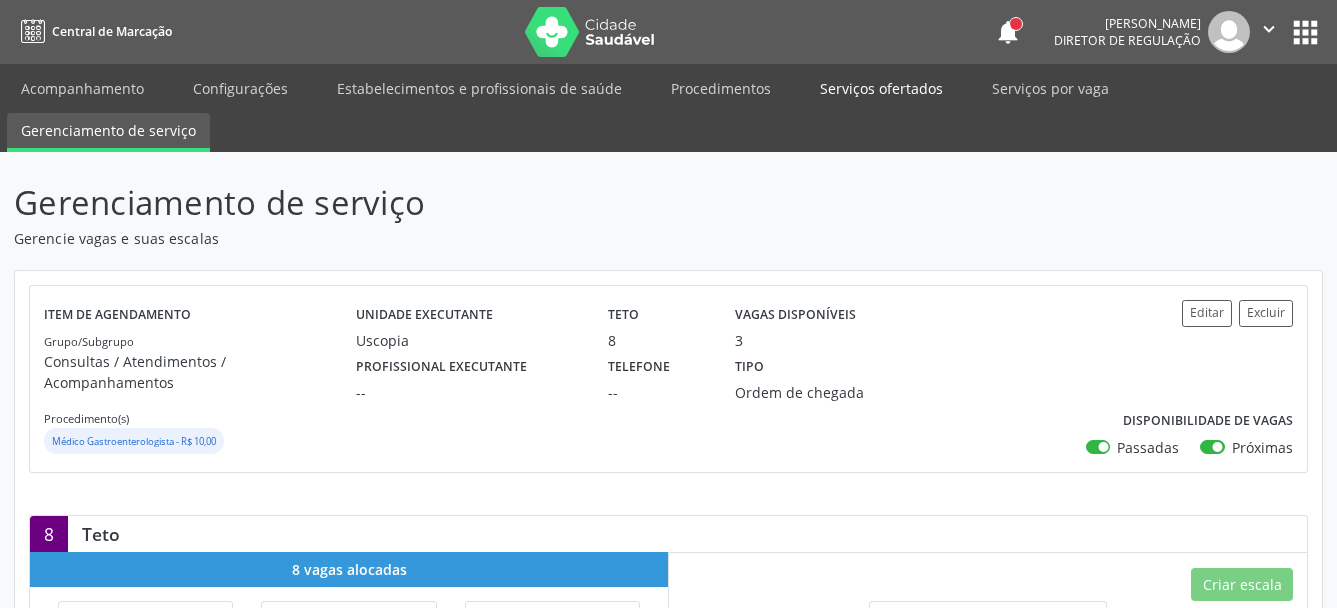 click on "Serviços ofertados" at bounding box center [881, 88] 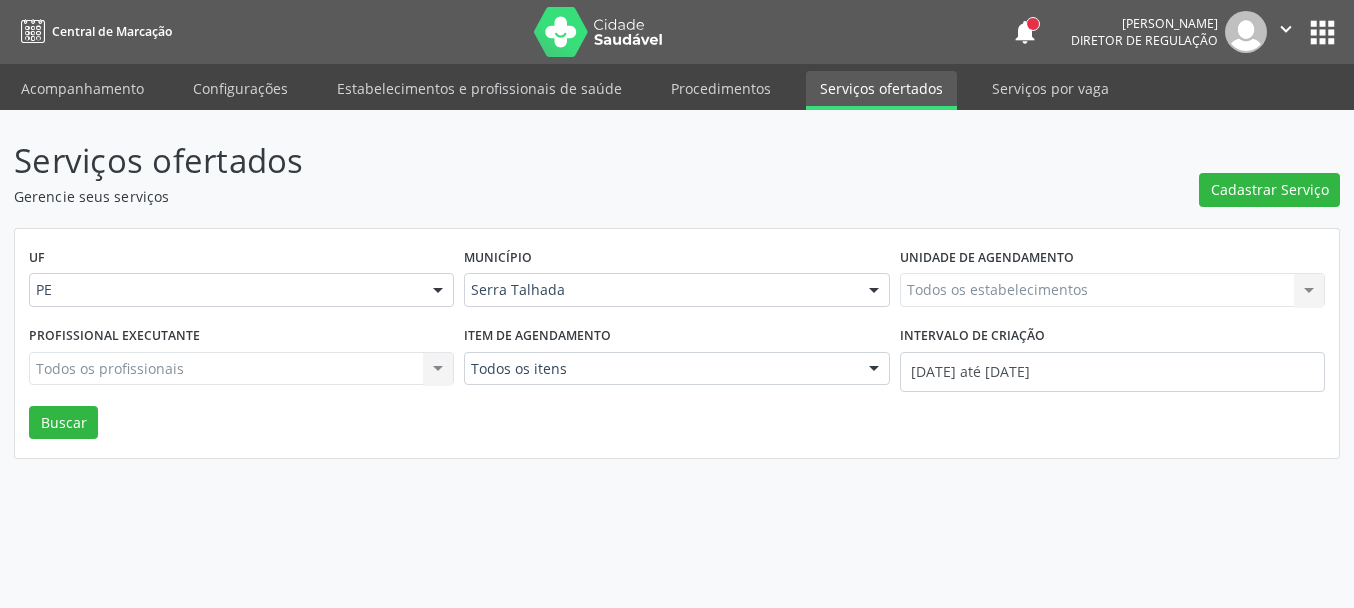click on "Todos os estabelecimentos         Todos os estabelecimentos
Nenhum resultado encontrado para: "   "
Não há nenhuma opção para ser exibida." at bounding box center (1112, 290) 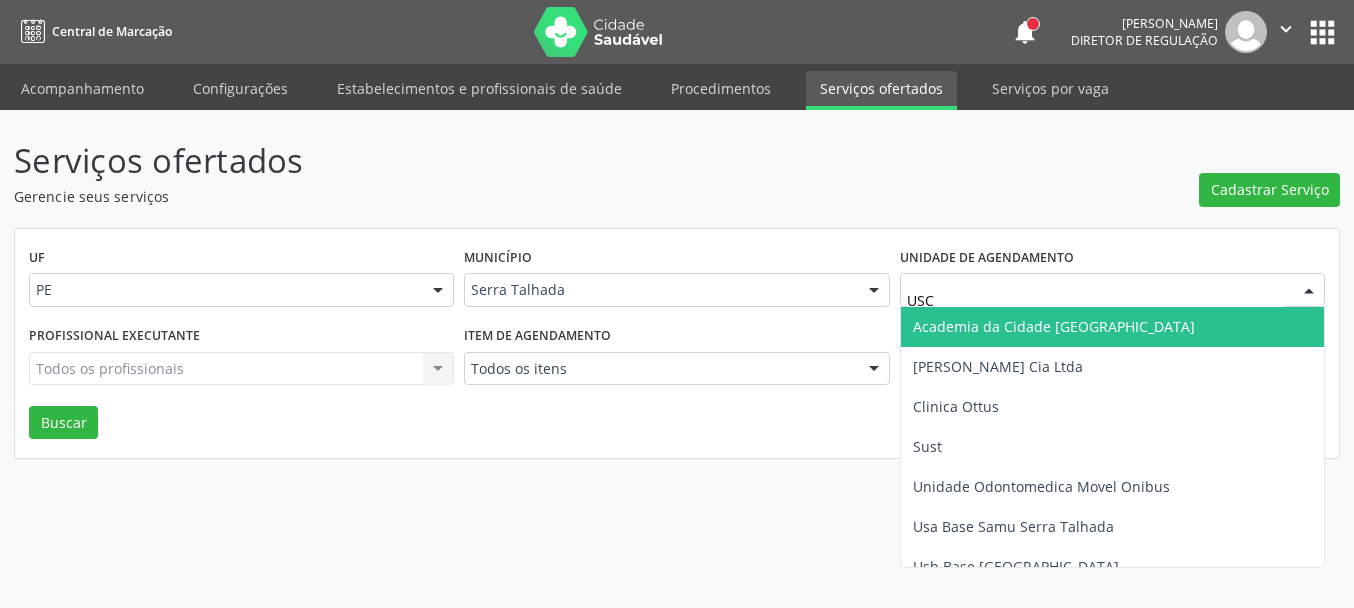 type on "USCO" 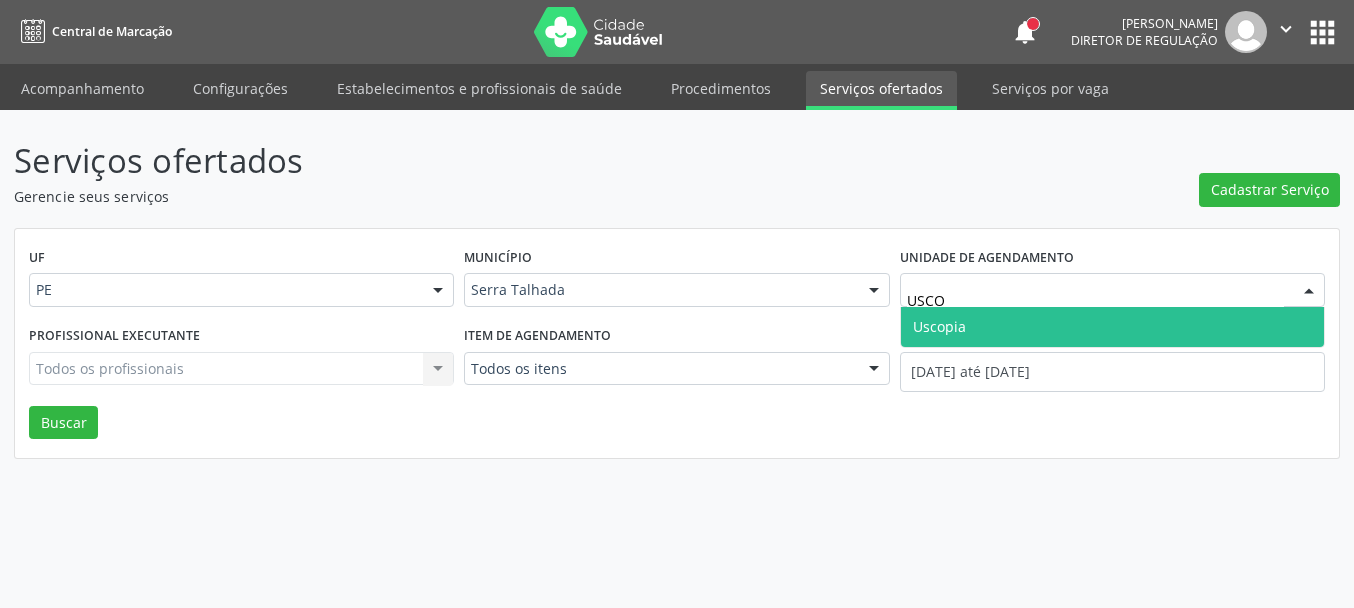 click on "Uscopia" at bounding box center [1112, 327] 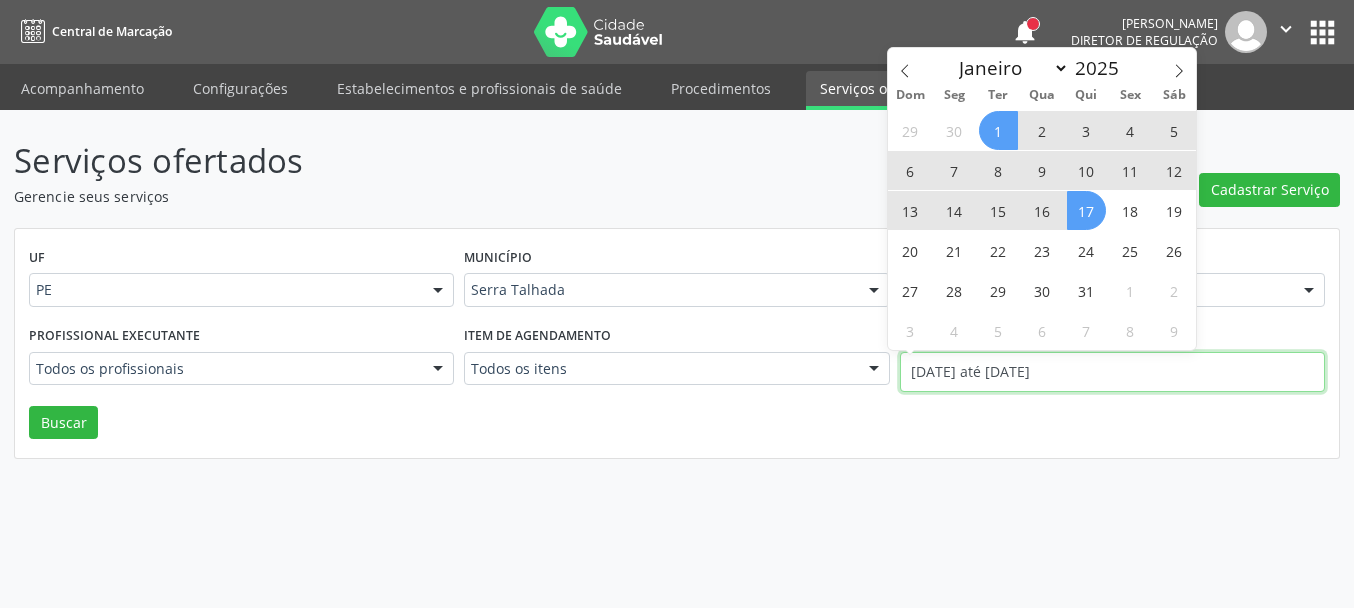 click on "01/07/2025 até 17/07/2025" at bounding box center [1112, 372] 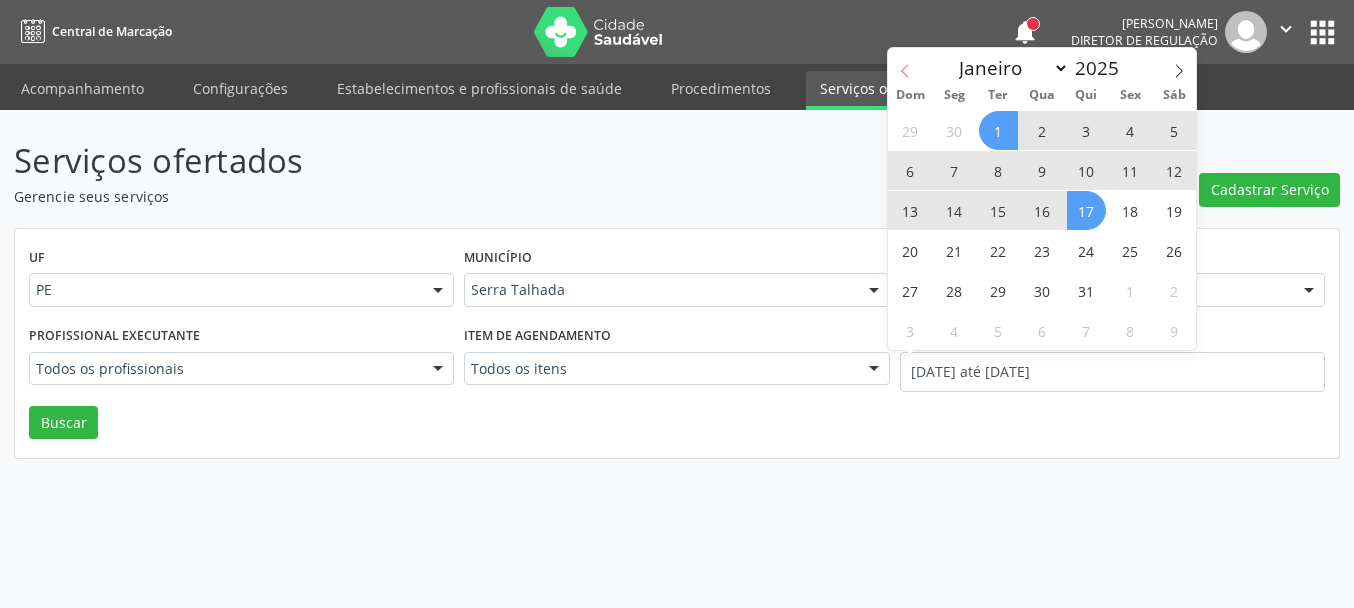 click at bounding box center (905, 65) 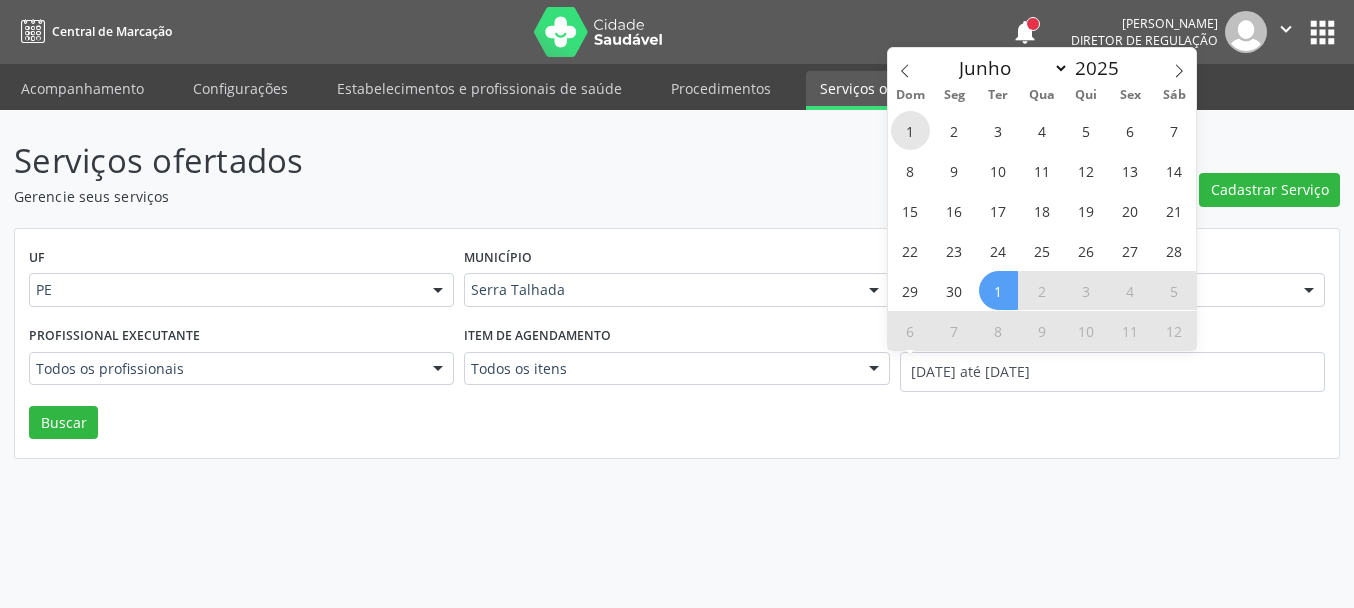 click on "1" at bounding box center (910, 130) 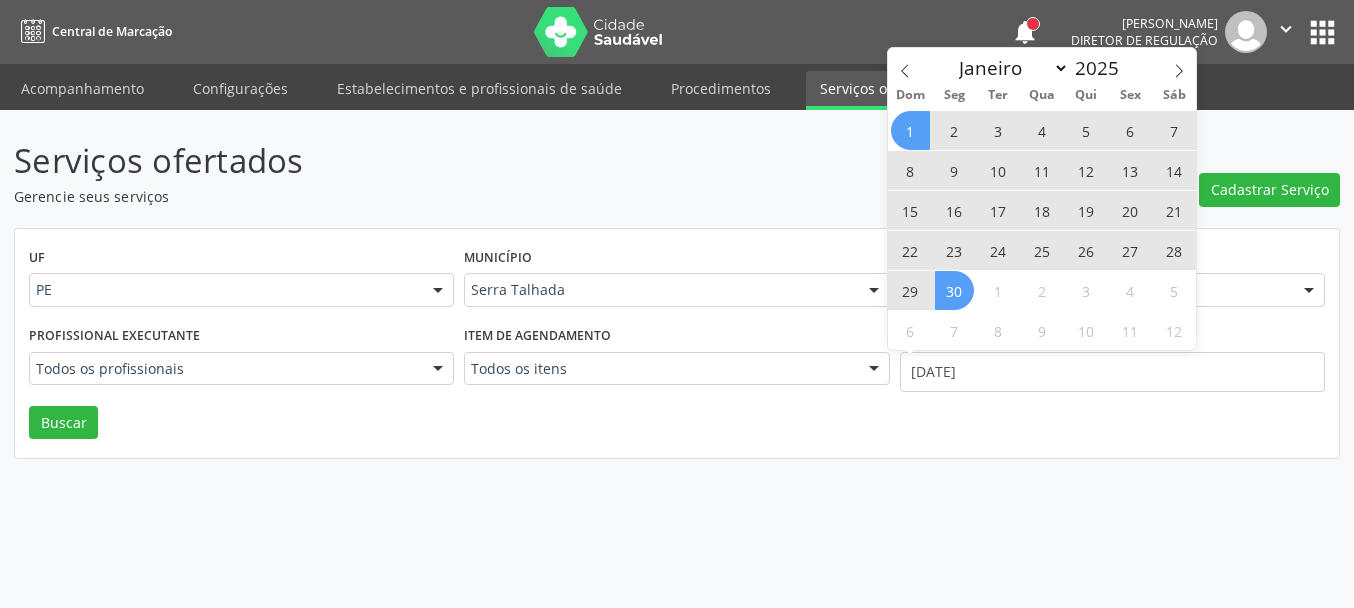 click on "30" at bounding box center [954, 290] 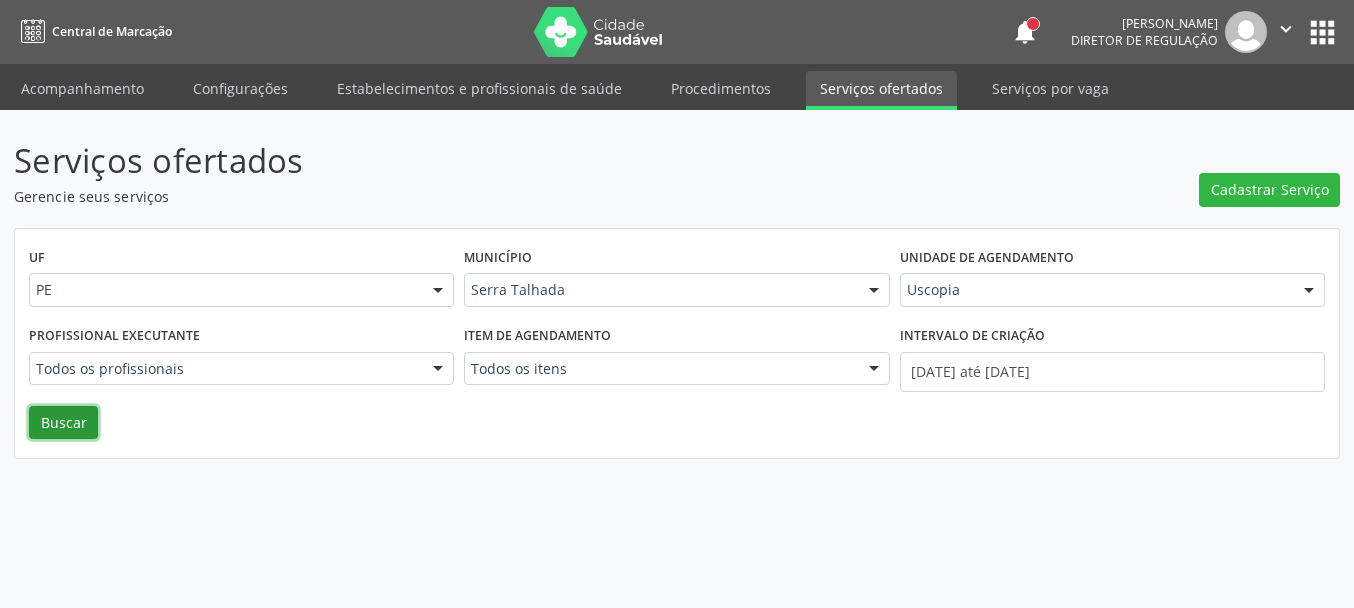 click on "Buscar" at bounding box center (63, 423) 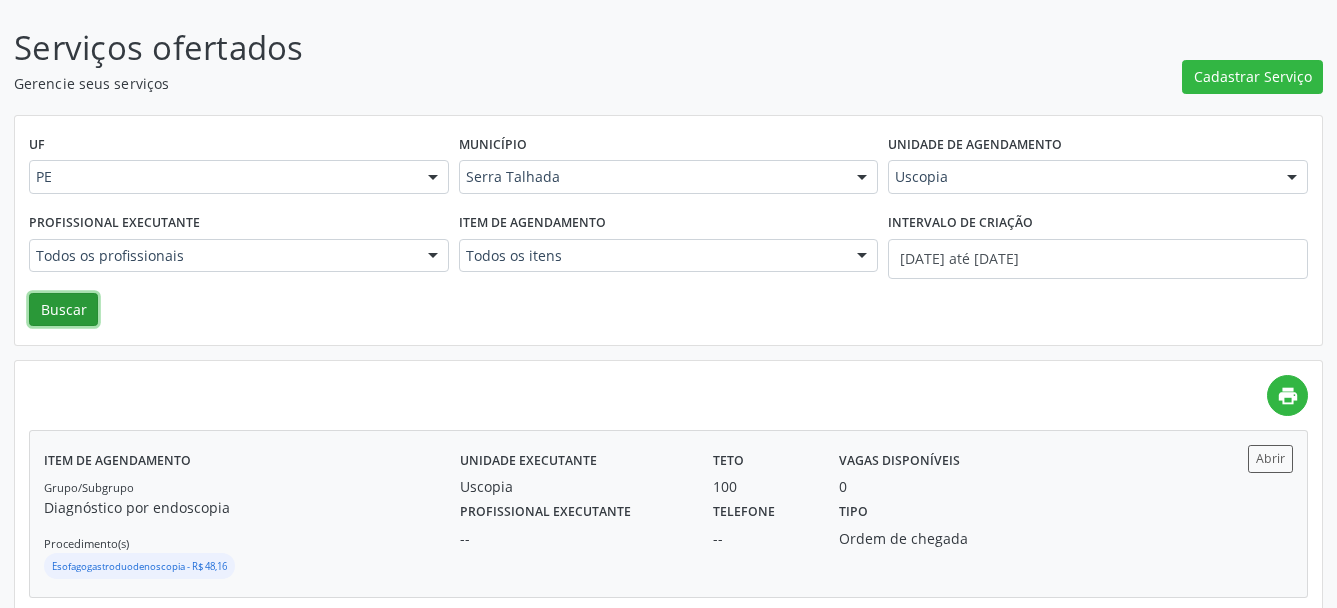 scroll, scrollTop: 327, scrollLeft: 0, axis: vertical 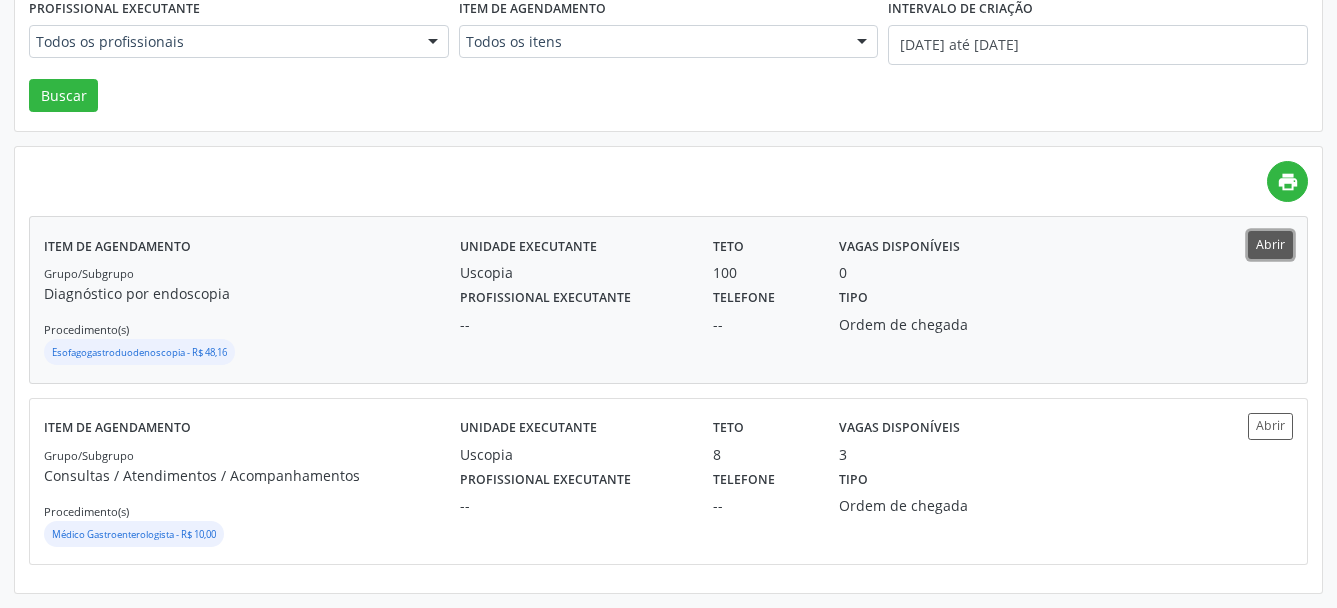 click on "Abrir" at bounding box center [1270, 244] 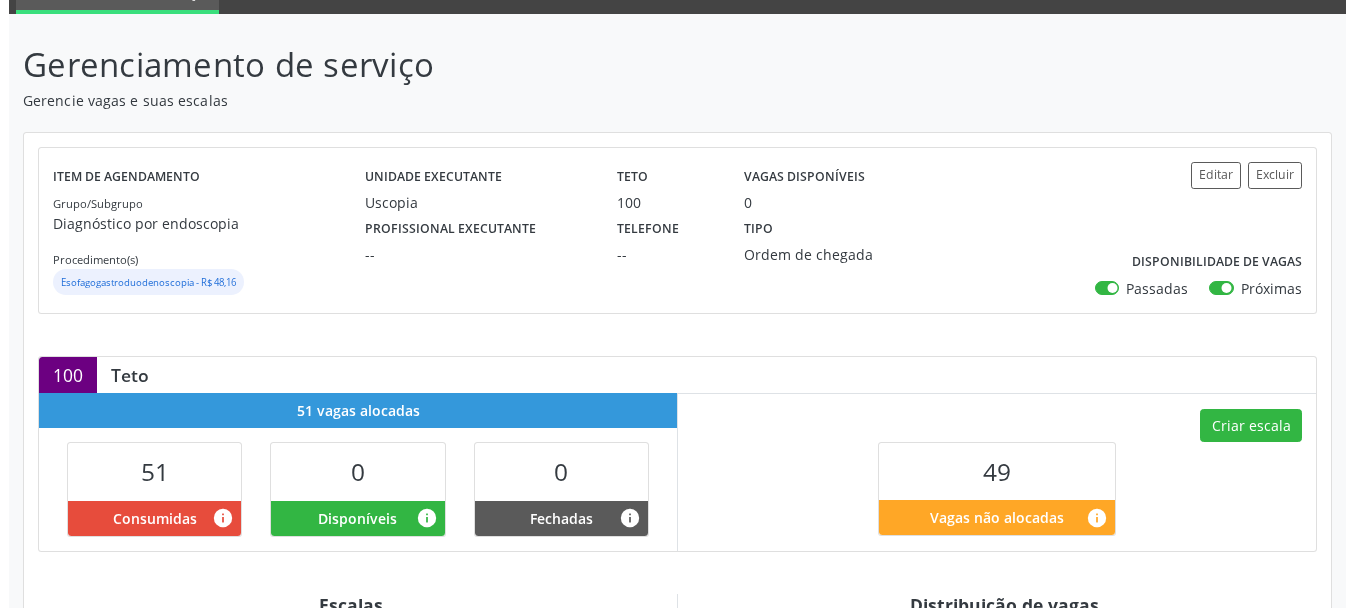 scroll, scrollTop: 204, scrollLeft: 0, axis: vertical 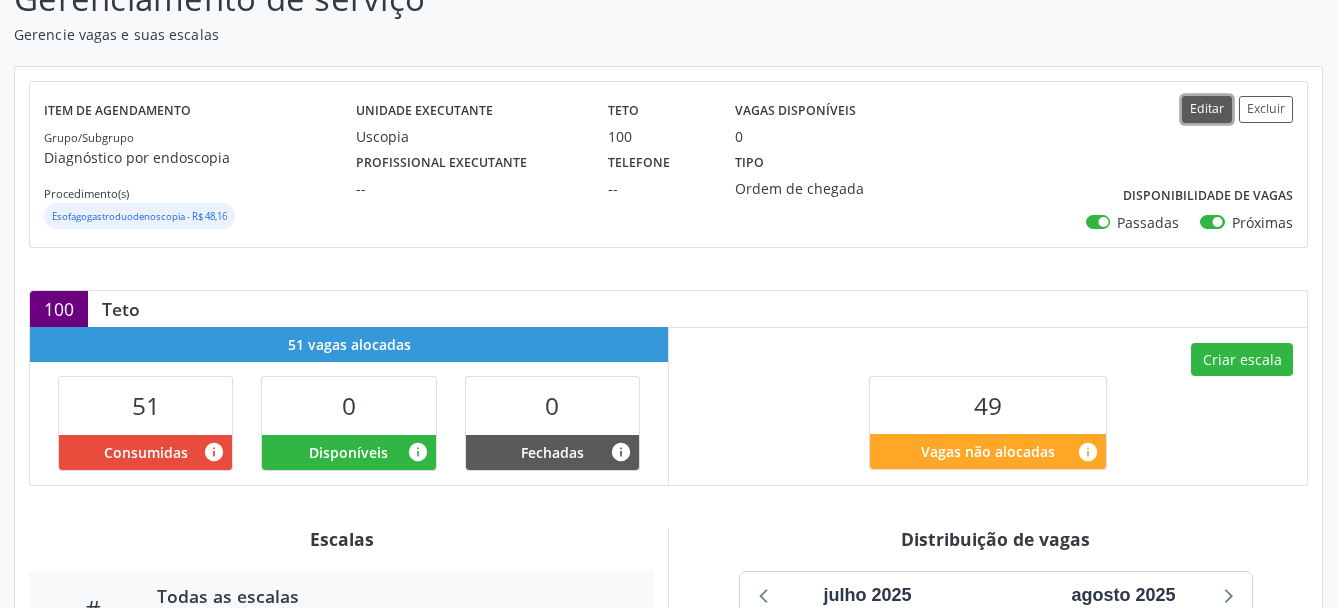 click on "Editar" at bounding box center (1207, 109) 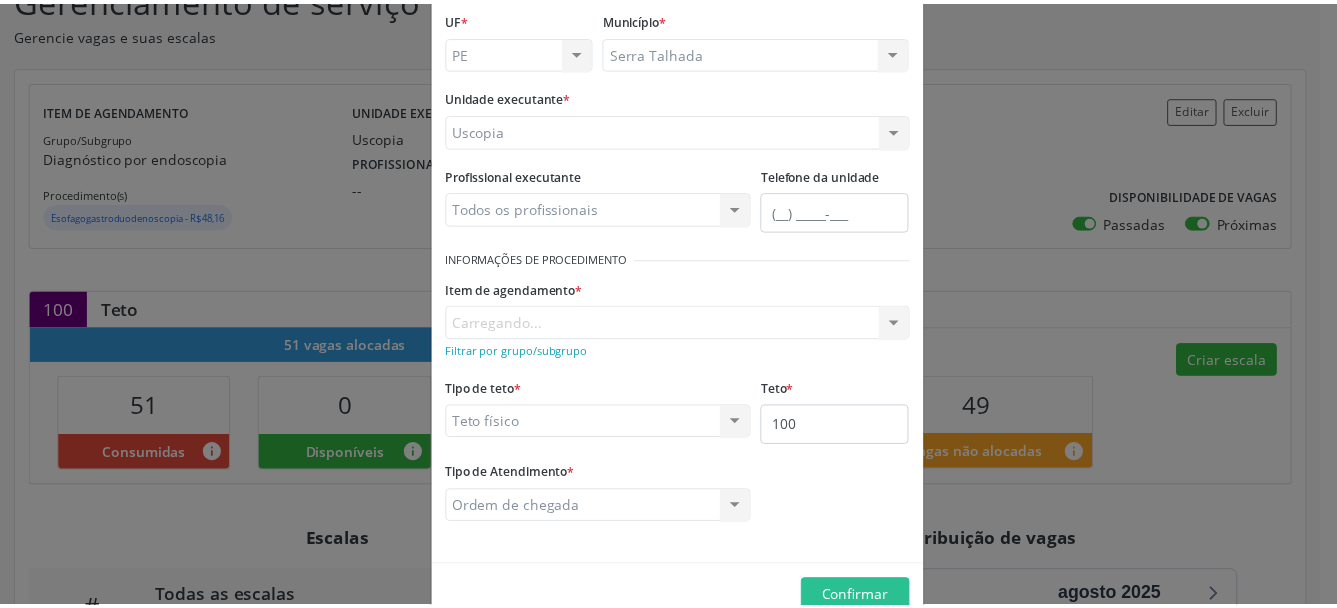 scroll, scrollTop: 165, scrollLeft: 0, axis: vertical 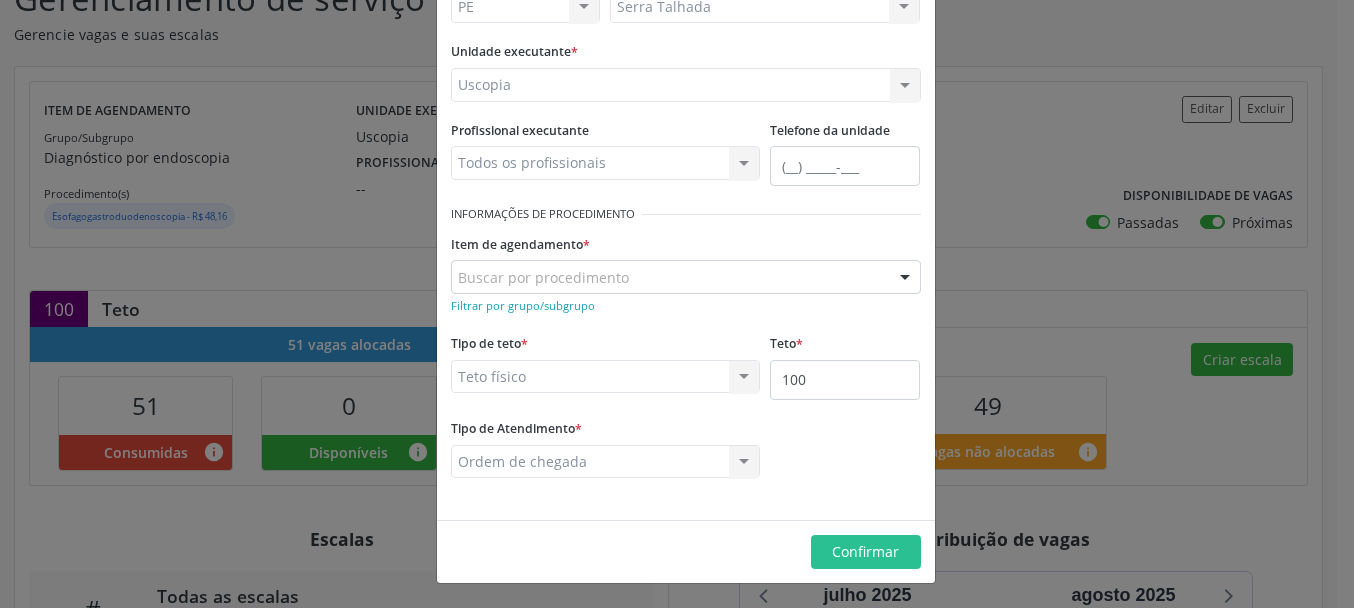 click on "Editar Serviço × Informações de Local
UF
*
PE         PE
Nenhum resultado encontrado para: "   "
Não há nenhuma opção para ser exibida.
Município
*
Serra Talhada         [GEOGRAPHIC_DATA] resultado encontrado para: "   "
Não há nenhuma opção para ser exibida.
Unidade executante
*
Uscopia         3 Grupamento de Bombeiros   [PERSON_NAME] Dental   Academia da Cidade [GEOGRAPHIC_DATA]   [GEOGRAPHIC_DATA]   [GEOGRAPHIC_DATA] I   [GEOGRAPHIC_DATA] do Forro   Academia da Cidade [GEOGRAPHIC_DATA]   Academia da Cidade do Mutirao   Academia da Saude Cohab II   Alanalaiz [PERSON_NAME] Servicos de Medicina e Nutricao   Amor Saude   Anaclin   Analise Laboratorio Clinico   [PERSON_NAME] Cia Ltda   [PERSON_NAME] Diniz Ltda   [PERSON_NAME] Diniz Ltda" at bounding box center [677, 304] 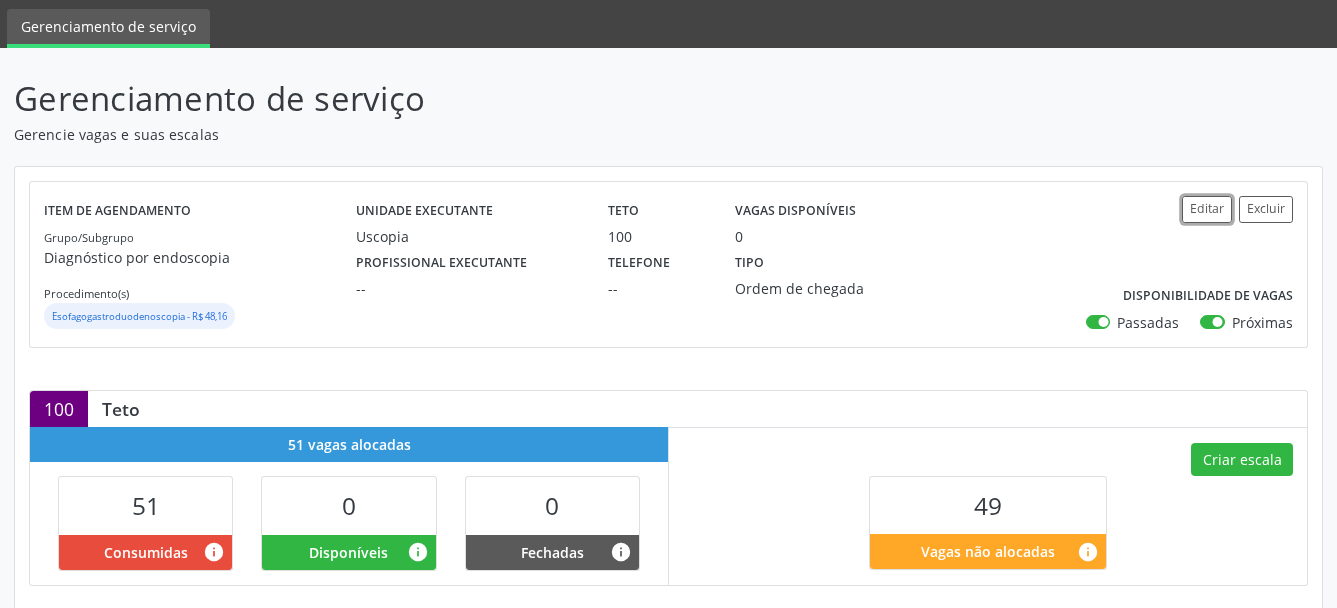 scroll, scrollTop: 0, scrollLeft: 0, axis: both 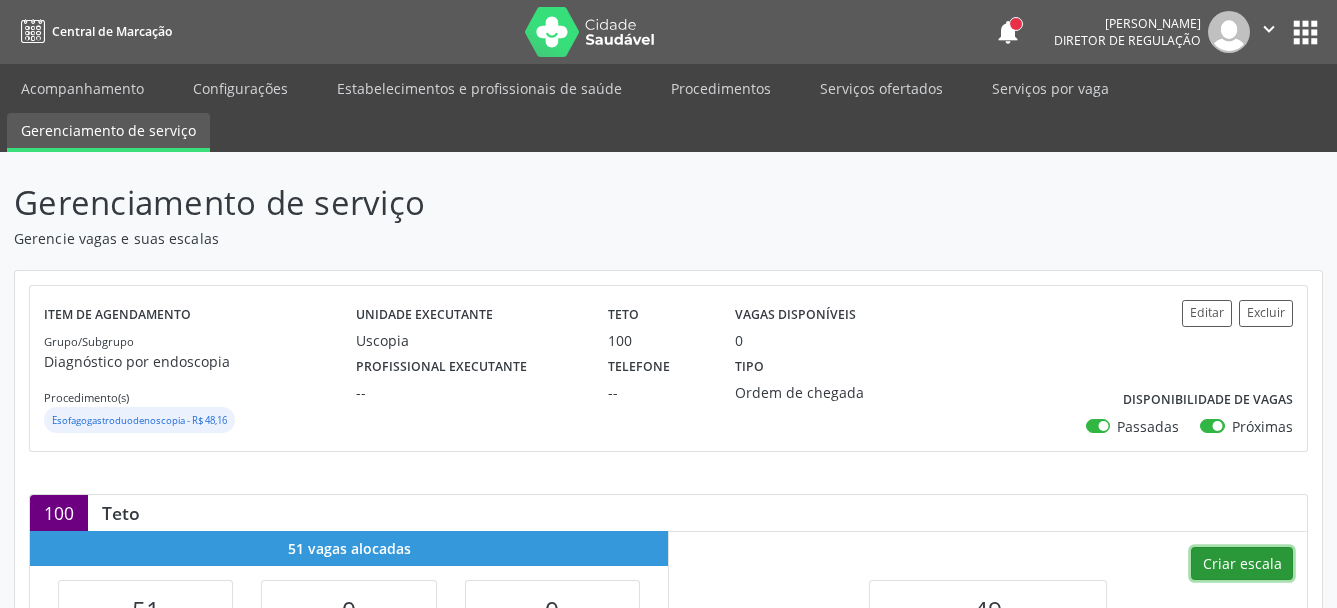 click on "Criar escala" at bounding box center (1242, 564) 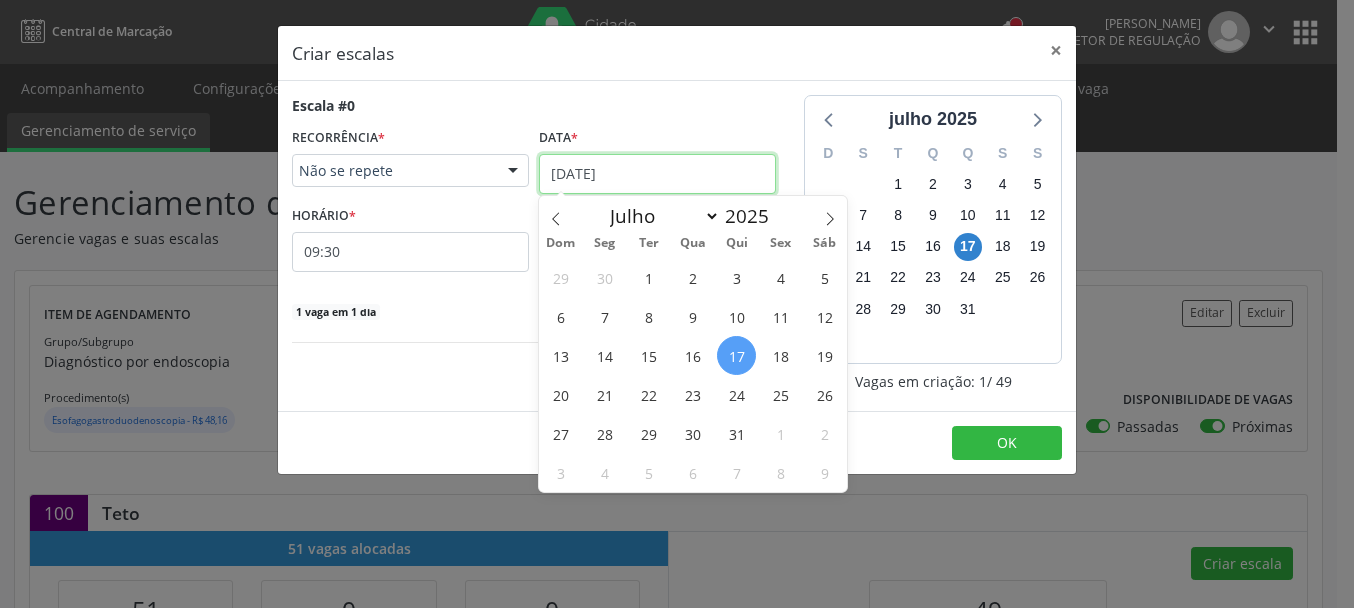 click on "[DATE]" at bounding box center [657, 174] 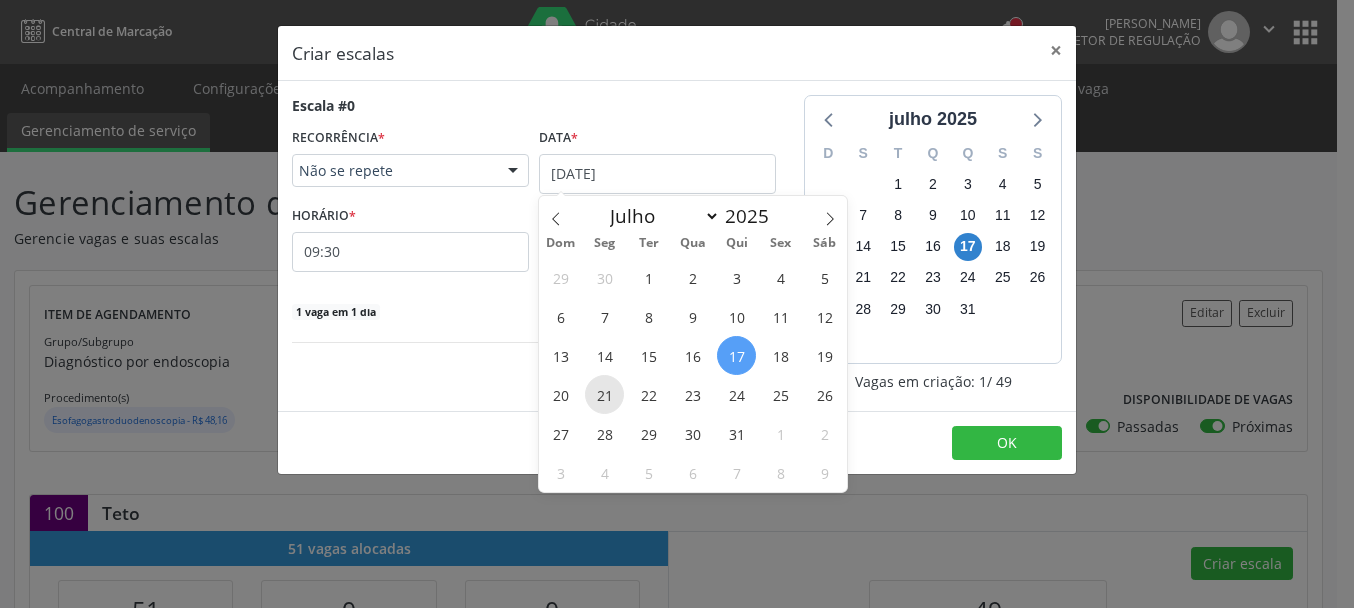 click on "21" at bounding box center (604, 394) 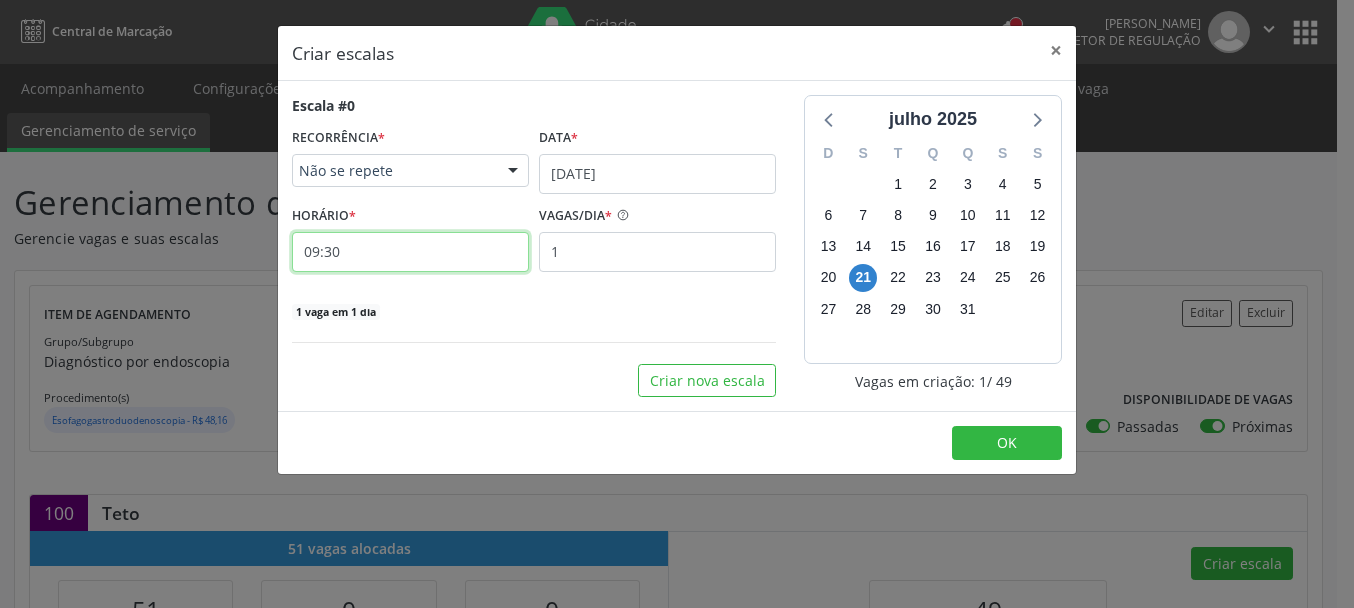 click on "09:30" at bounding box center (410, 252) 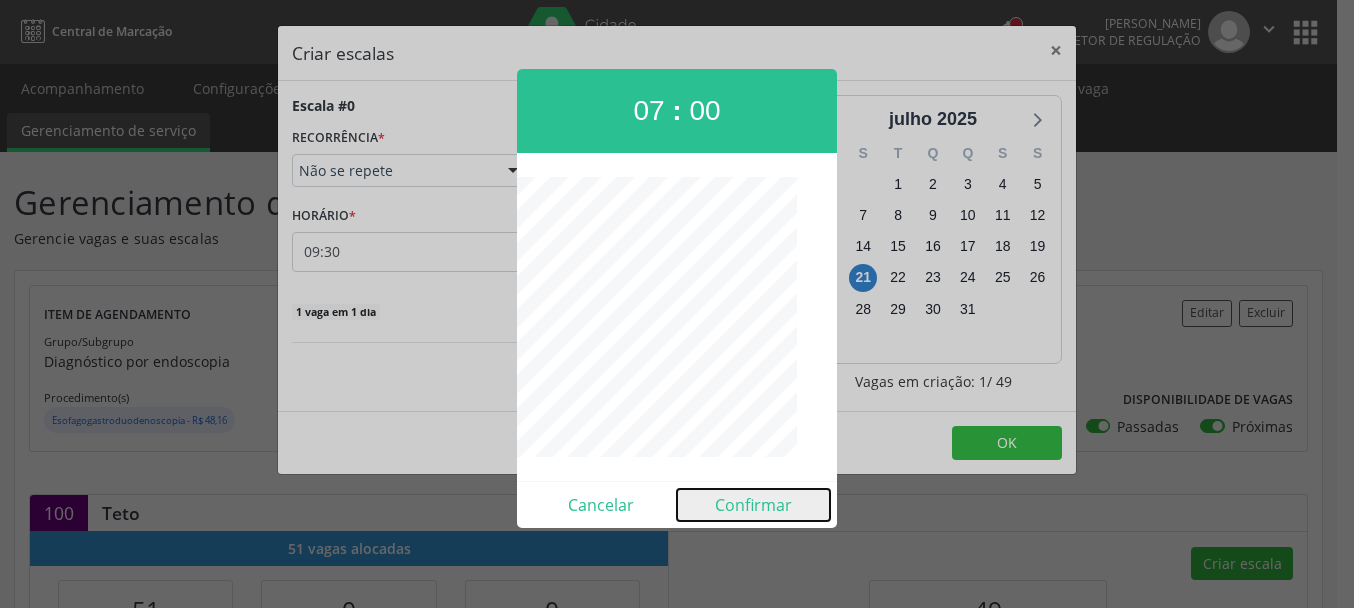 click on "Confirmar" at bounding box center [753, 505] 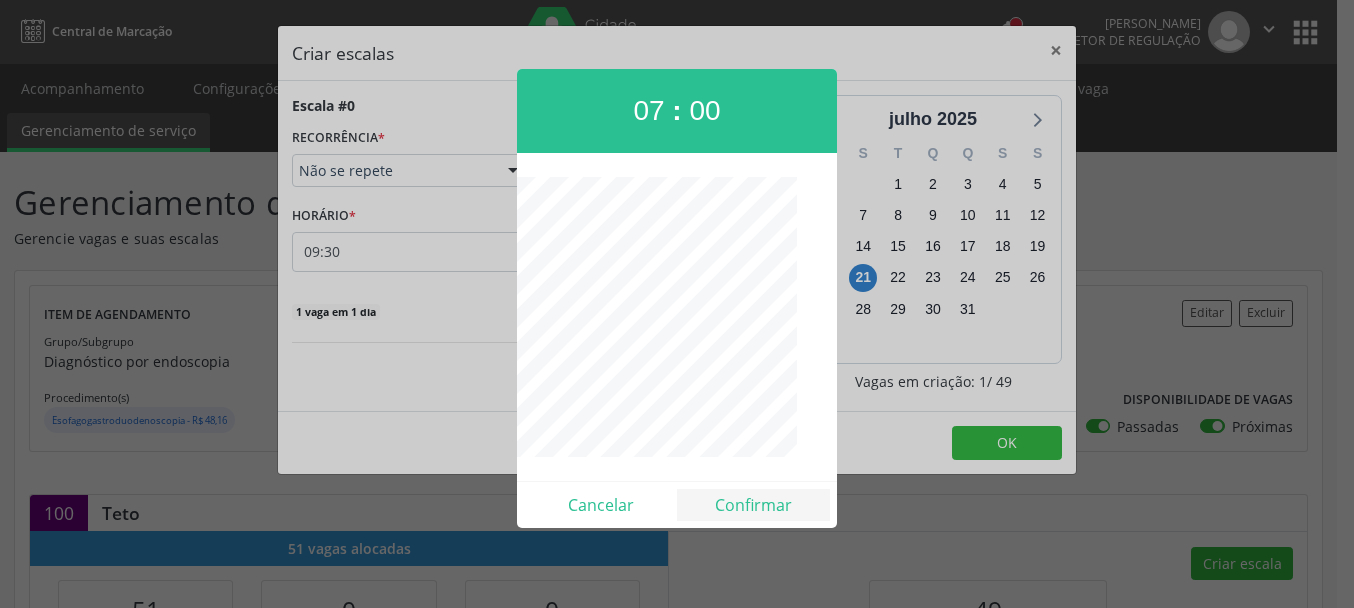 type on "07:00" 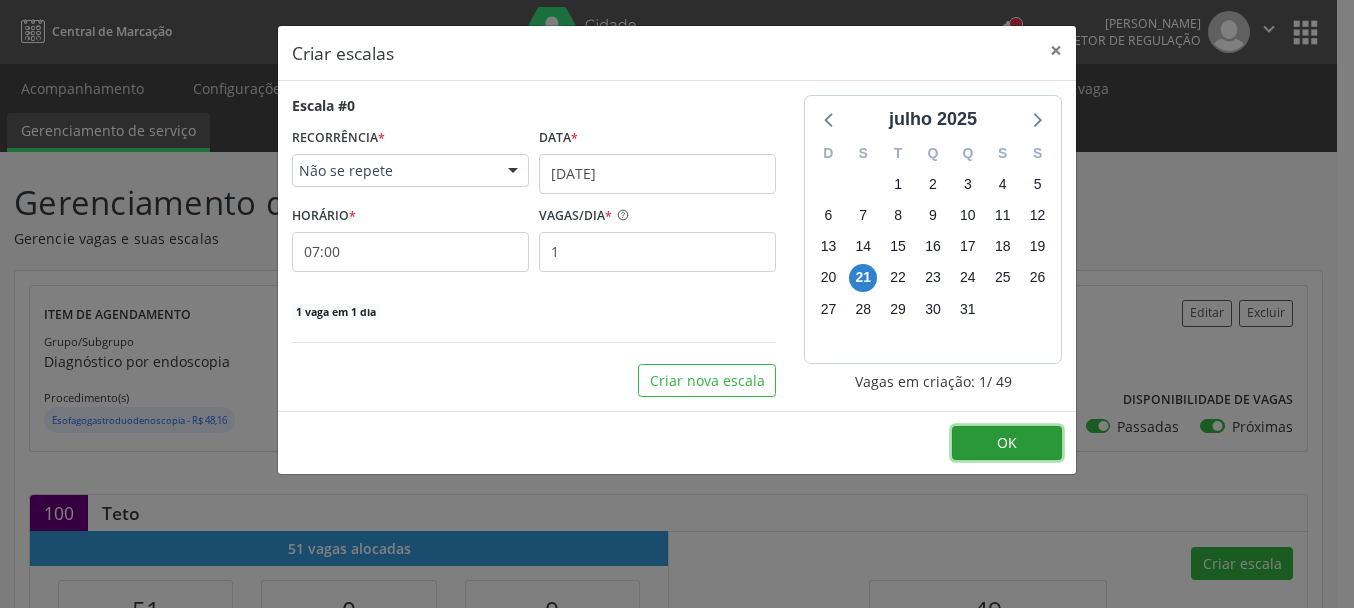 click on "OK" at bounding box center [1007, 443] 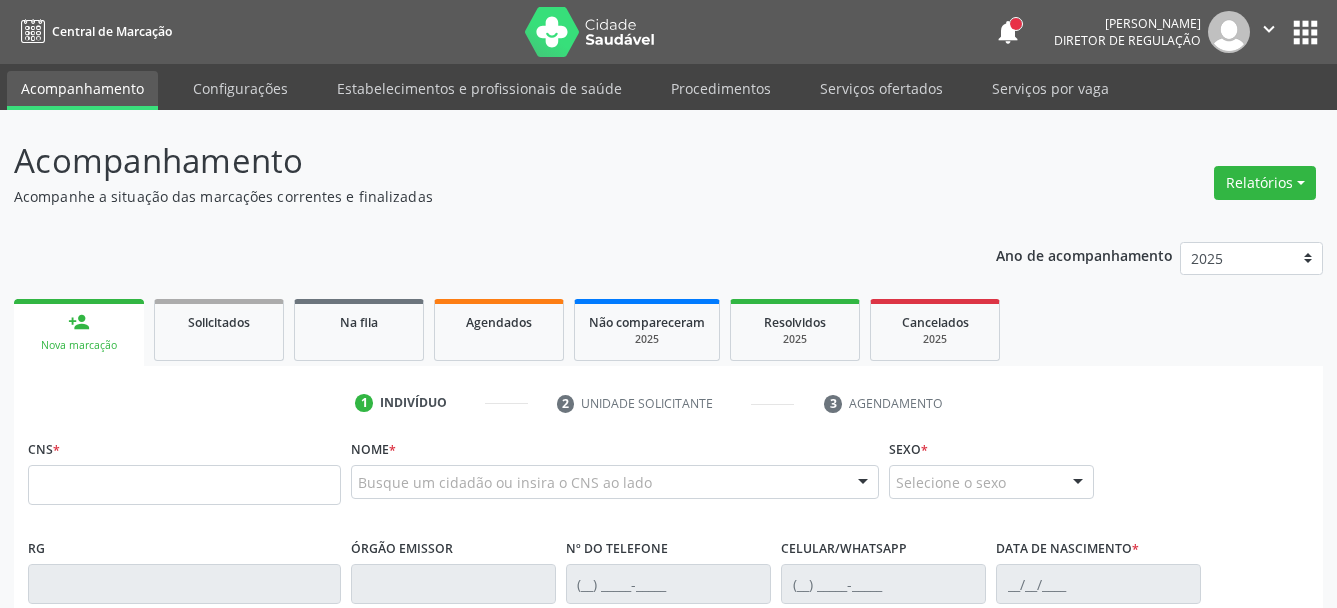 scroll, scrollTop: 0, scrollLeft: 0, axis: both 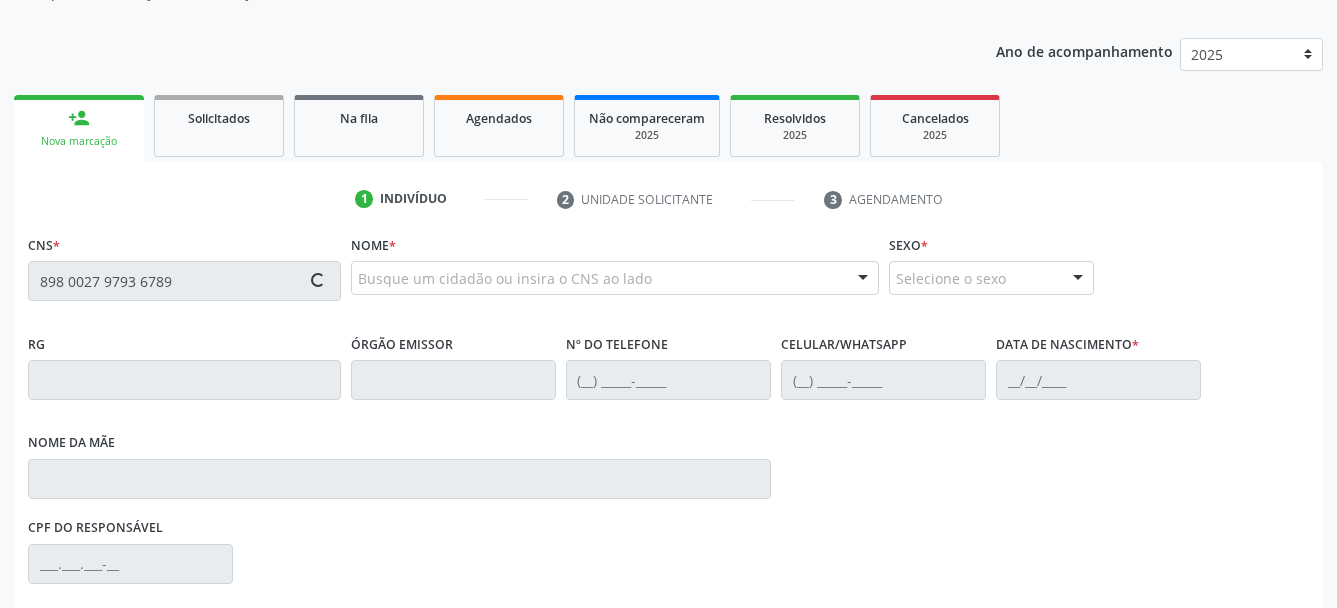 type on "898 0027 9793 6789" 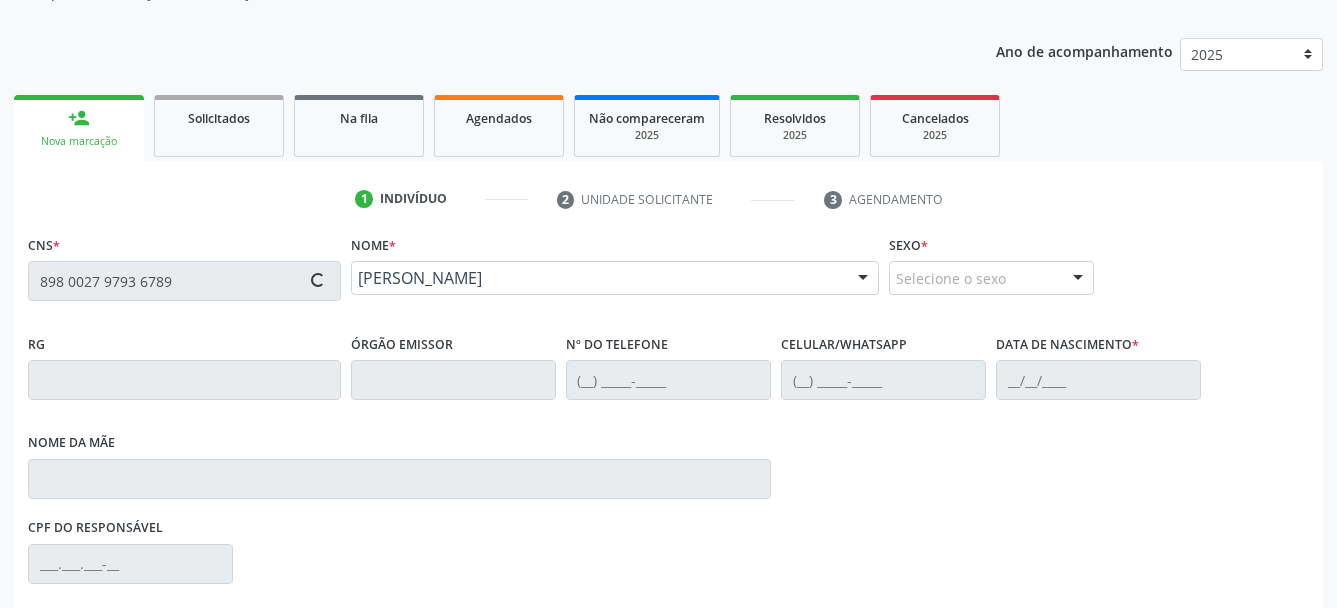 type on "(87) 99999-9999" 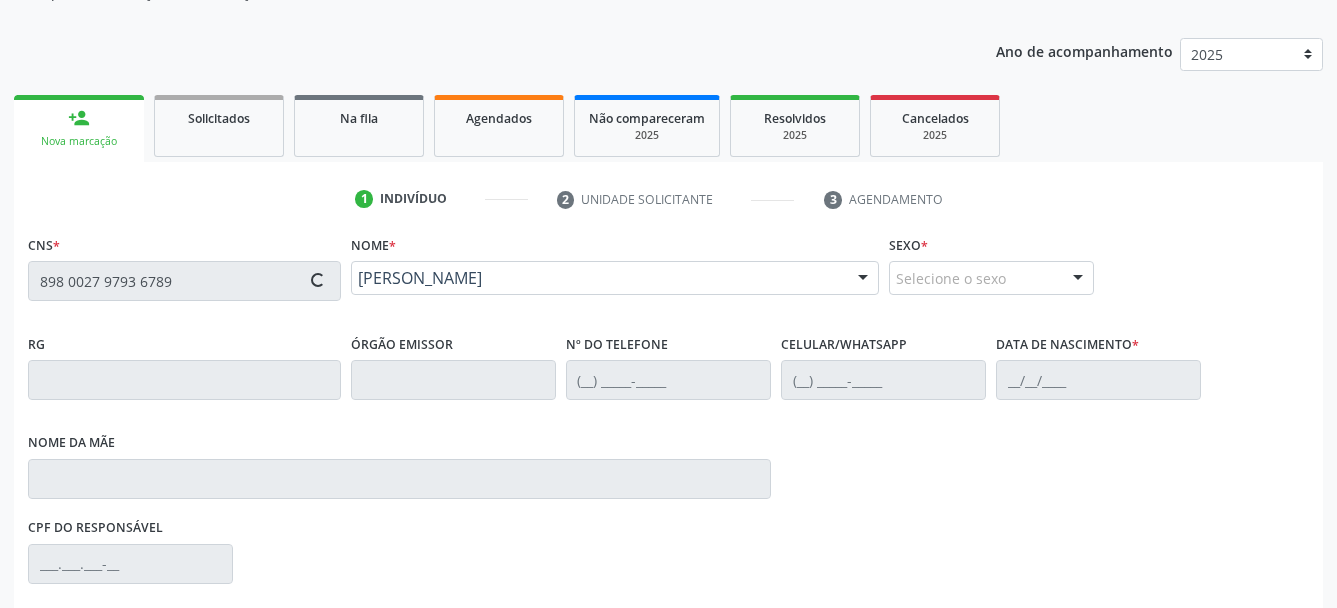 type on "23/06/2011" 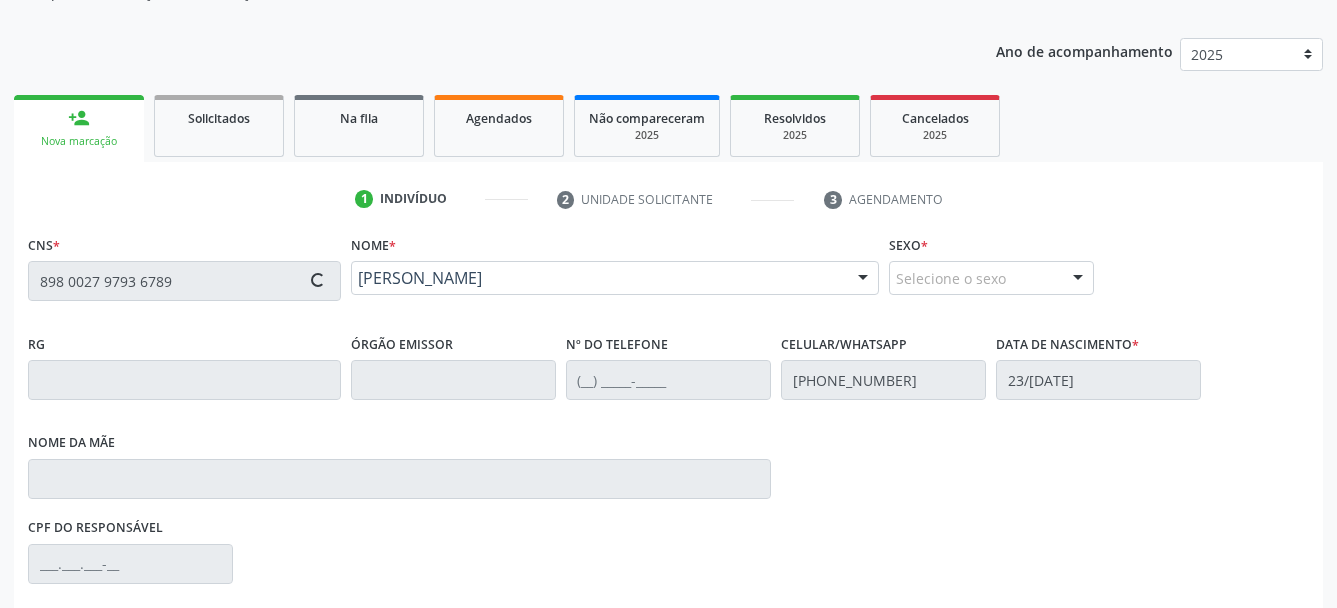 type on "Adenildes Silva Tavares" 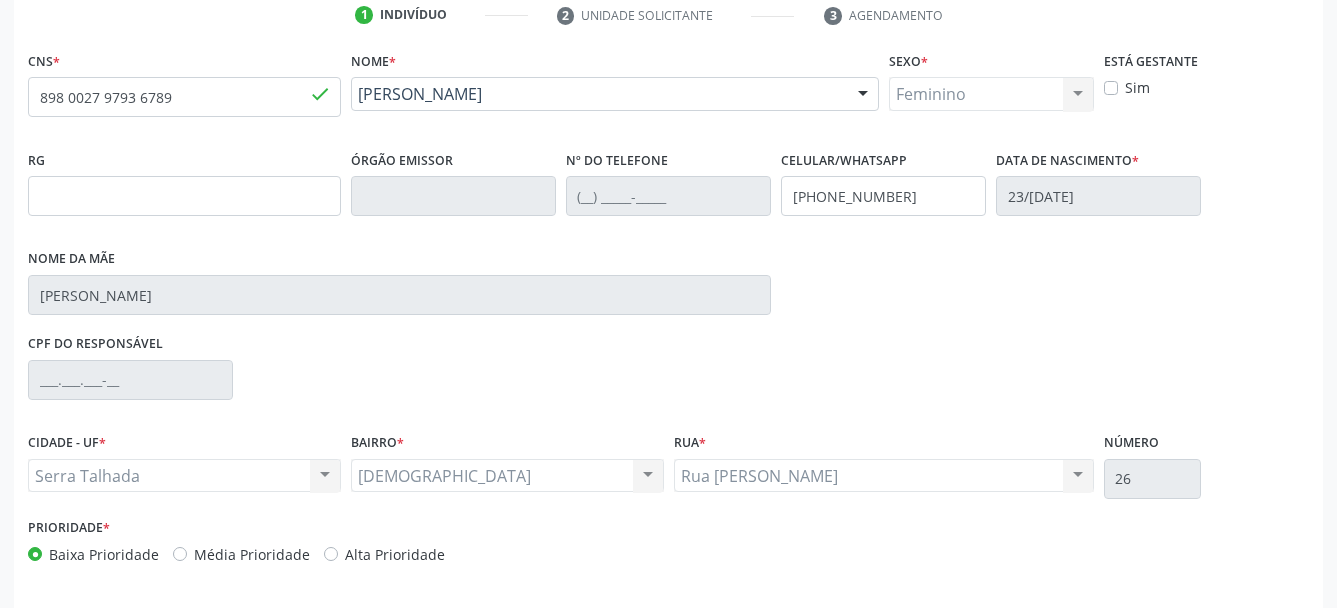 scroll, scrollTop: 462, scrollLeft: 0, axis: vertical 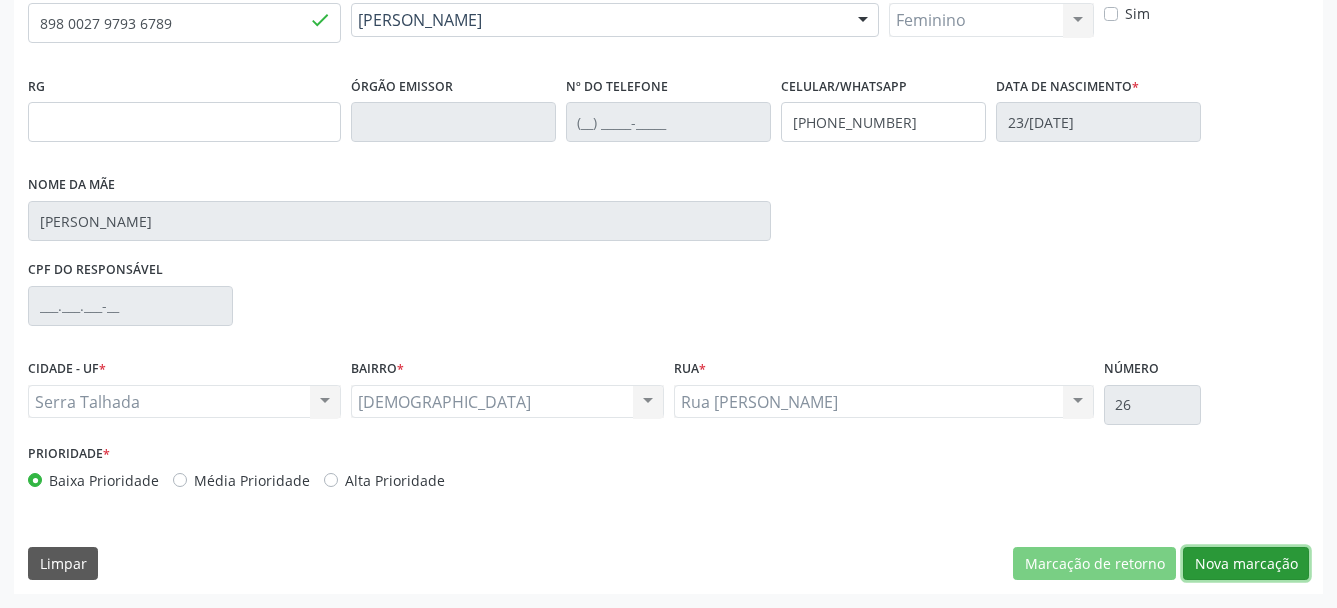 click on "Nova marcação" at bounding box center (1246, 564) 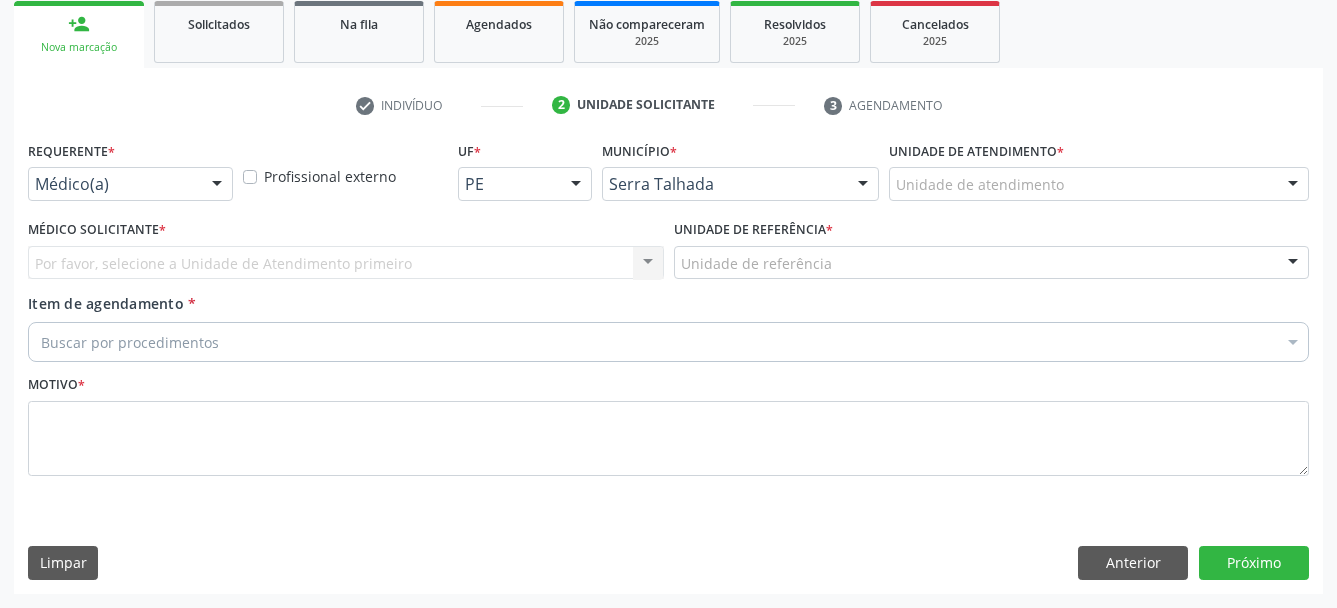 scroll, scrollTop: 314, scrollLeft: 0, axis: vertical 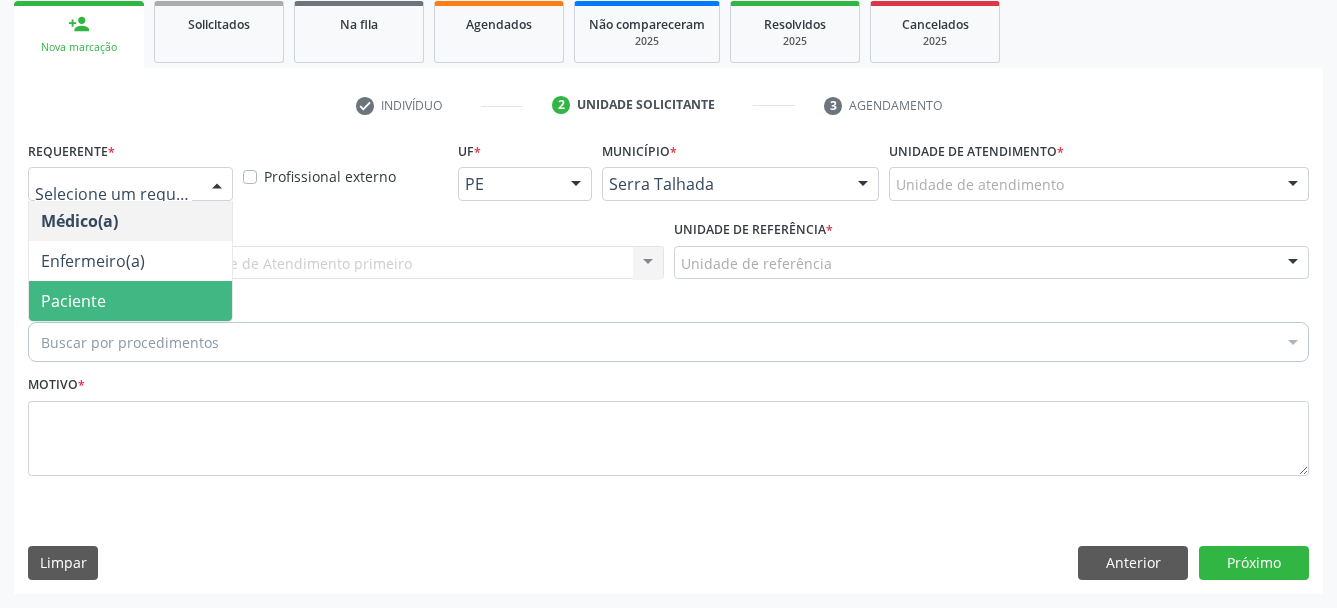 click on "Paciente" at bounding box center [130, 301] 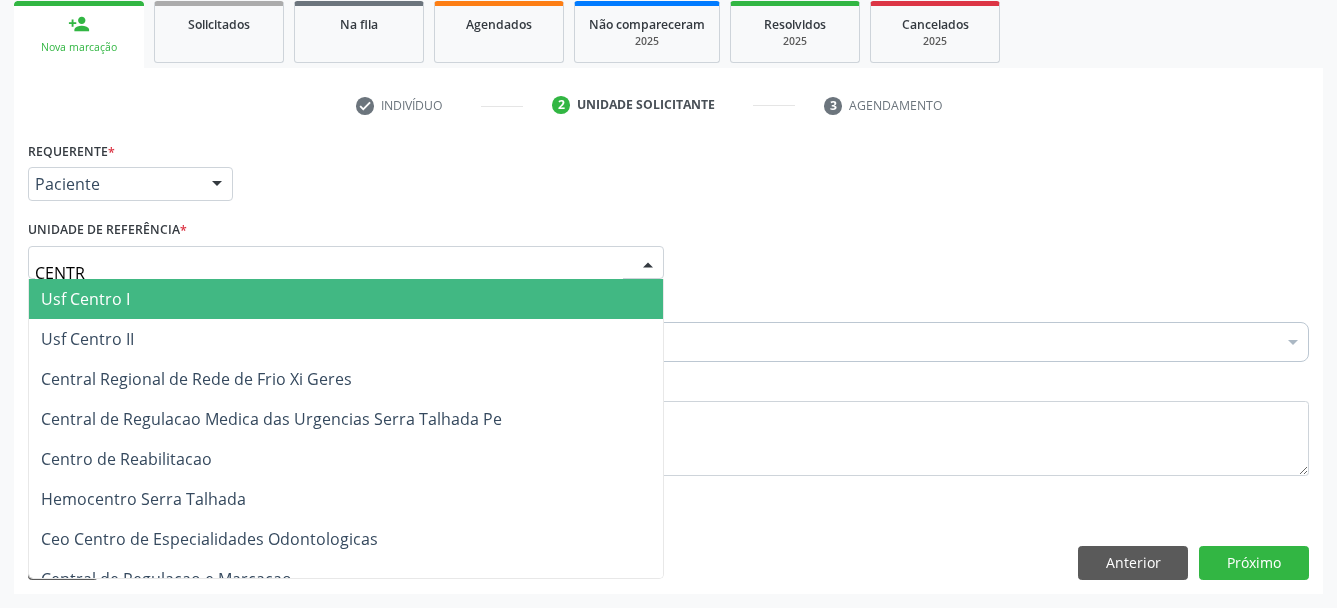 type on "CENTRO" 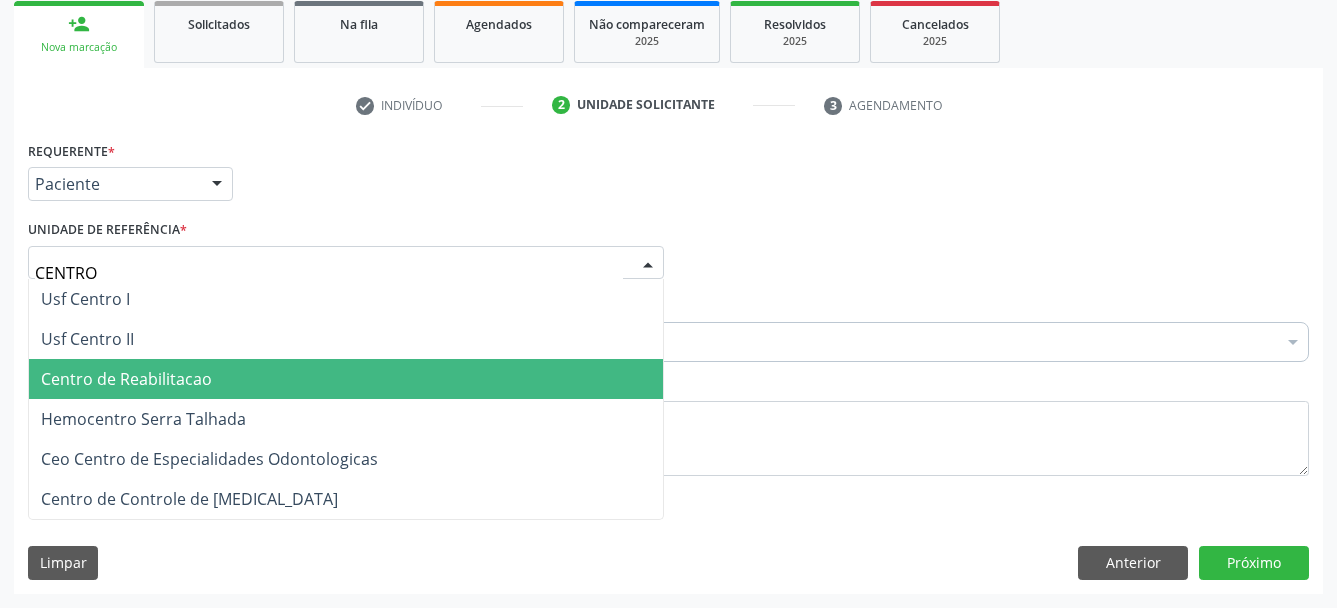 click on "Centro de Reabilitacao" at bounding box center (346, 379) 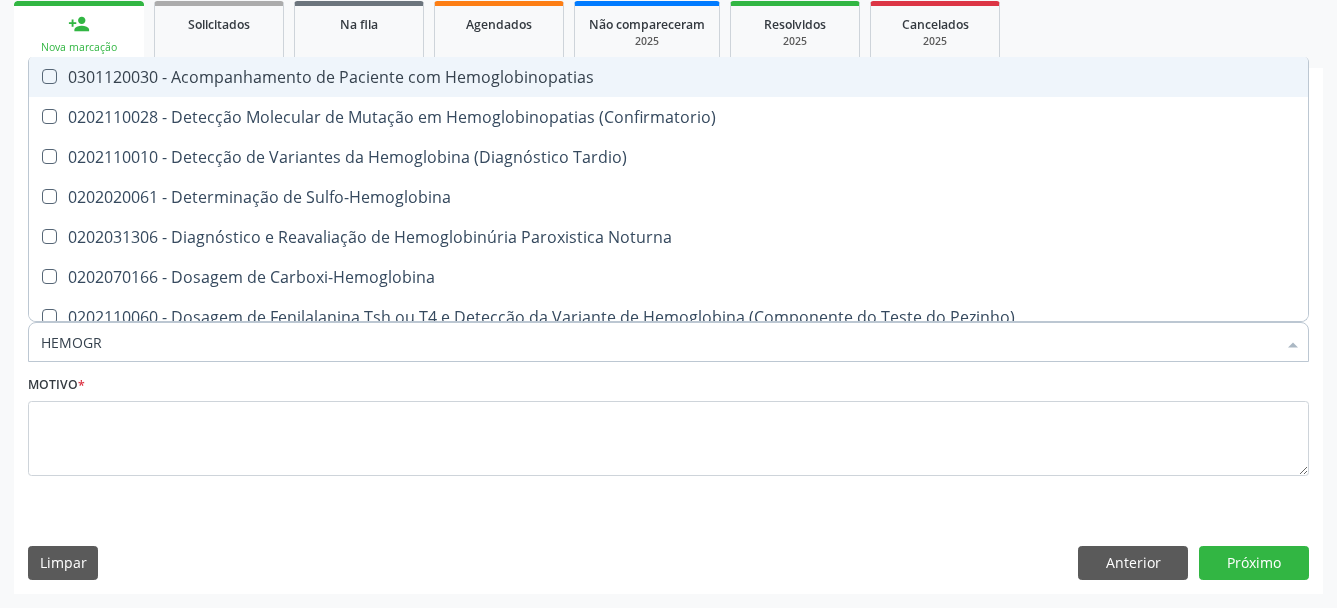 type on "HEMOGRA" 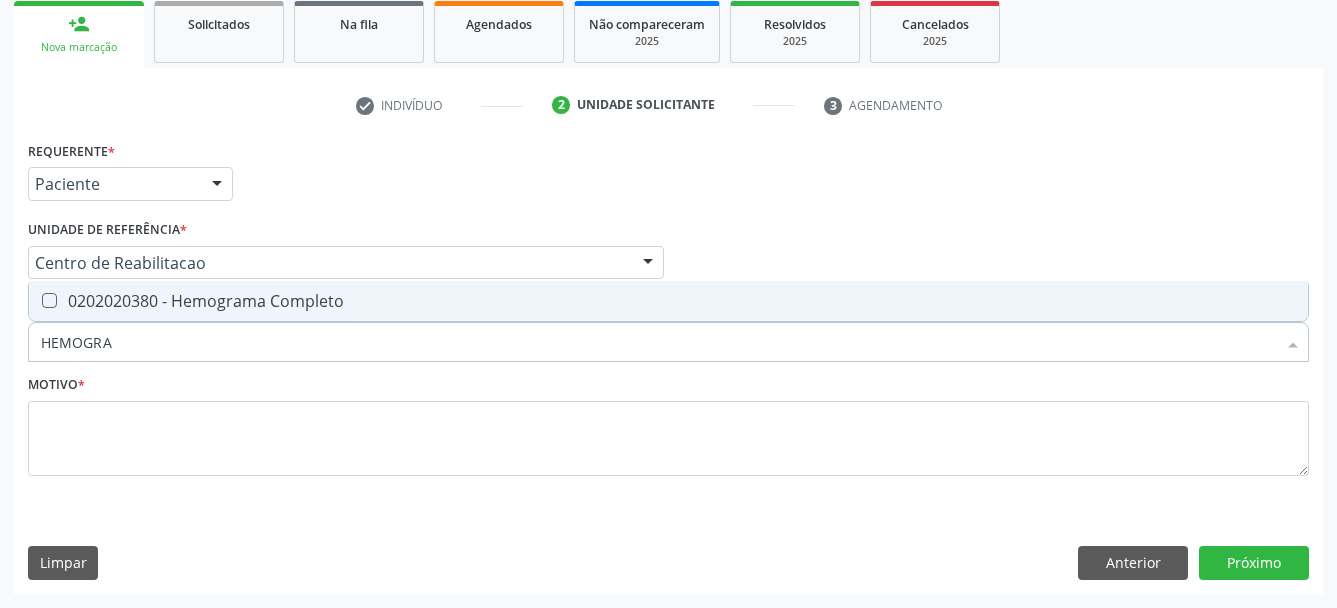 click on "0202020380 - Hemograma Completo" at bounding box center (668, 301) 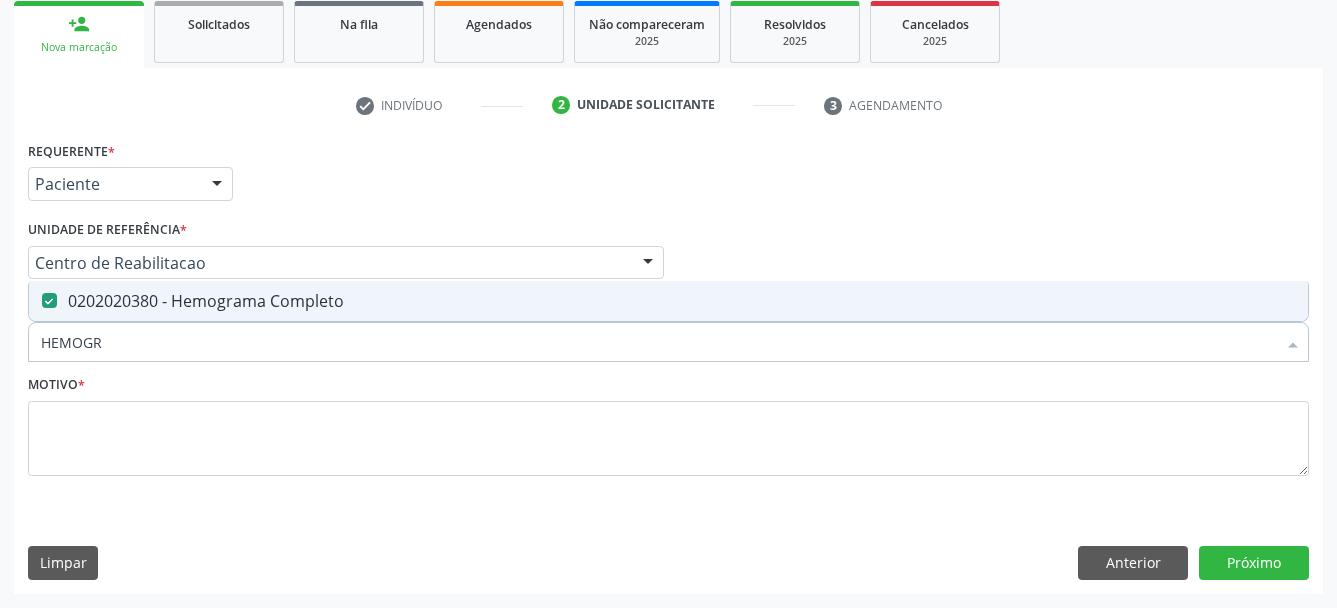 type on "HEMOG" 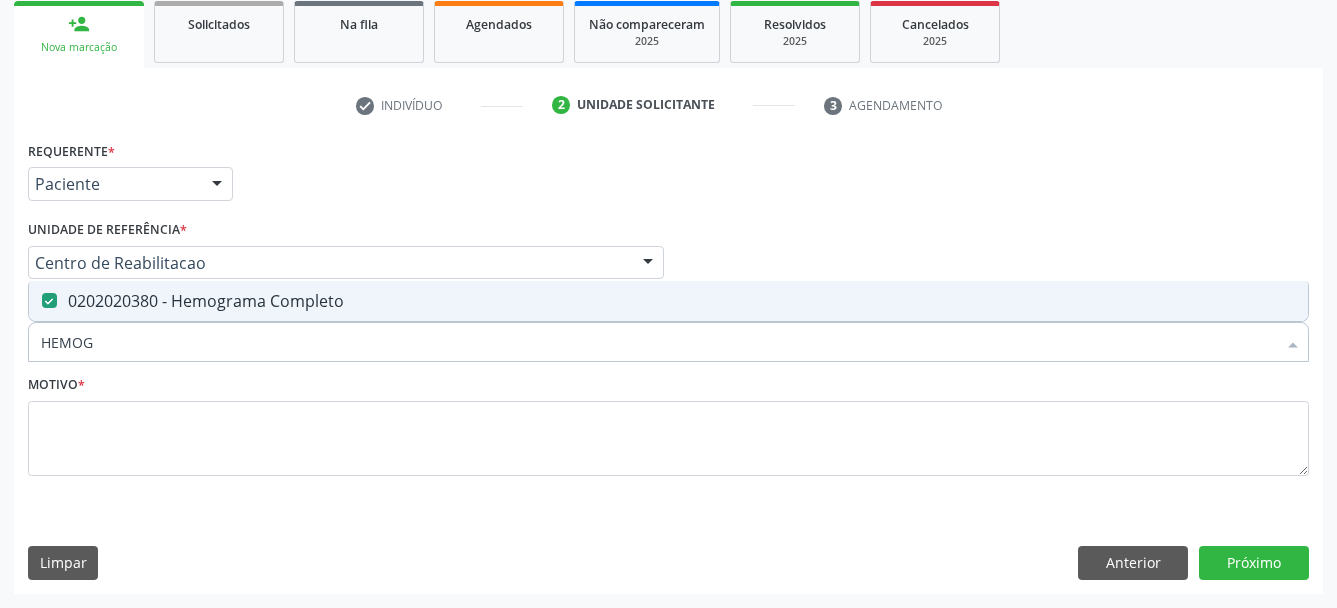 checkbox on "false" 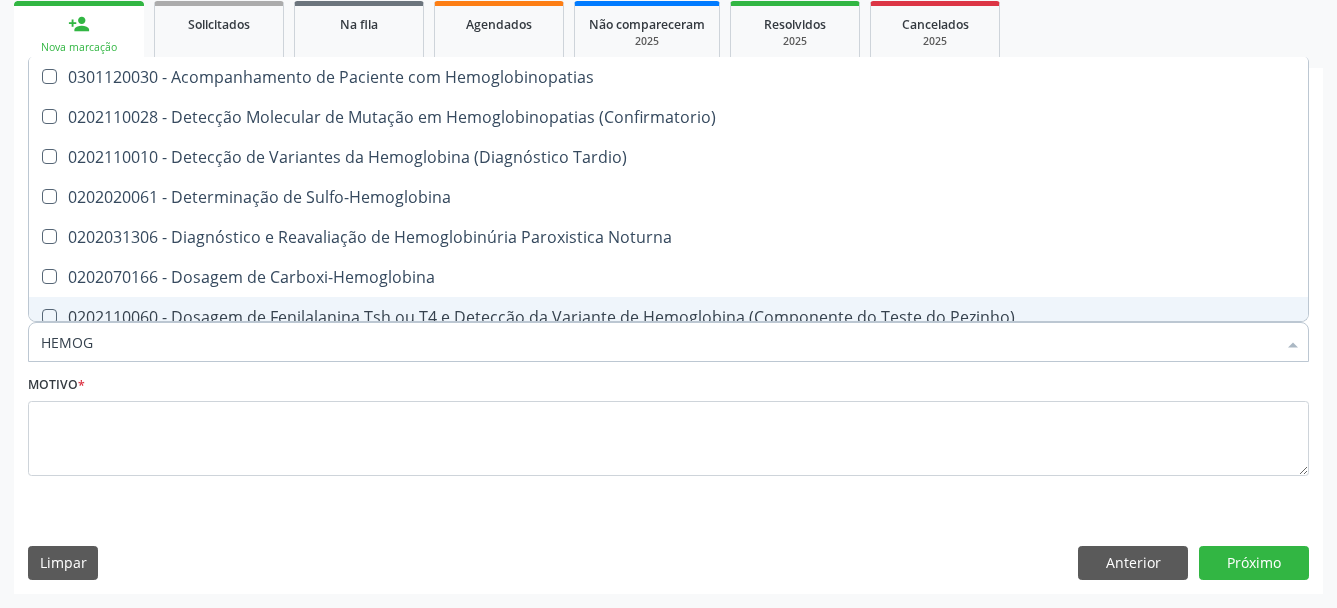 type on "HEMO" 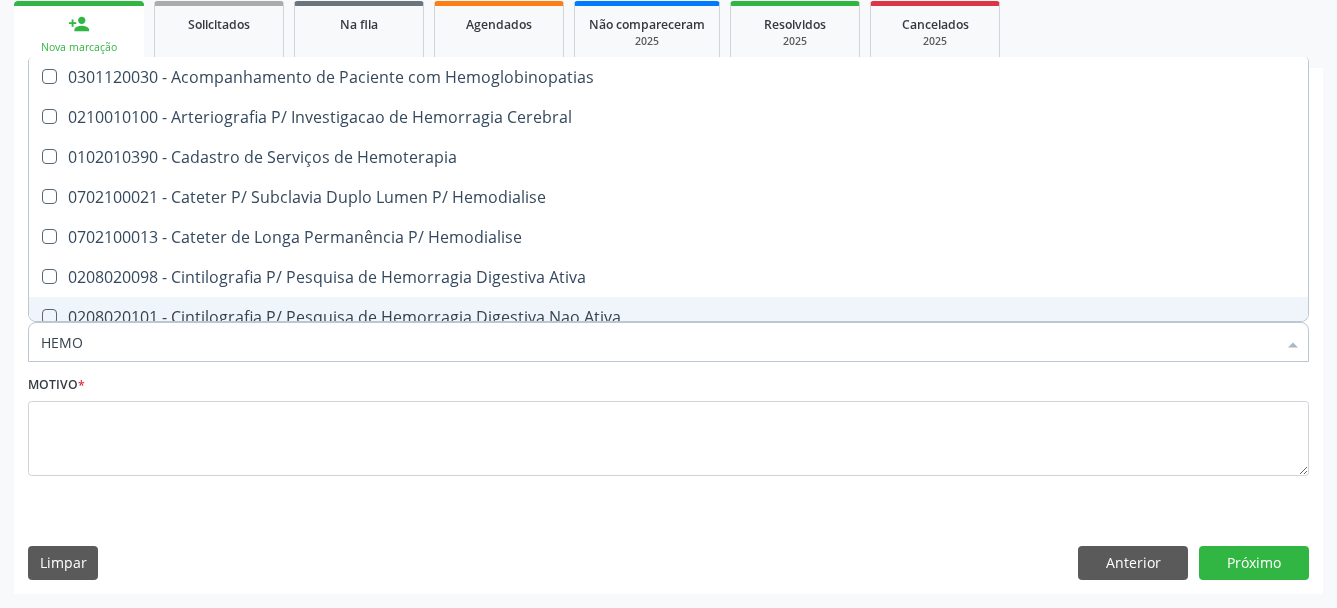 type on "HEM" 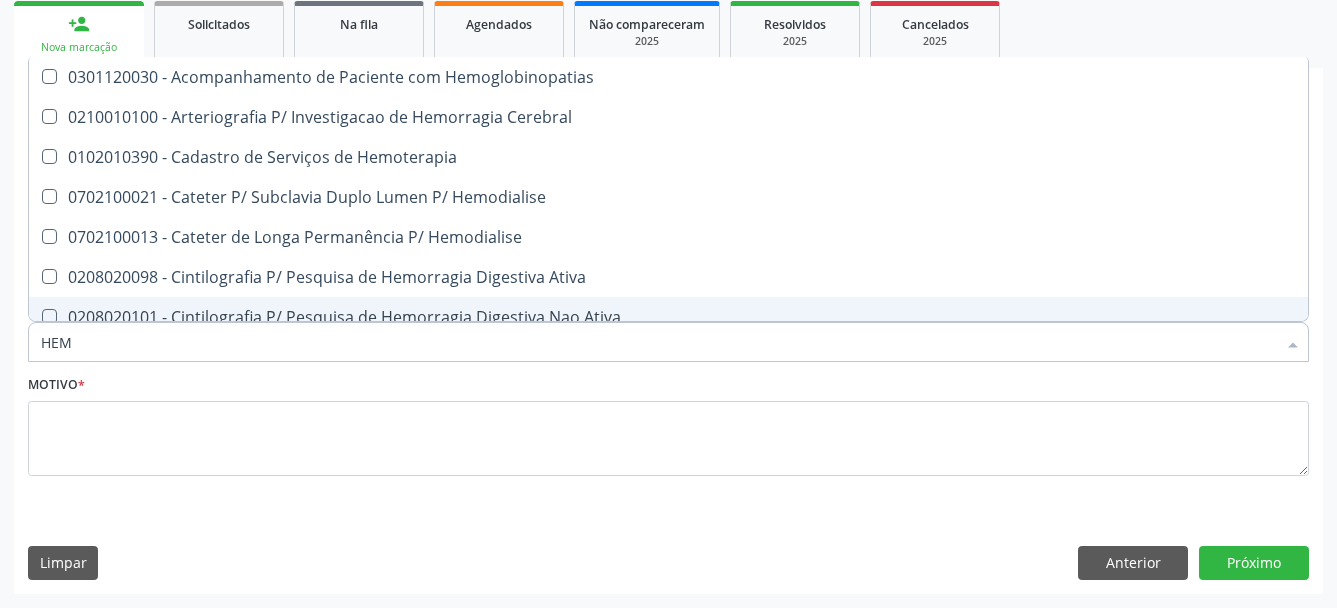 type on "HE" 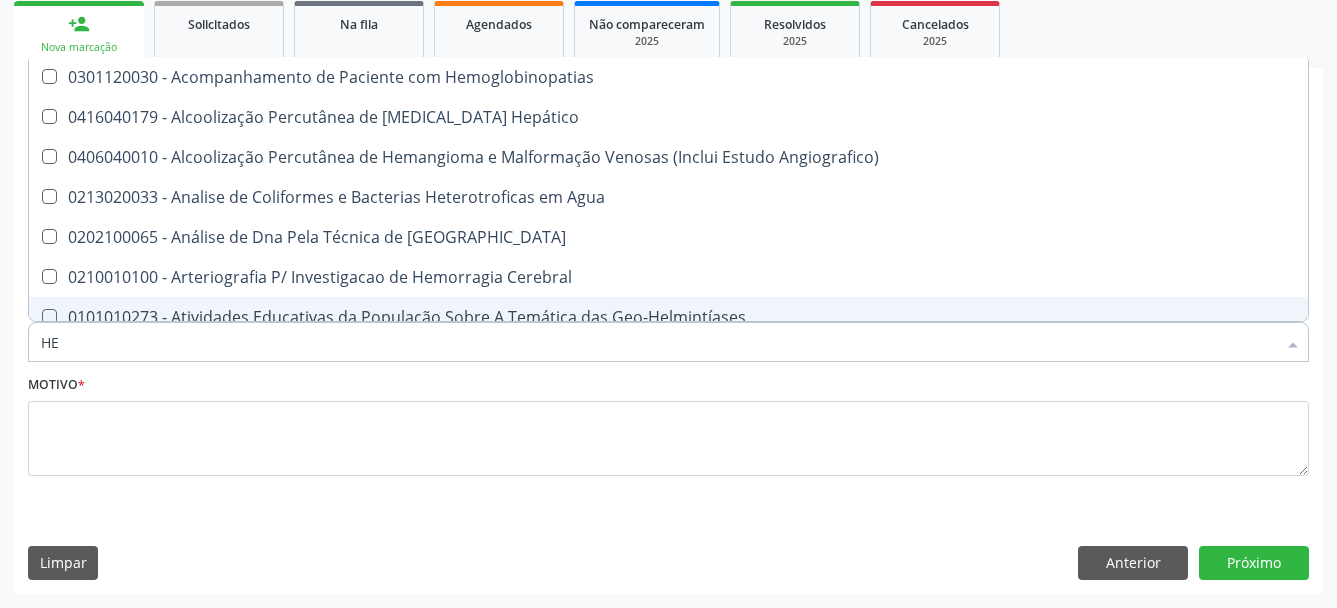 type on "H" 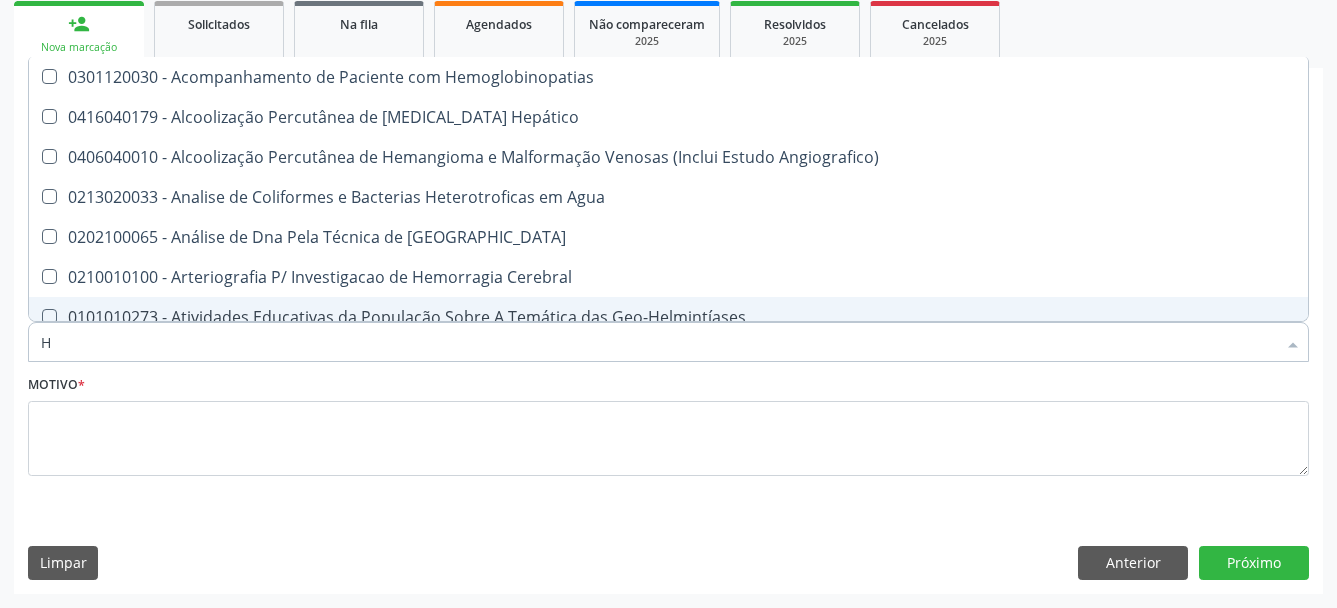 checkbox on "false" 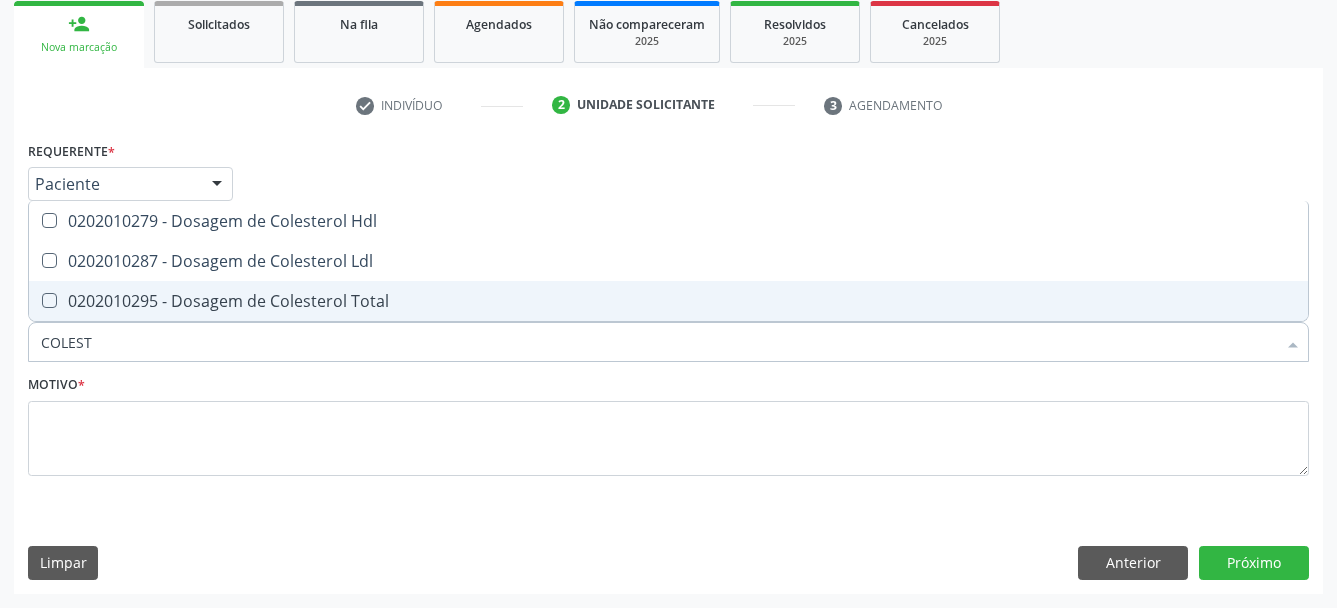 type on "COLESTE" 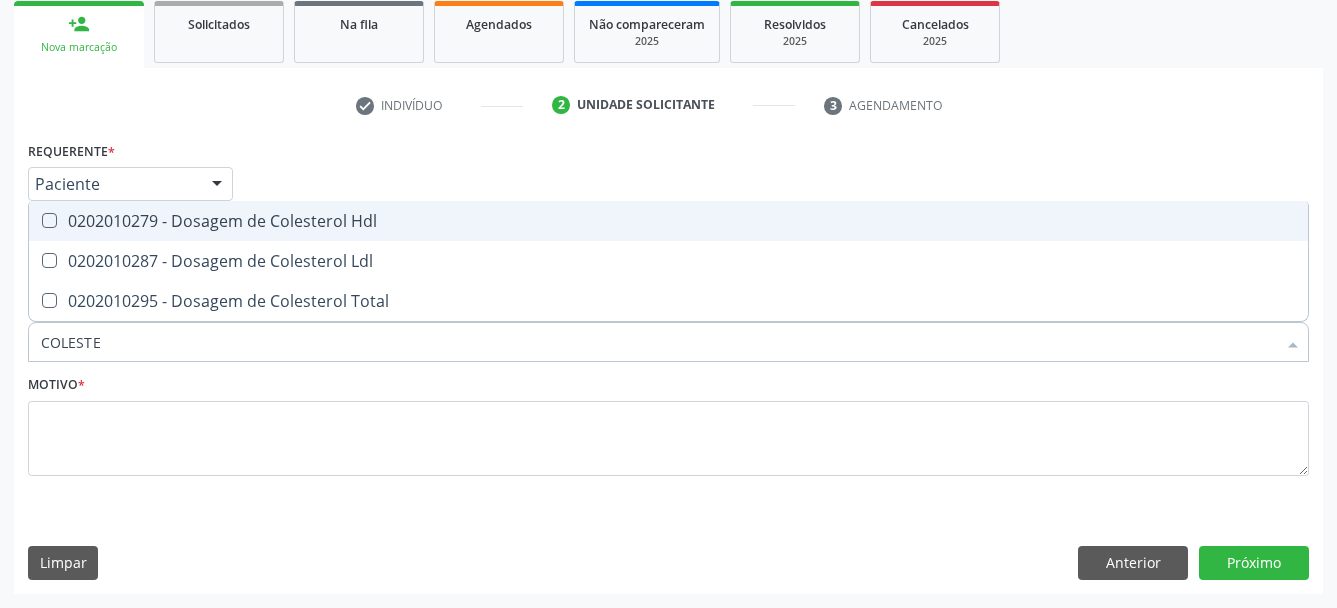 click at bounding box center (36, 221) 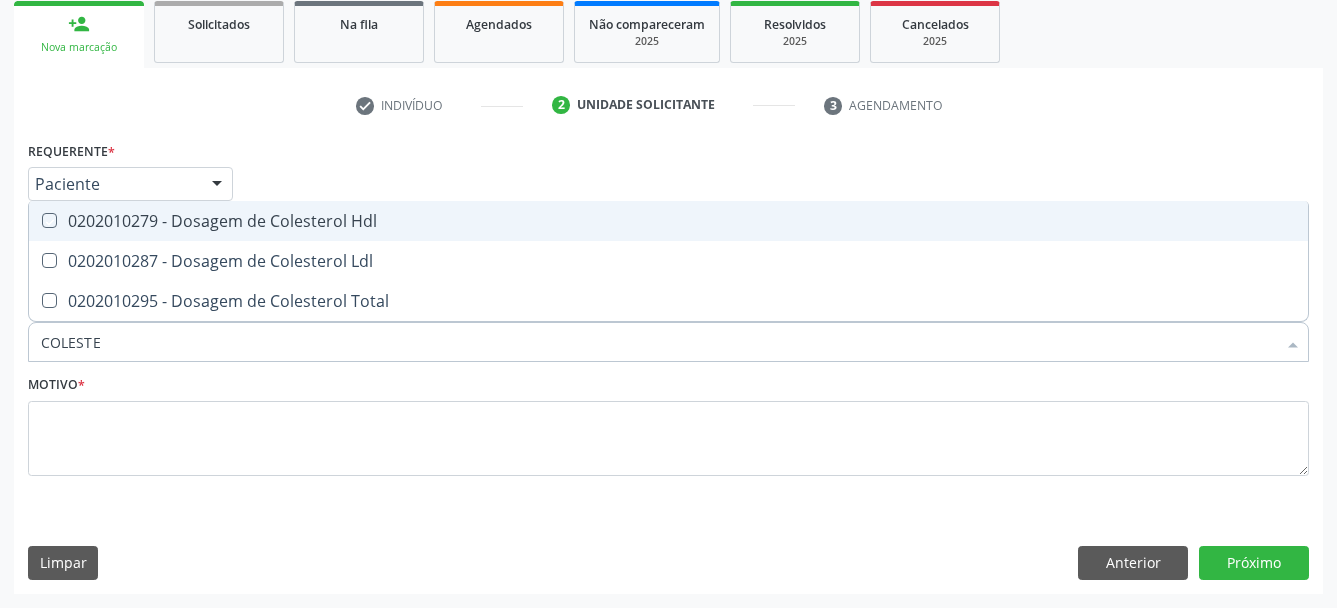 checkbox on "true" 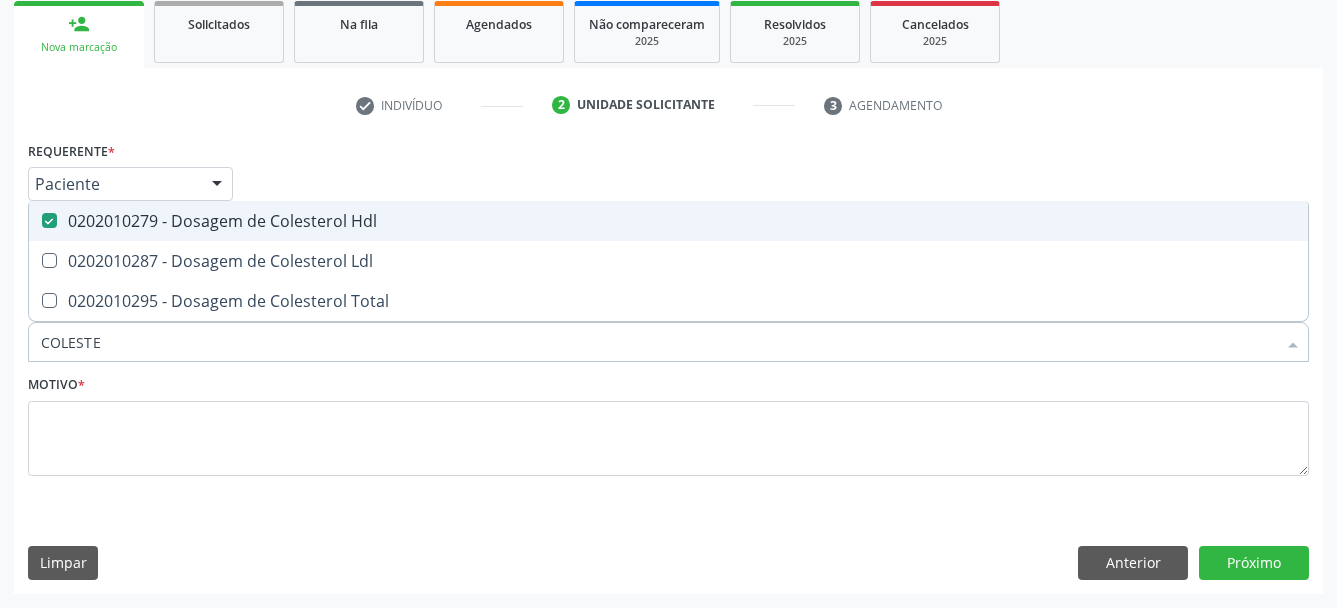 drag, startPoint x: 48, startPoint y: 229, endPoint x: 44, endPoint y: 241, distance: 12.649111 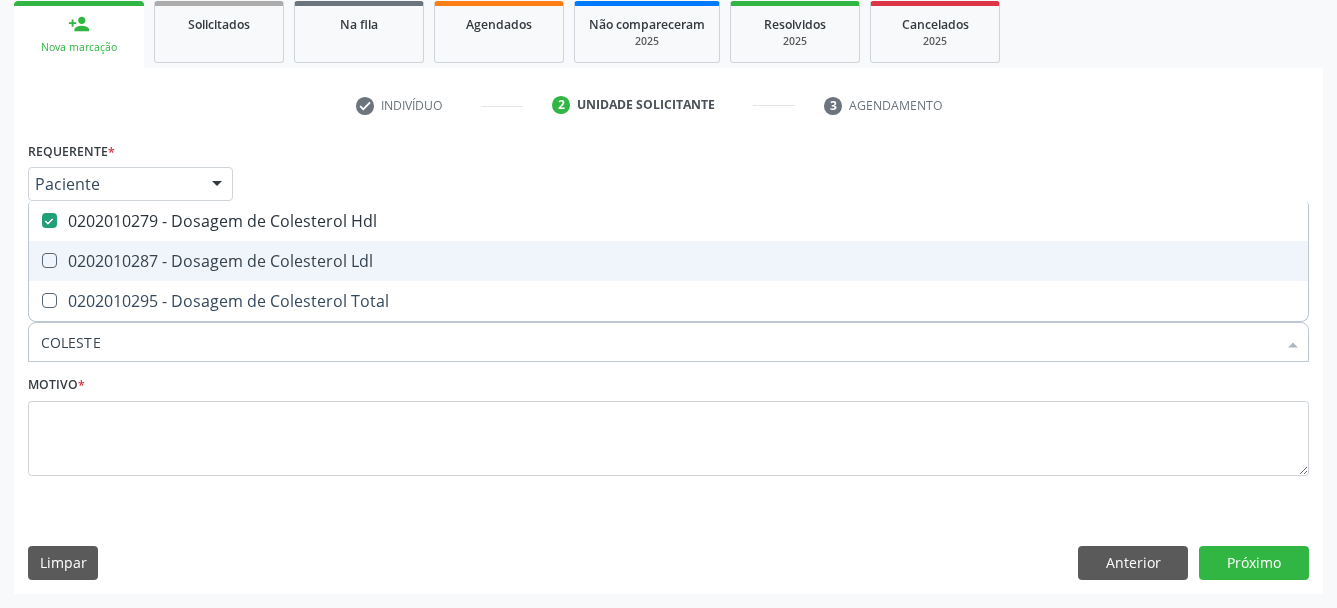 click on "0202010287 - Dosagem de Colesterol Ldl" at bounding box center [668, 261] 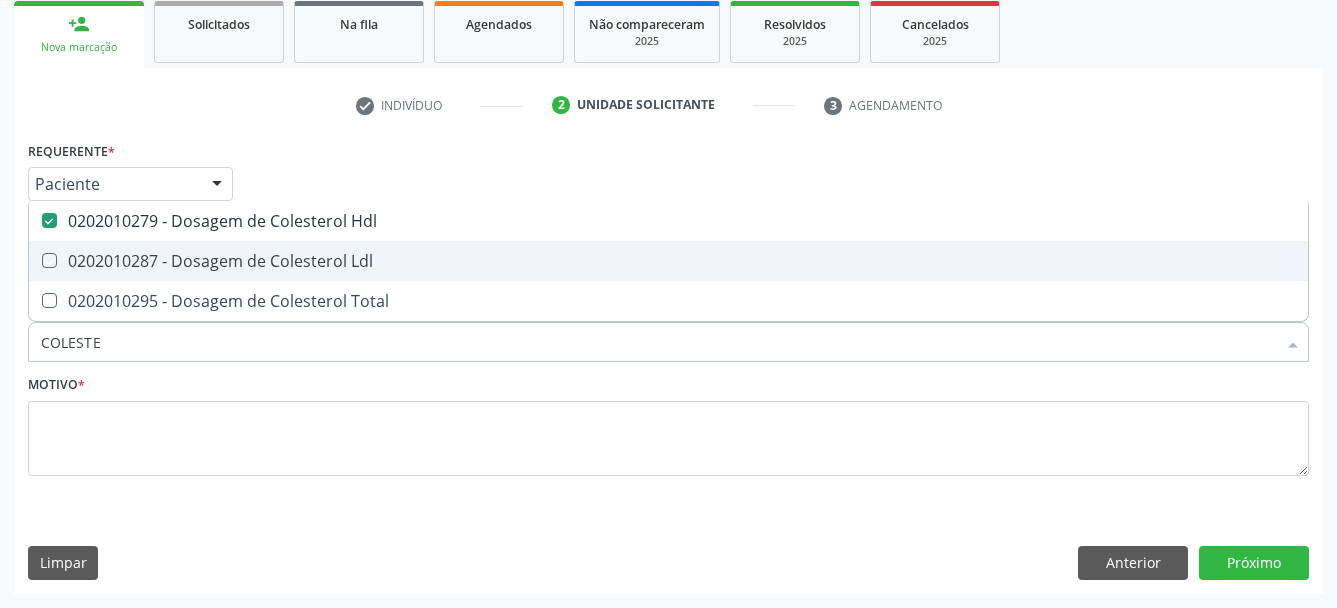 checkbox on "true" 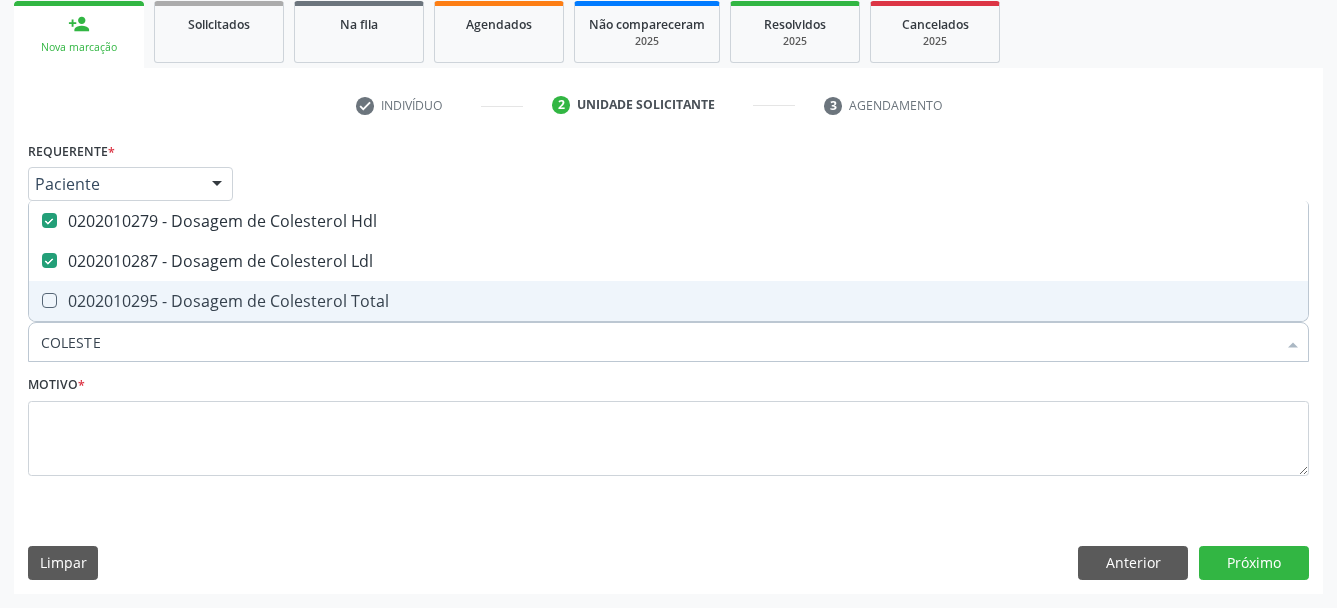 click on "0202010295 - Dosagem de Colesterol Total" at bounding box center [668, 301] 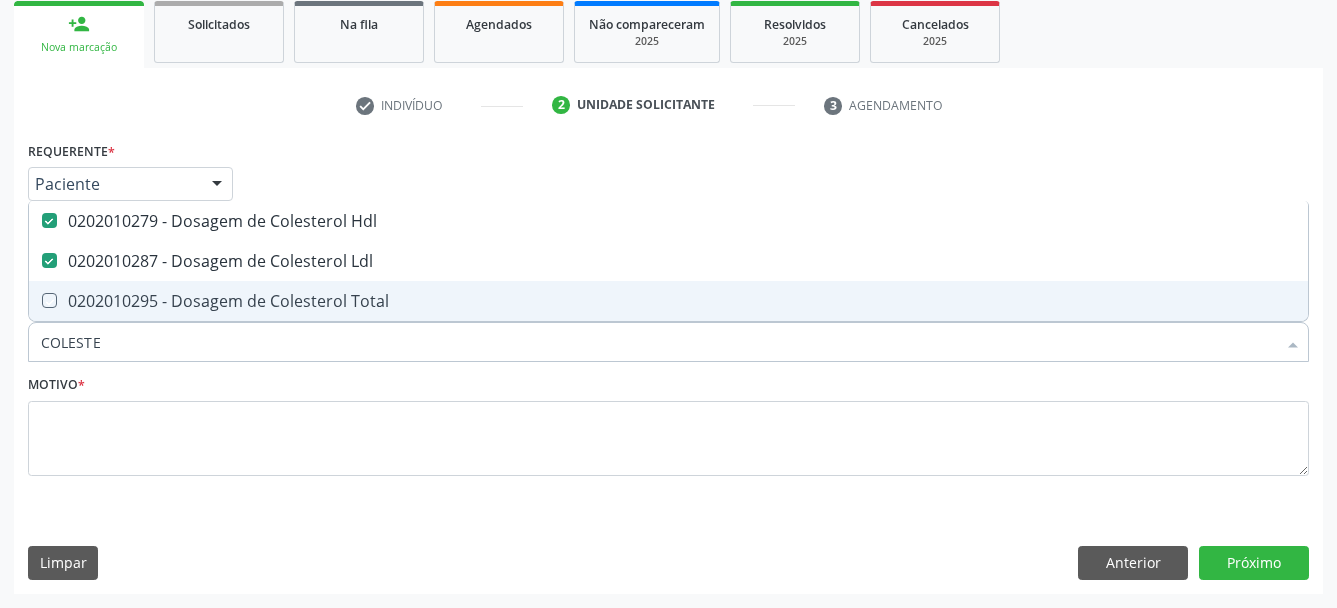 checkbox on "true" 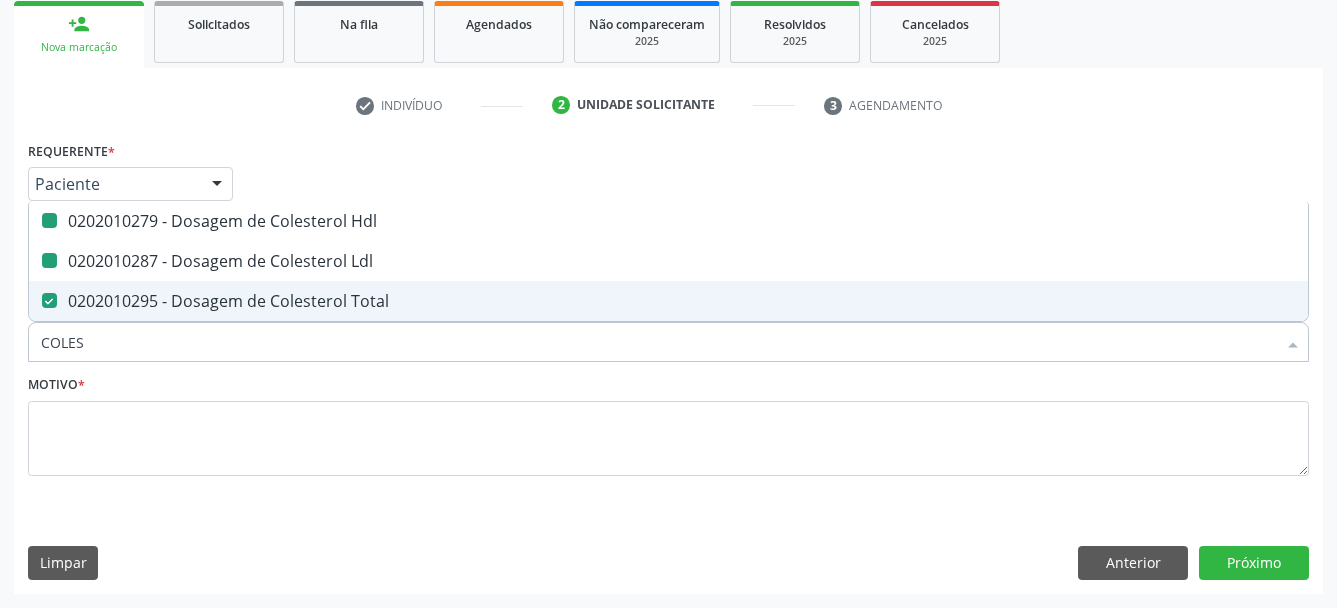 type on "COLE" 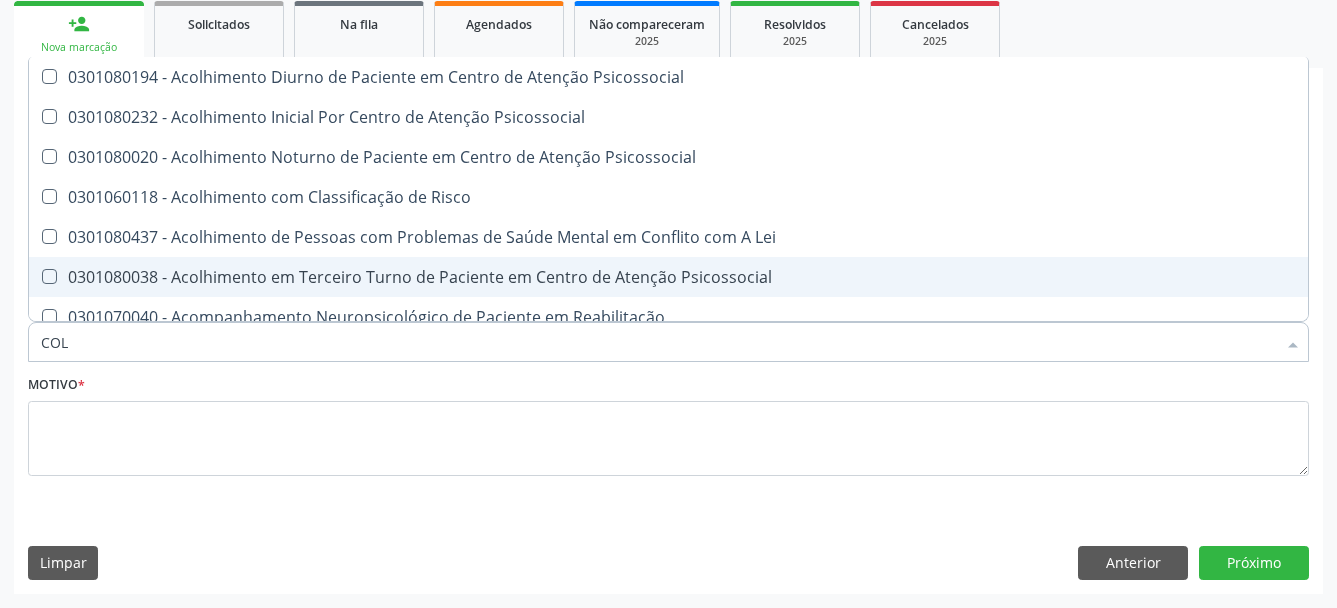 type on "CO" 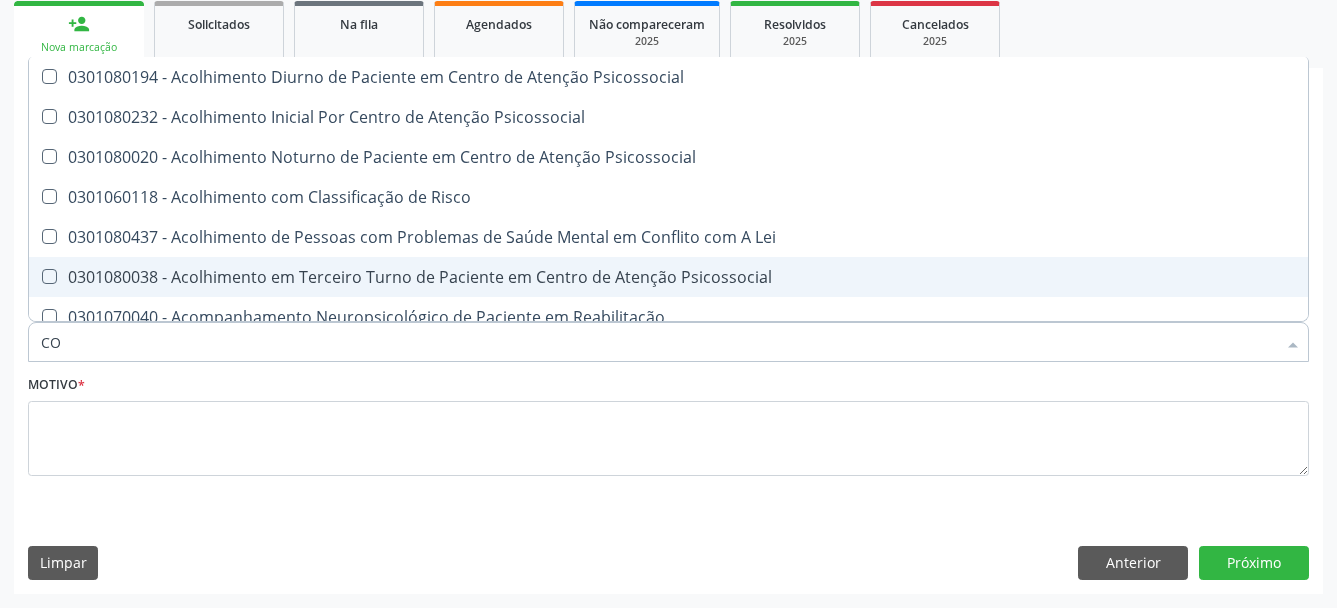 checkbox on "false" 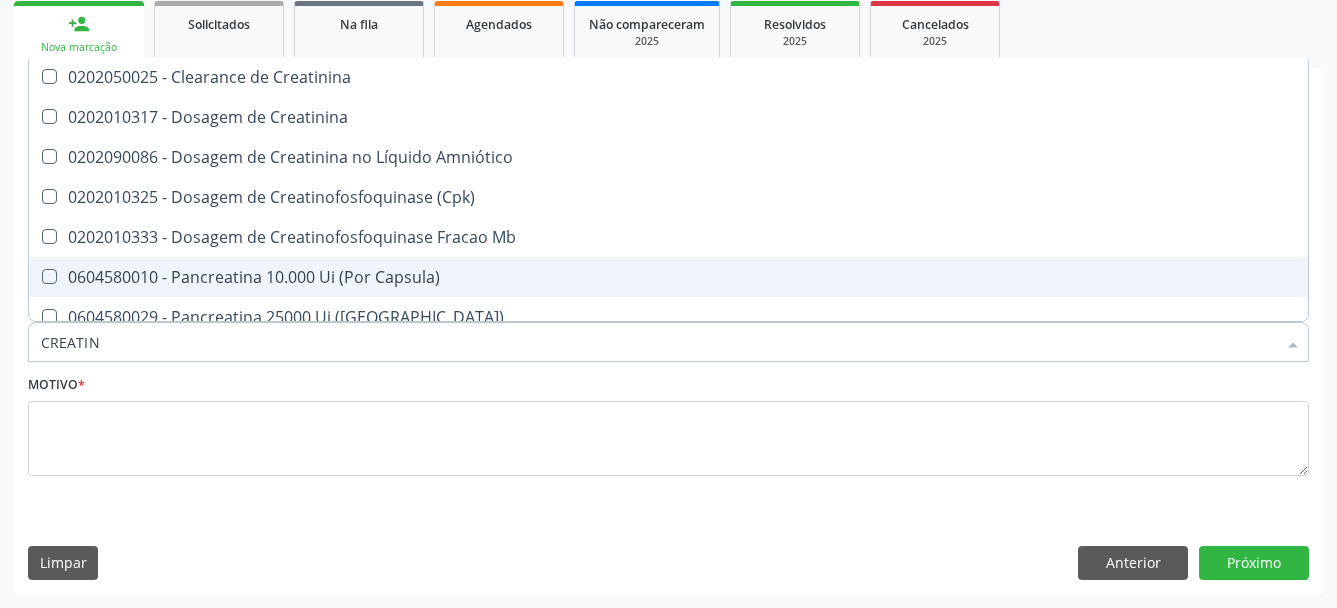 type on "CREATINI" 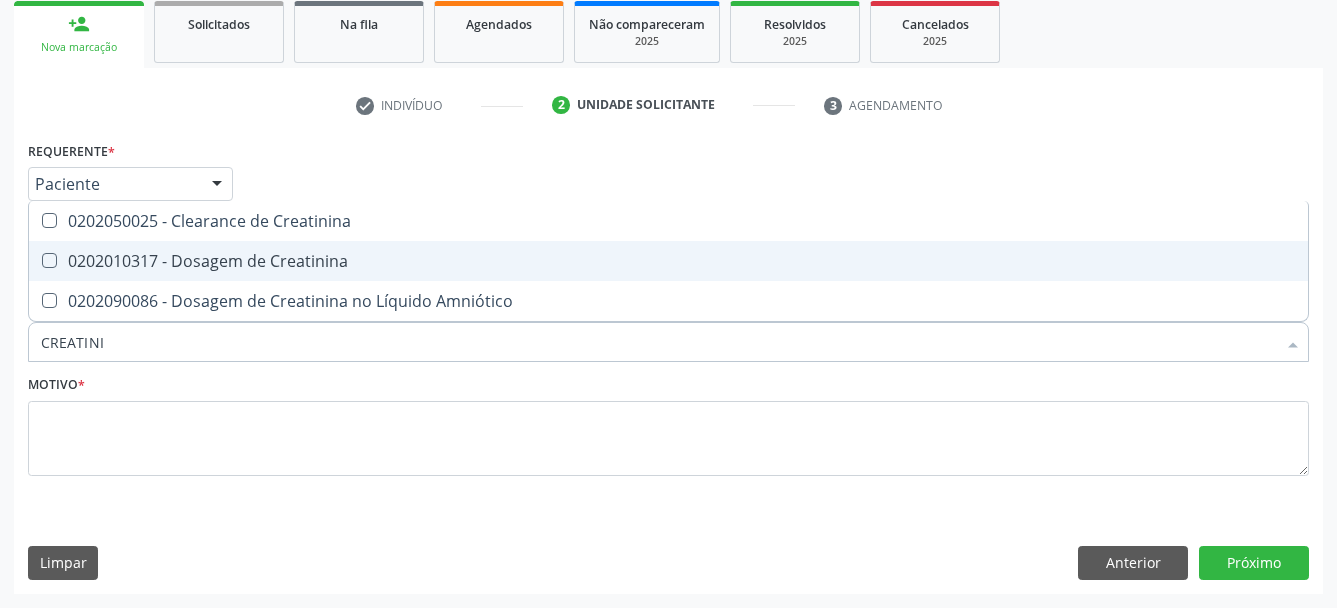 click on "0202010317 - Dosagem de Creatinina" at bounding box center [668, 261] 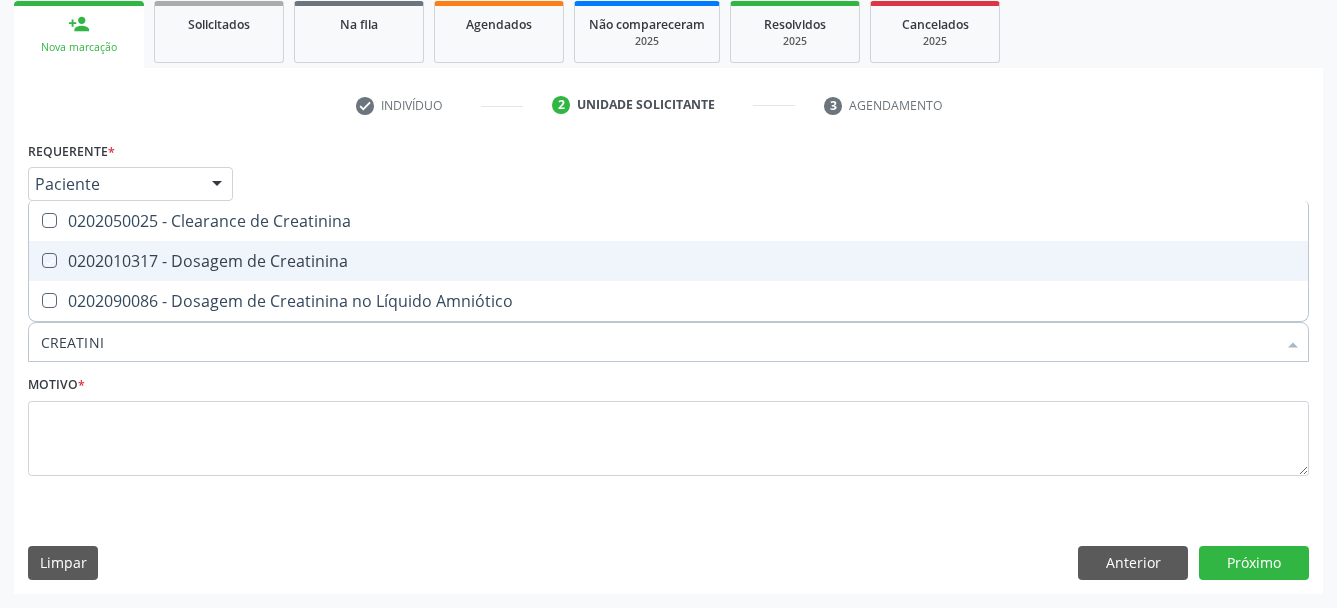 checkbox on "true" 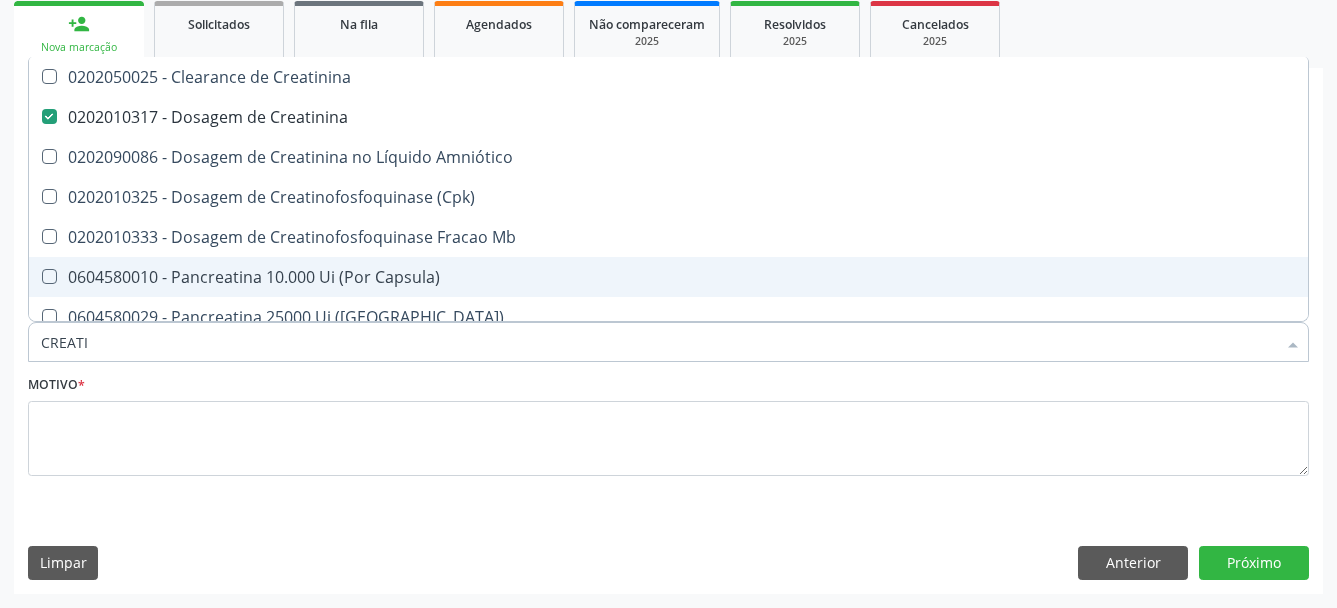 type on "CREAT" 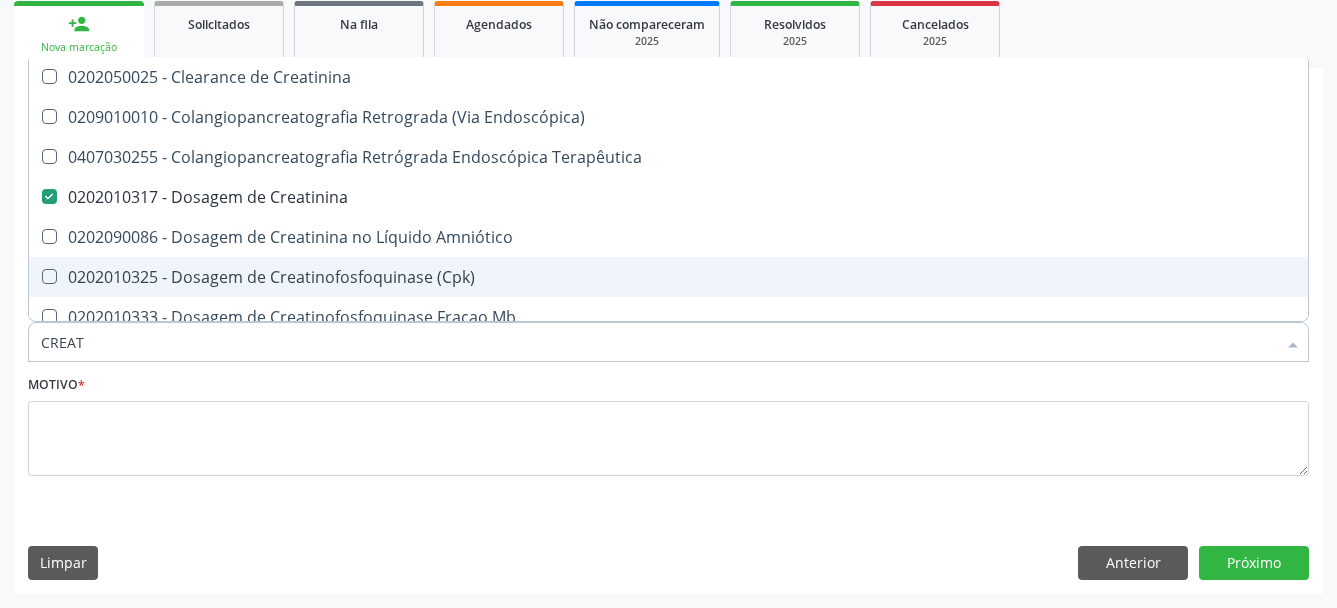 type on "CREA" 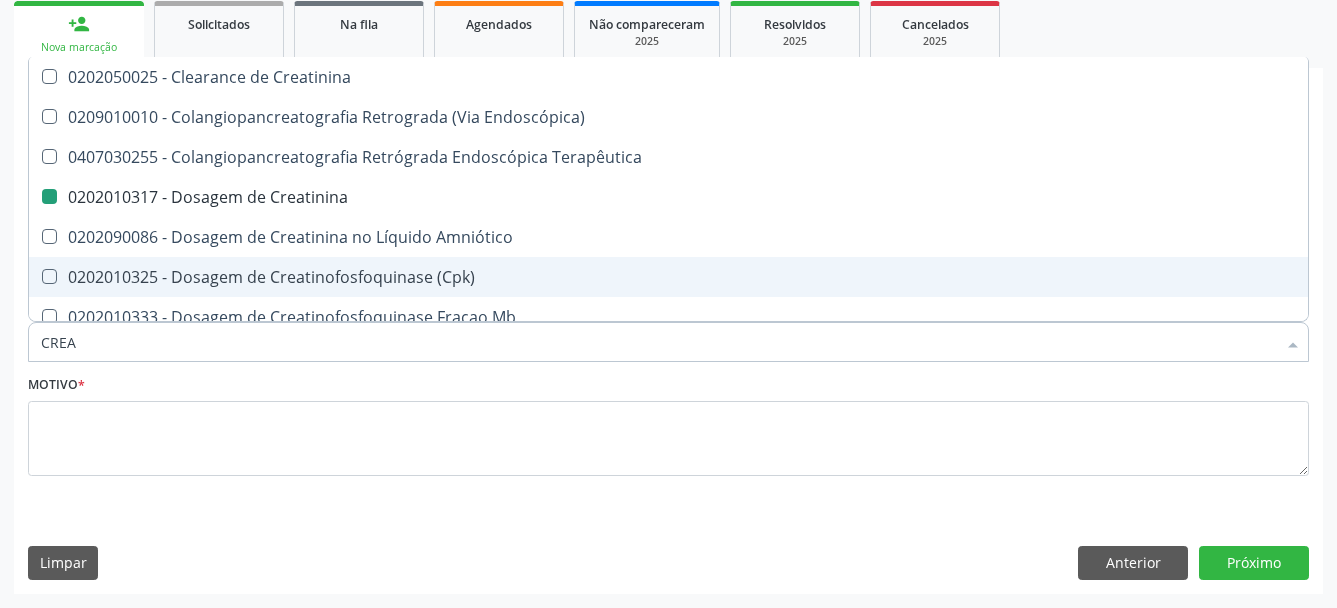 type on "CRE" 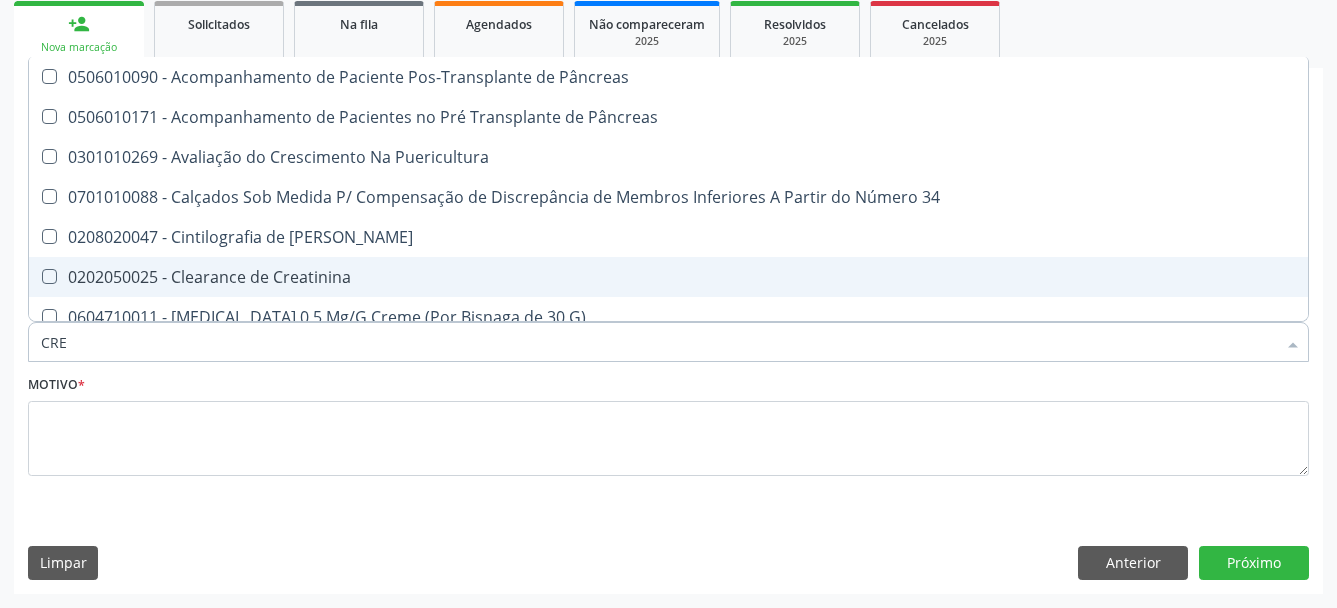 type on "CR" 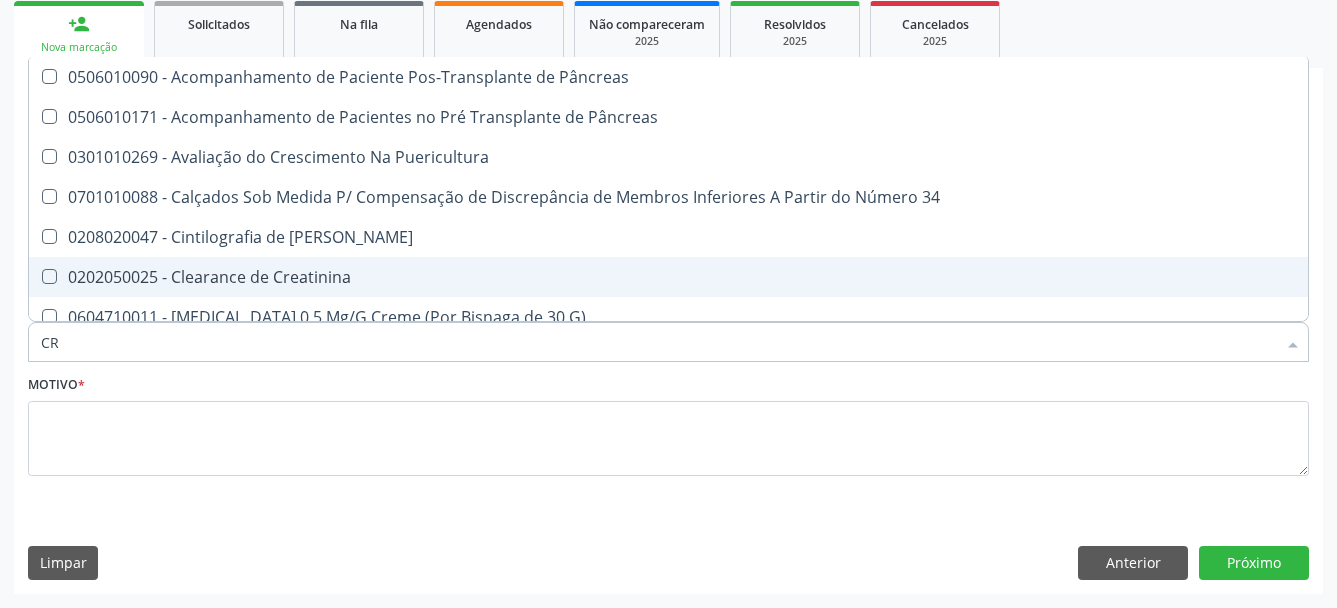 checkbox on "false" 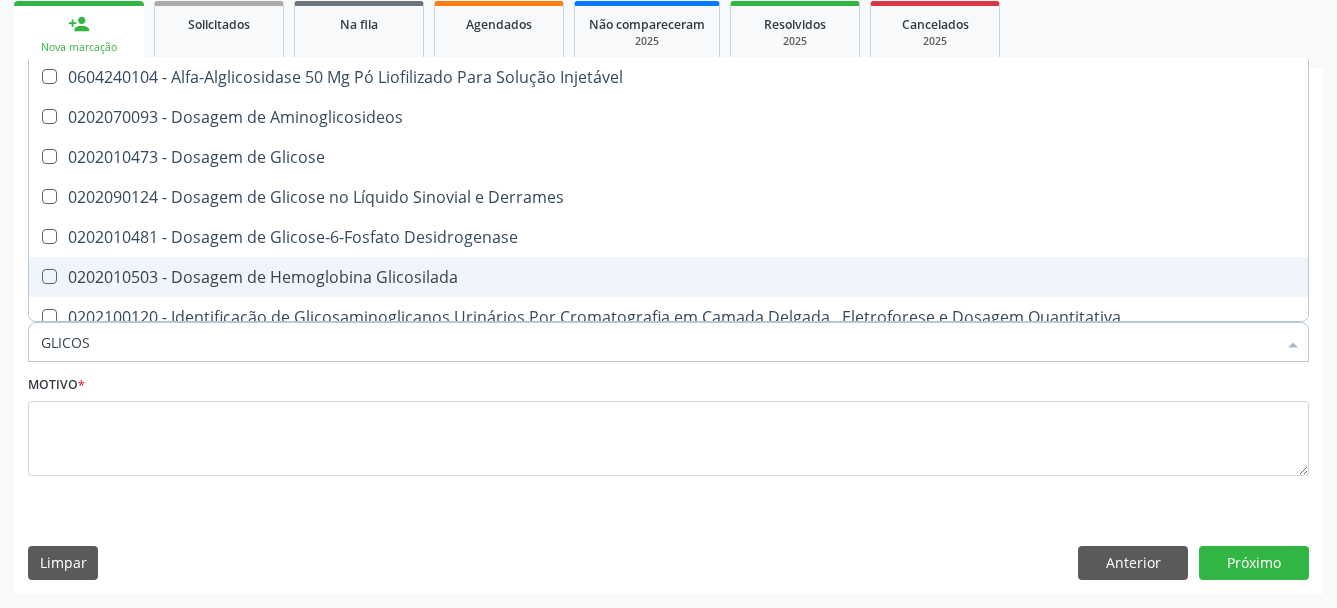type on "GLICOSE" 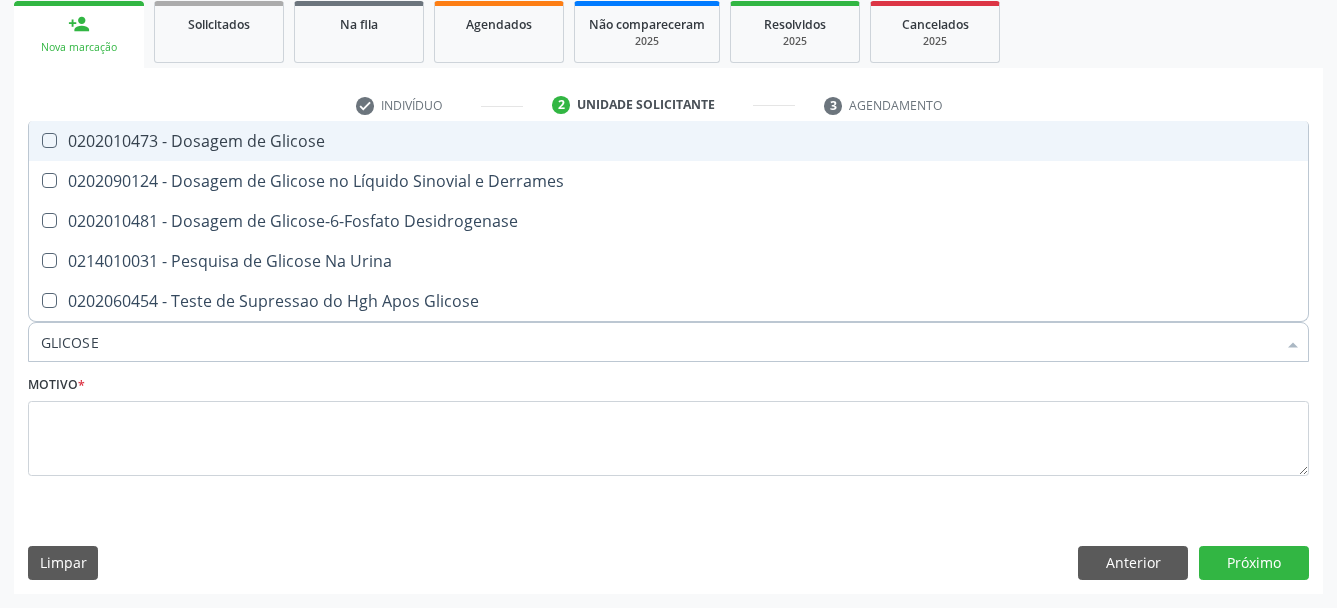 click at bounding box center [49, 140] 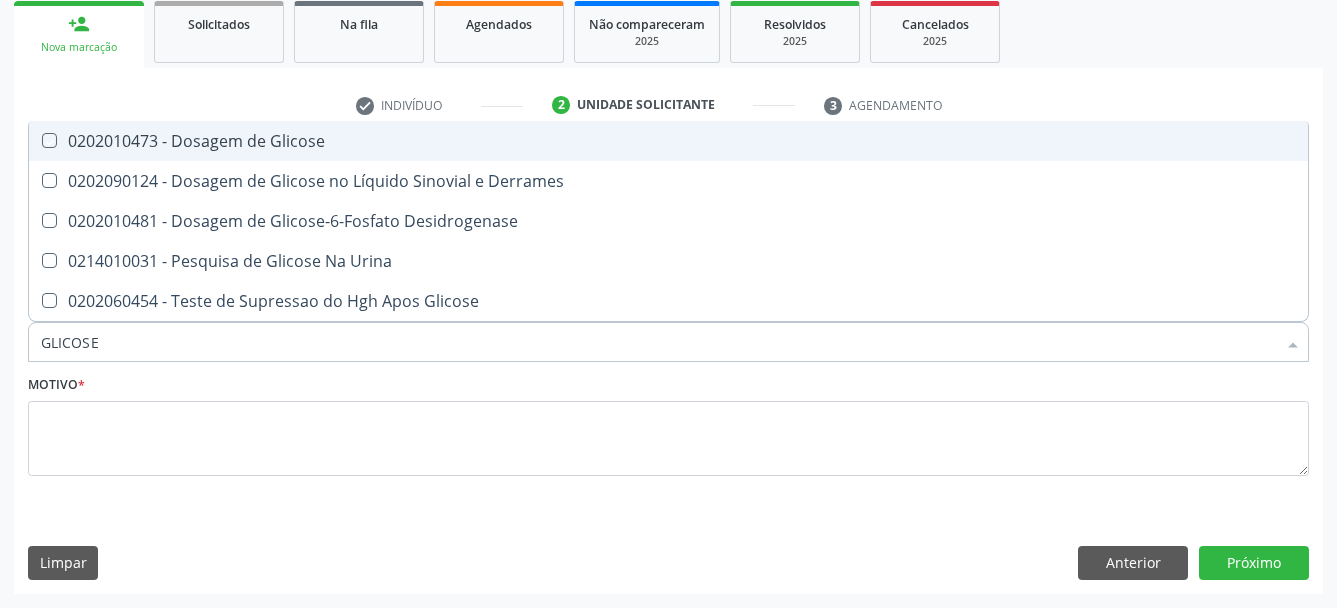 click at bounding box center (35, 140) 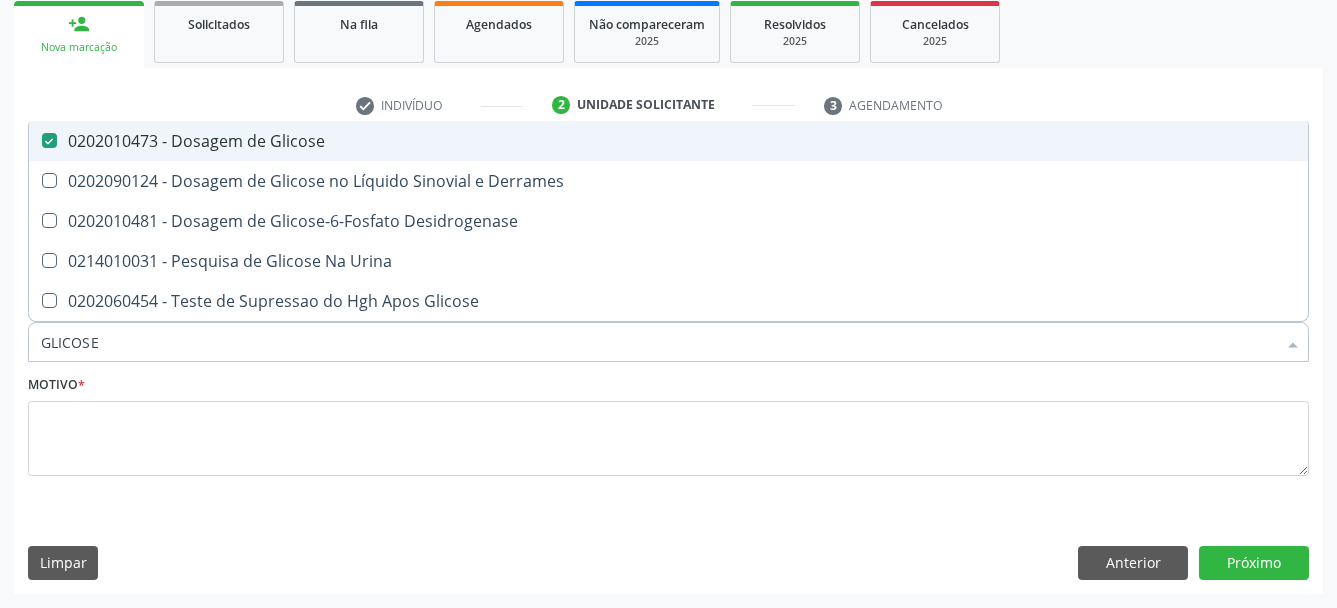 type on "GLICOS" 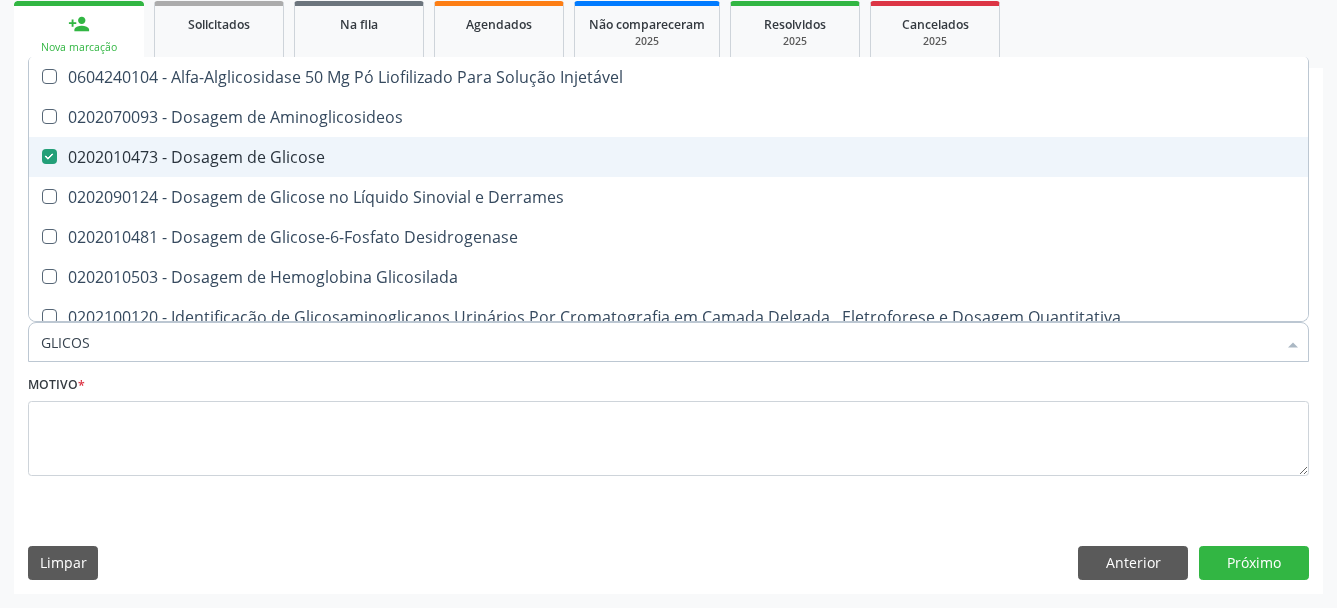 type on "GLICO" 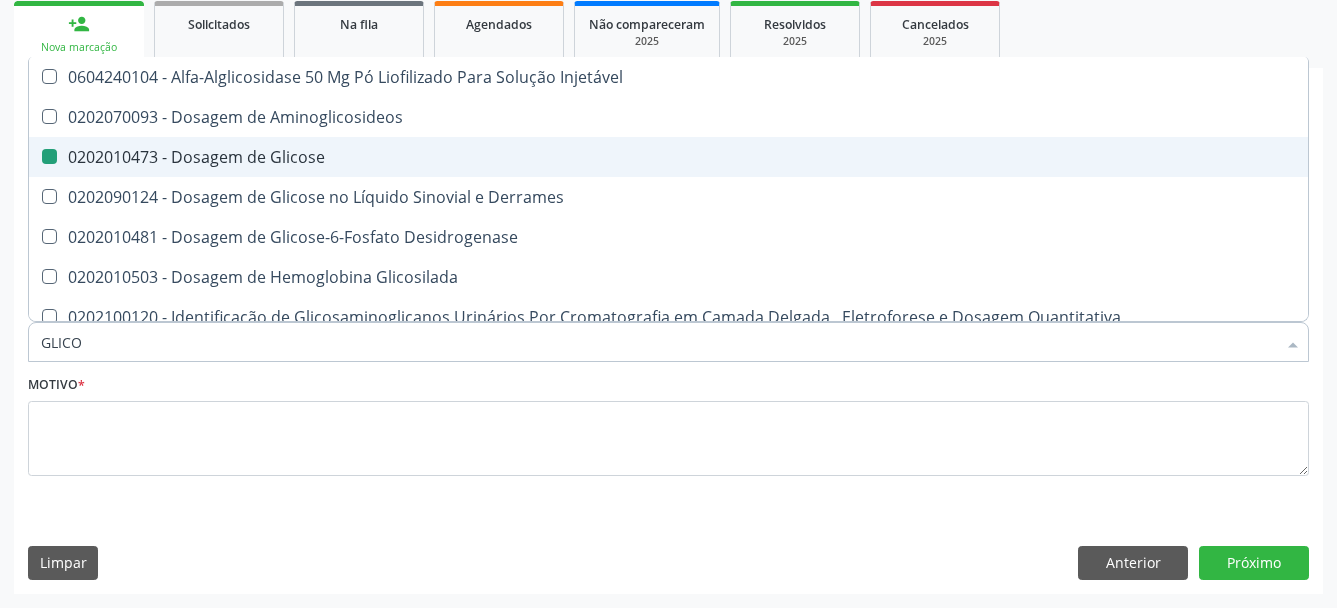 type on "GLIC" 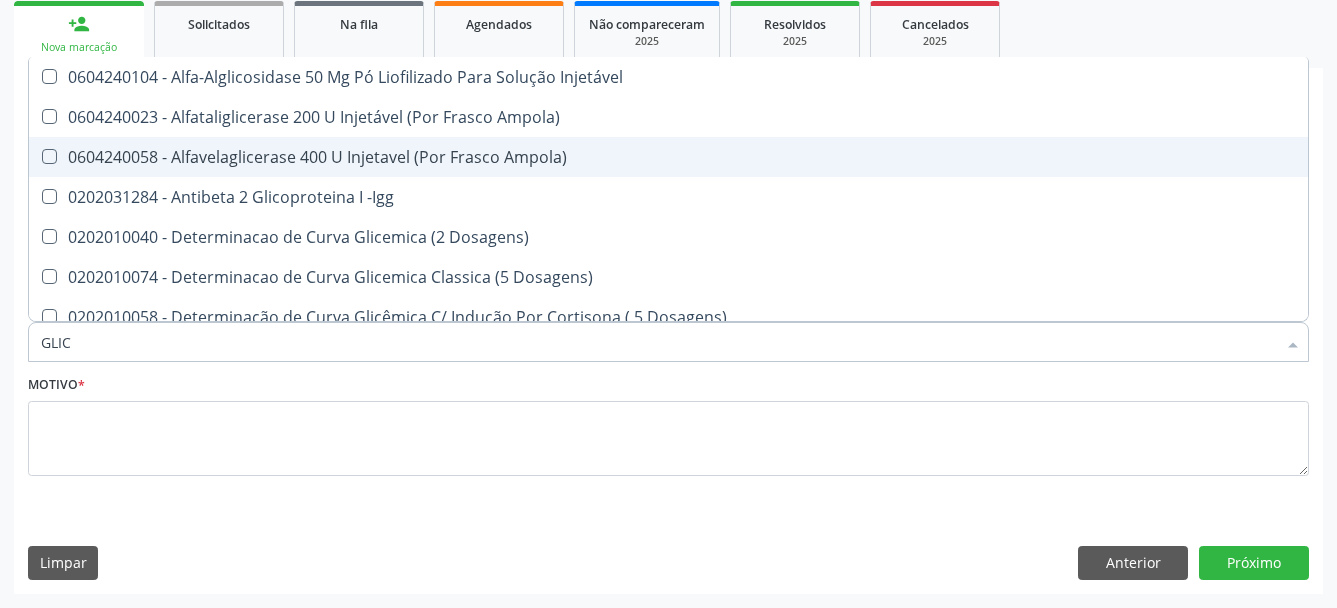 type on "GLICO" 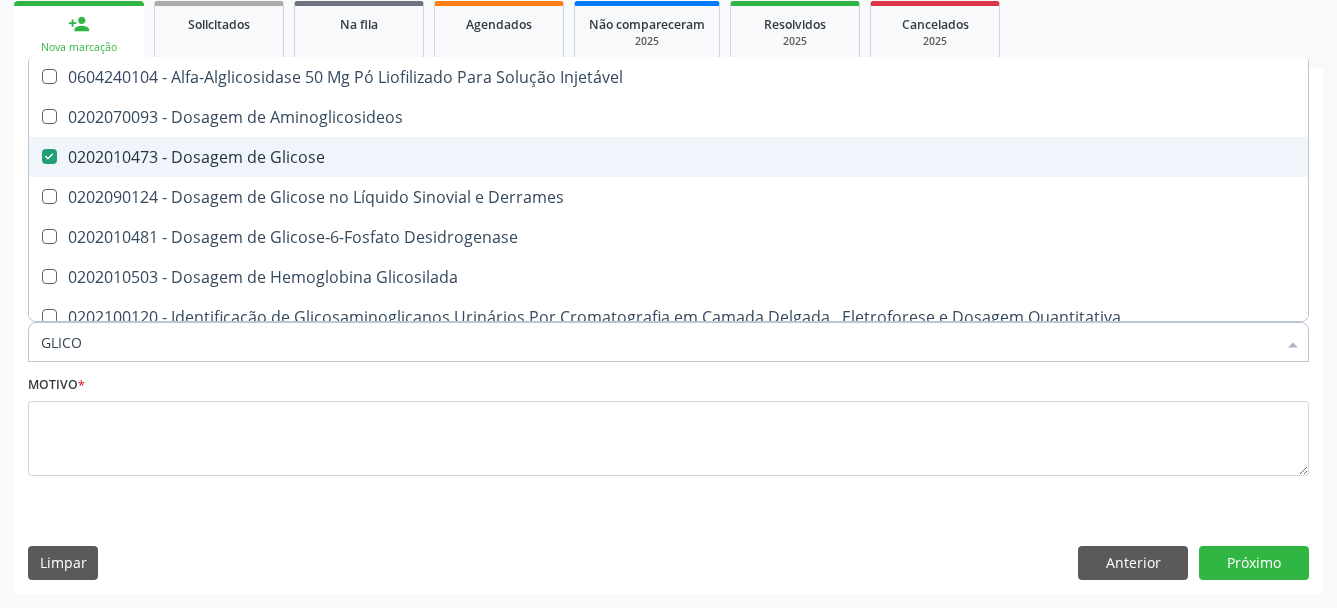type on "GLICOS" 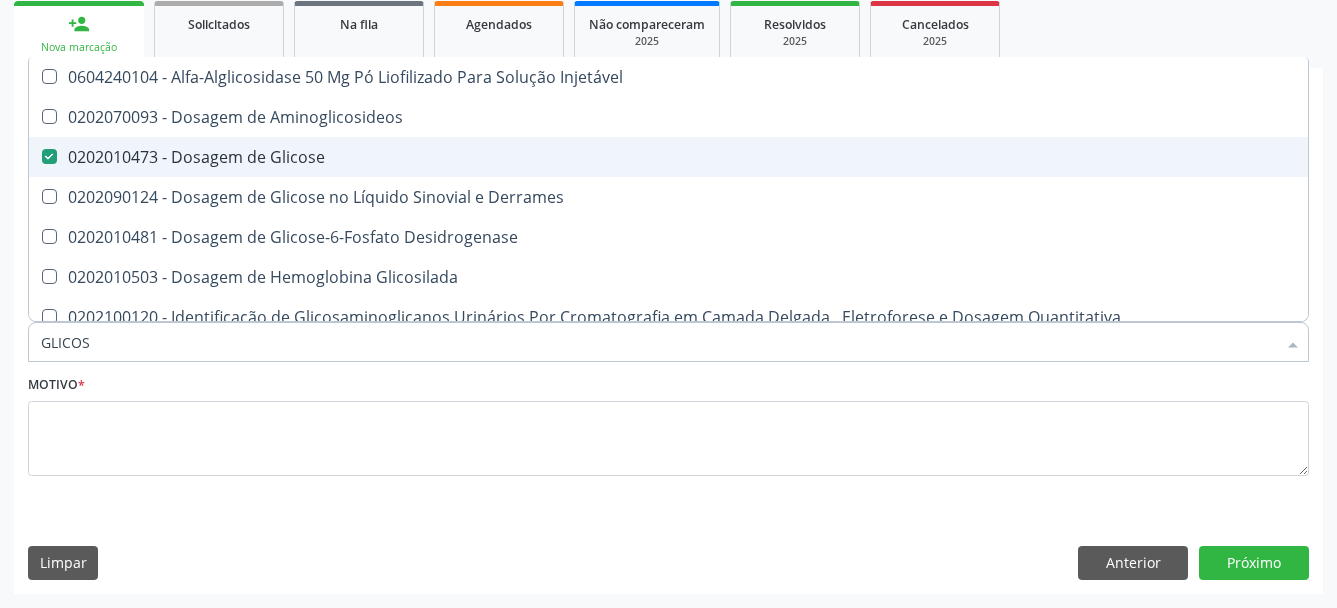 checkbox on "false" 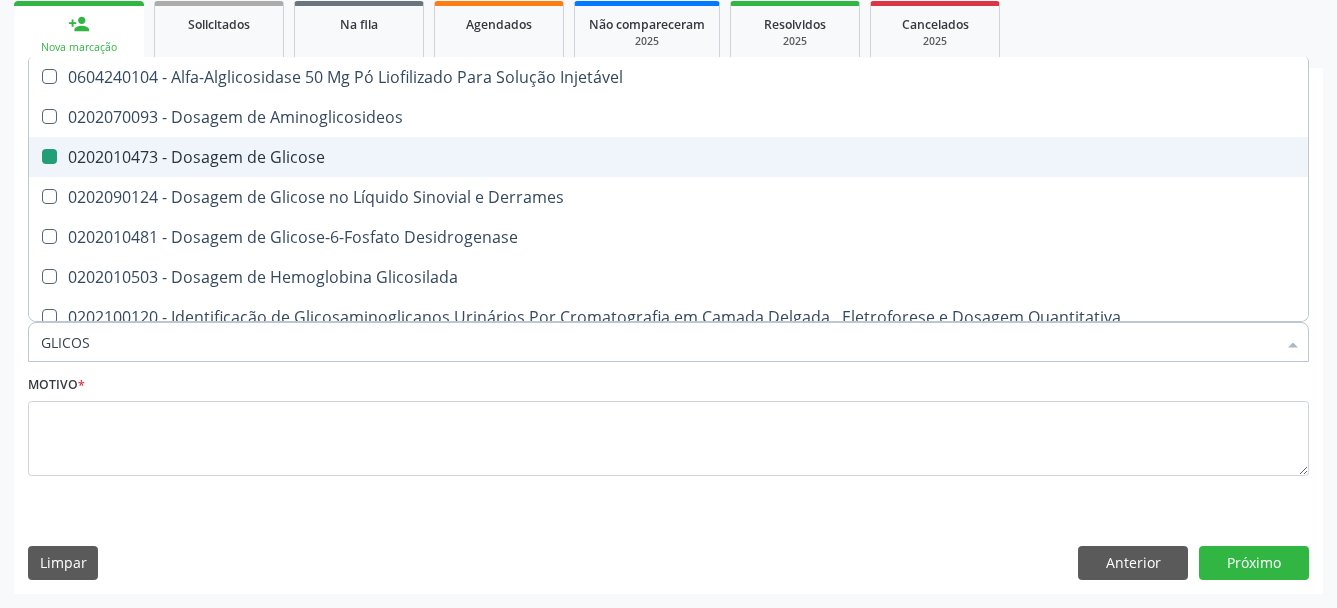 type on "GLICOSI" 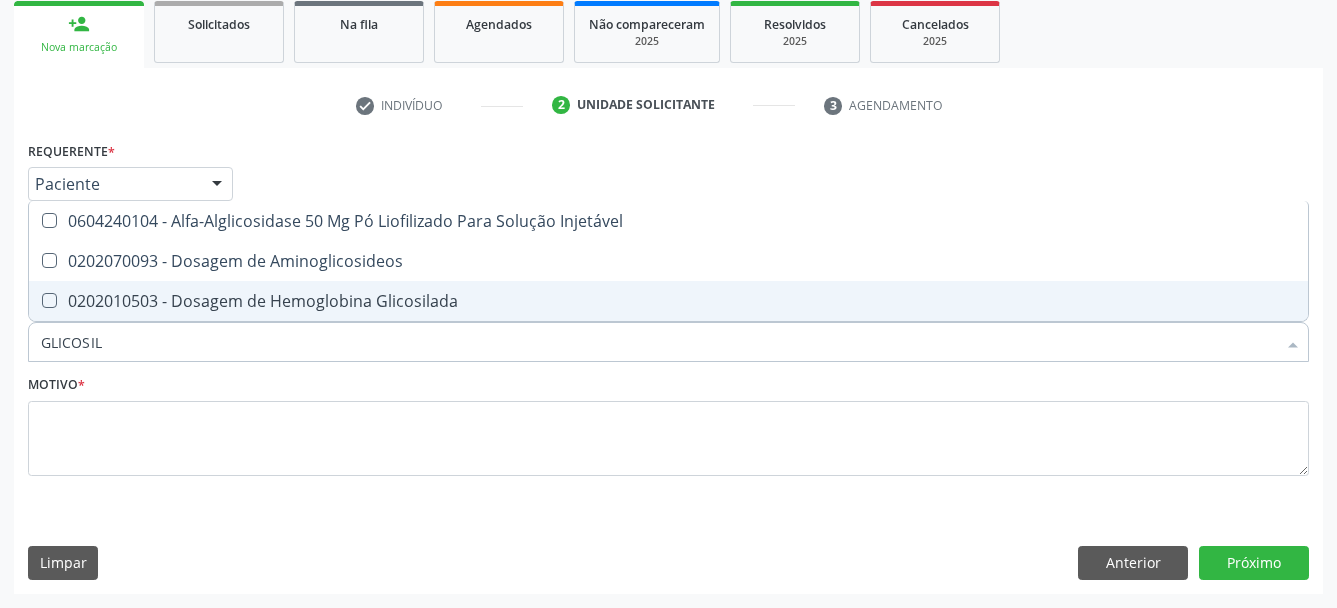 type on "GLICOSILA" 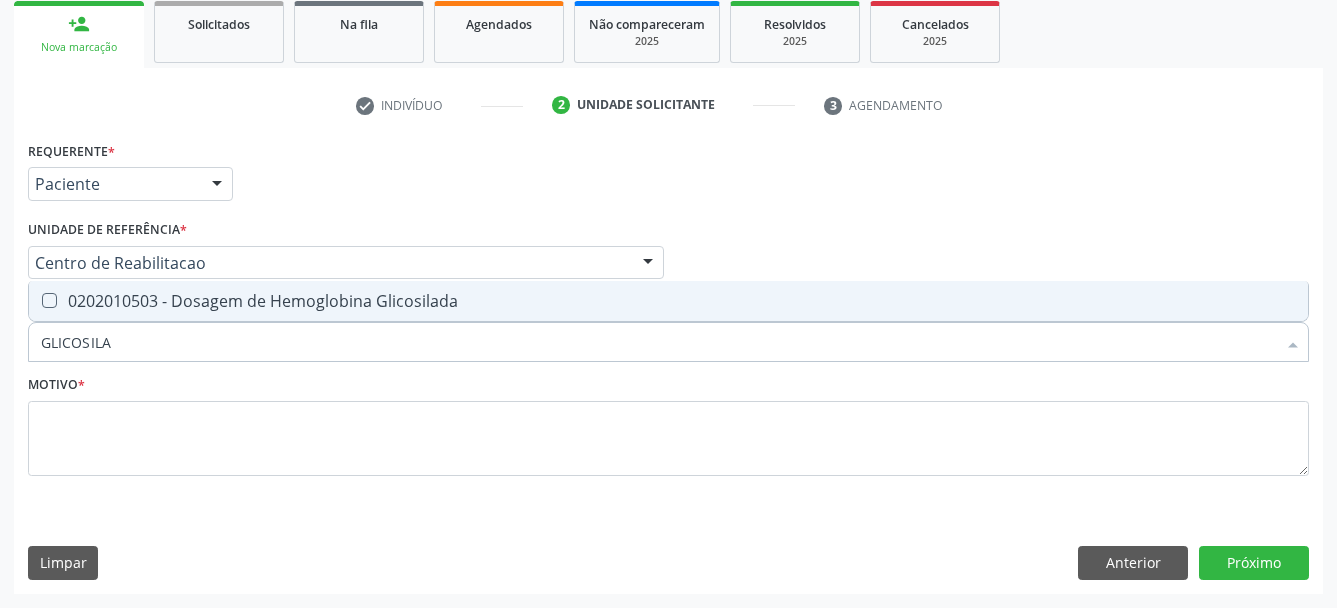 click at bounding box center (49, 300) 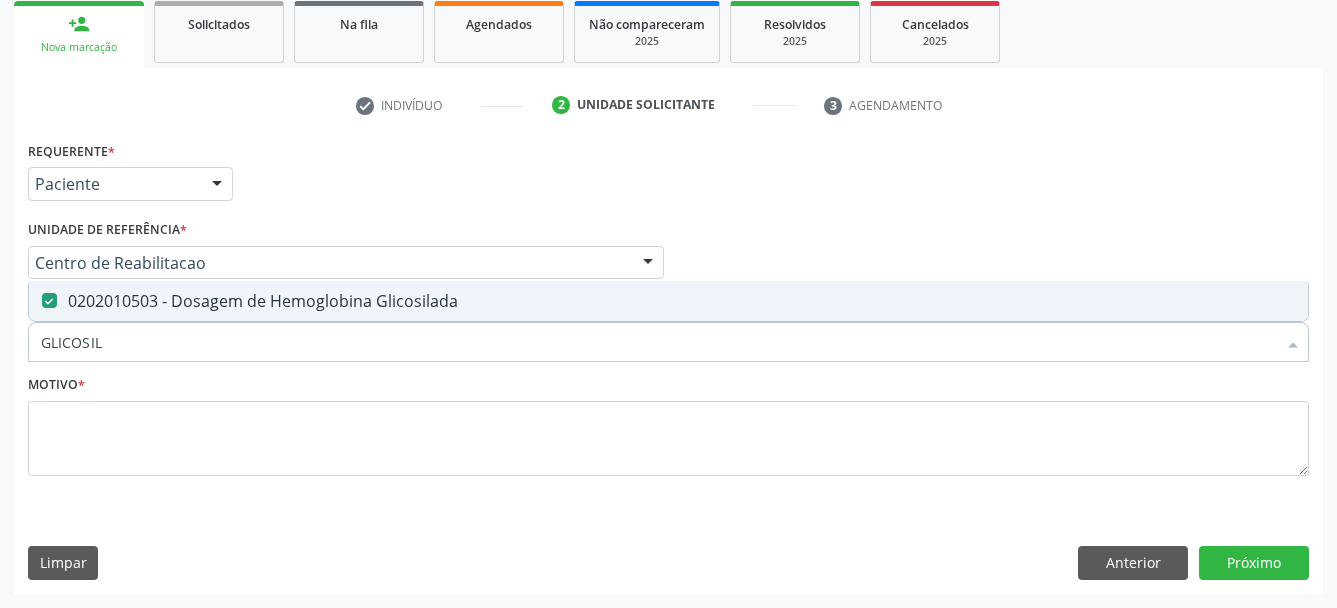 type on "GLICOSI" 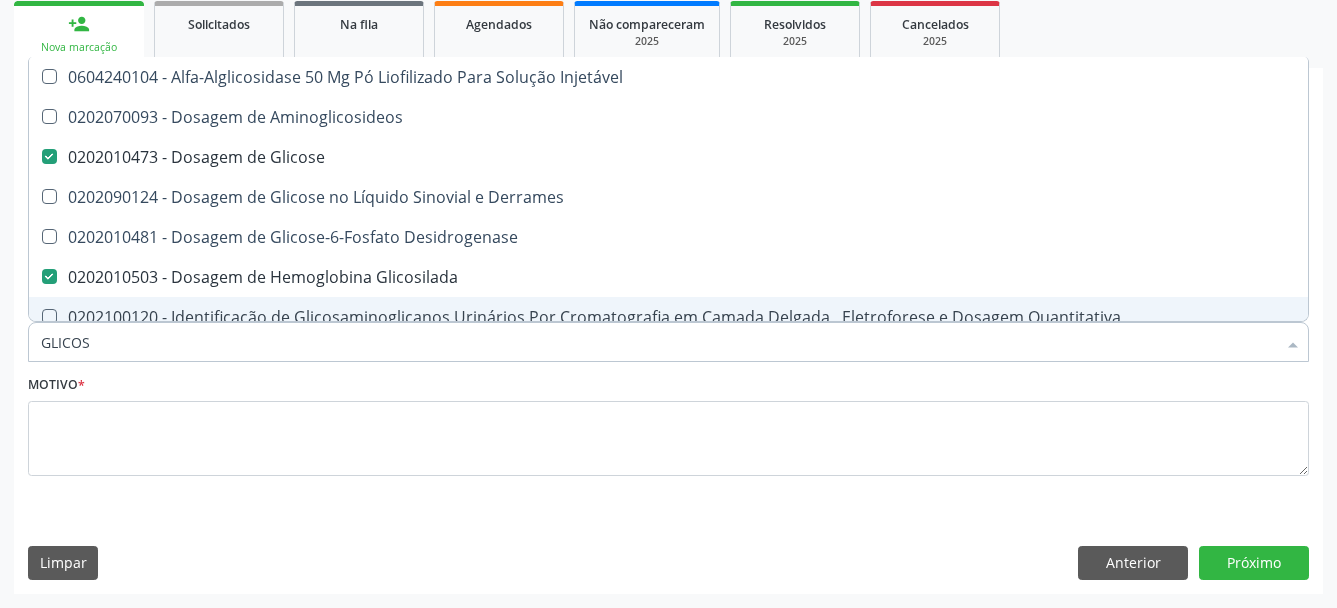 type on "GLICO" 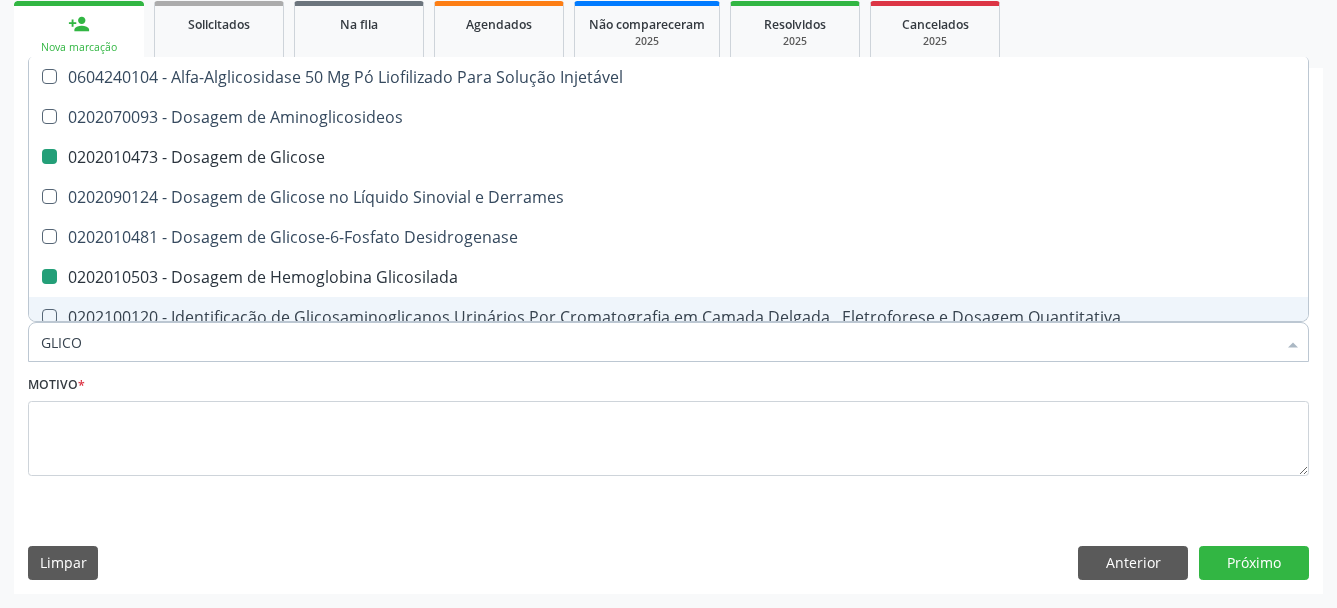 type on "GLIC" 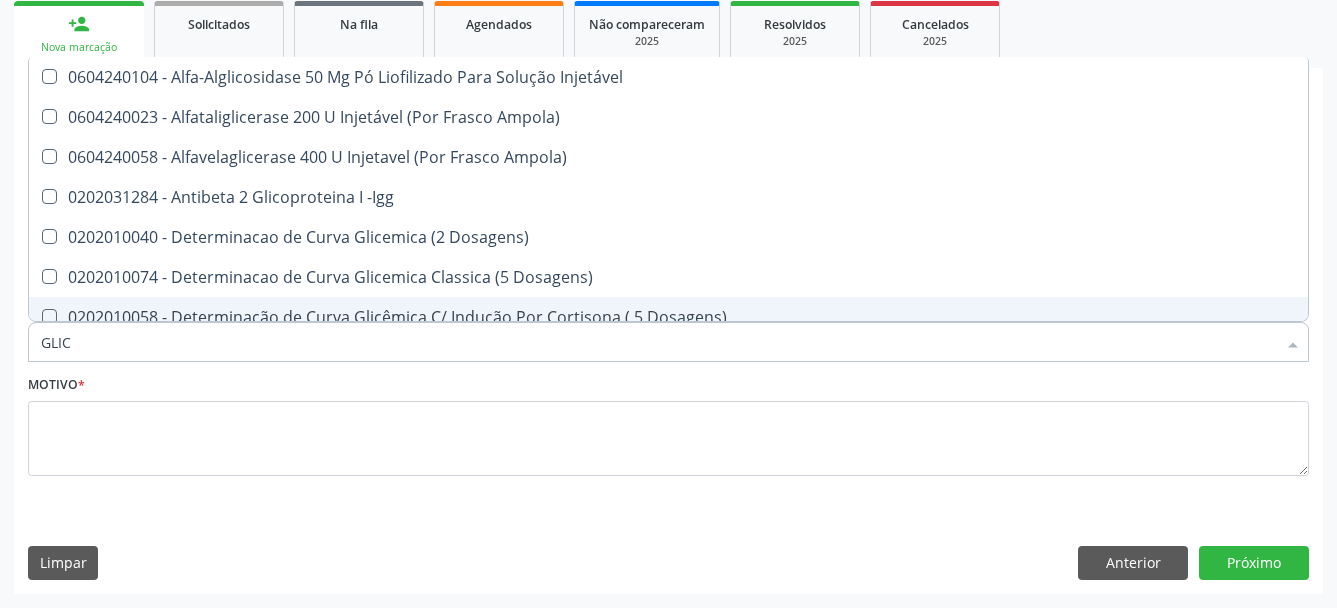 type on "GLI" 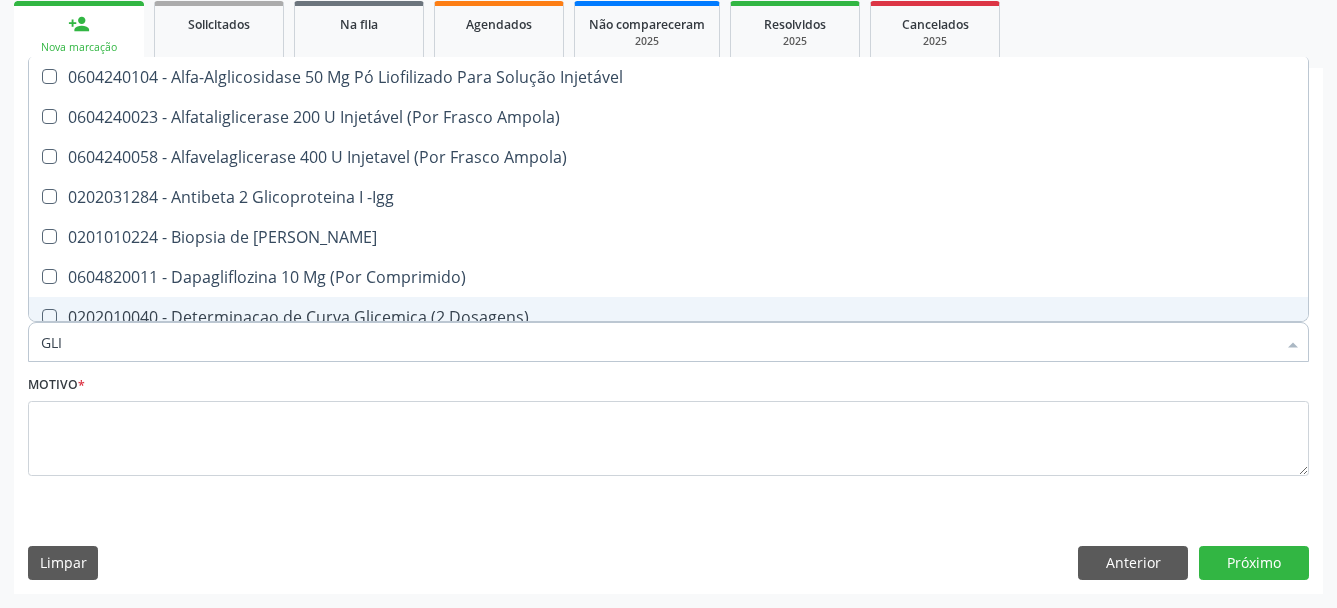 type on "GL" 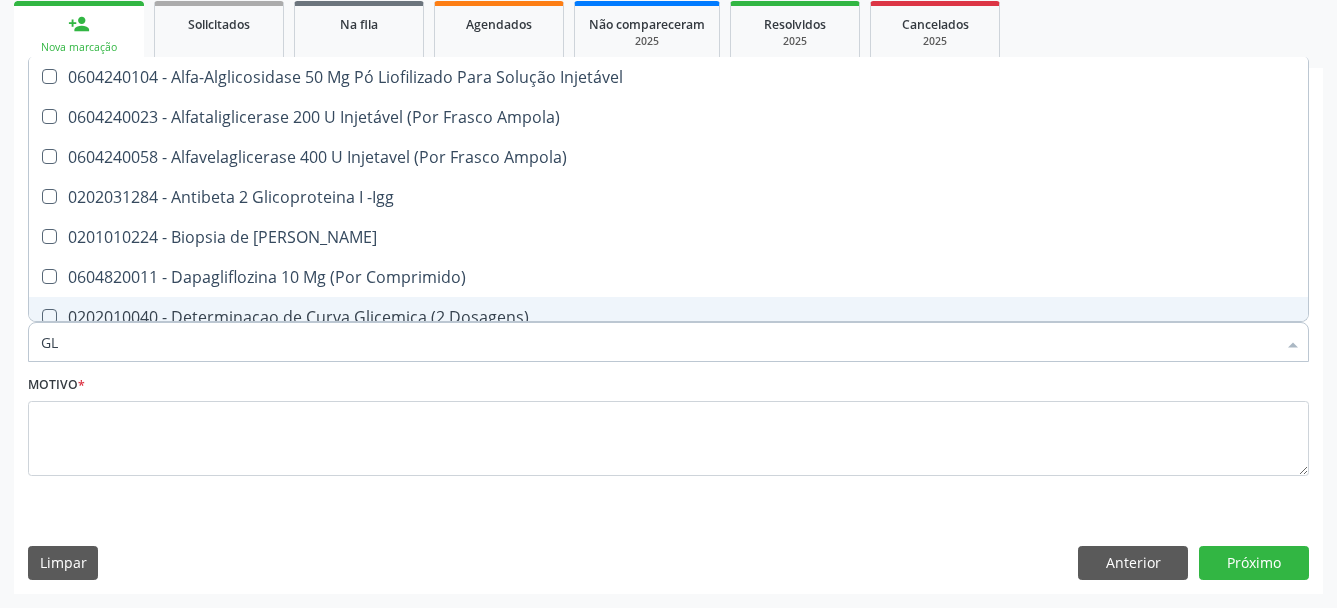 checkbox on "false" 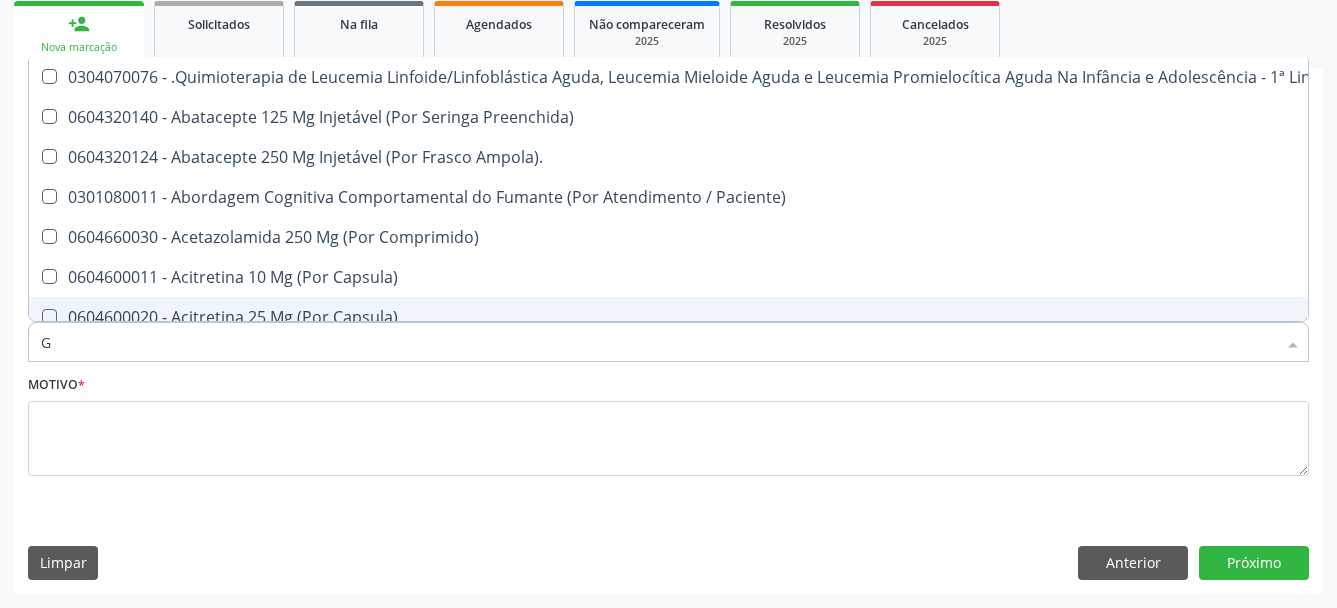 type 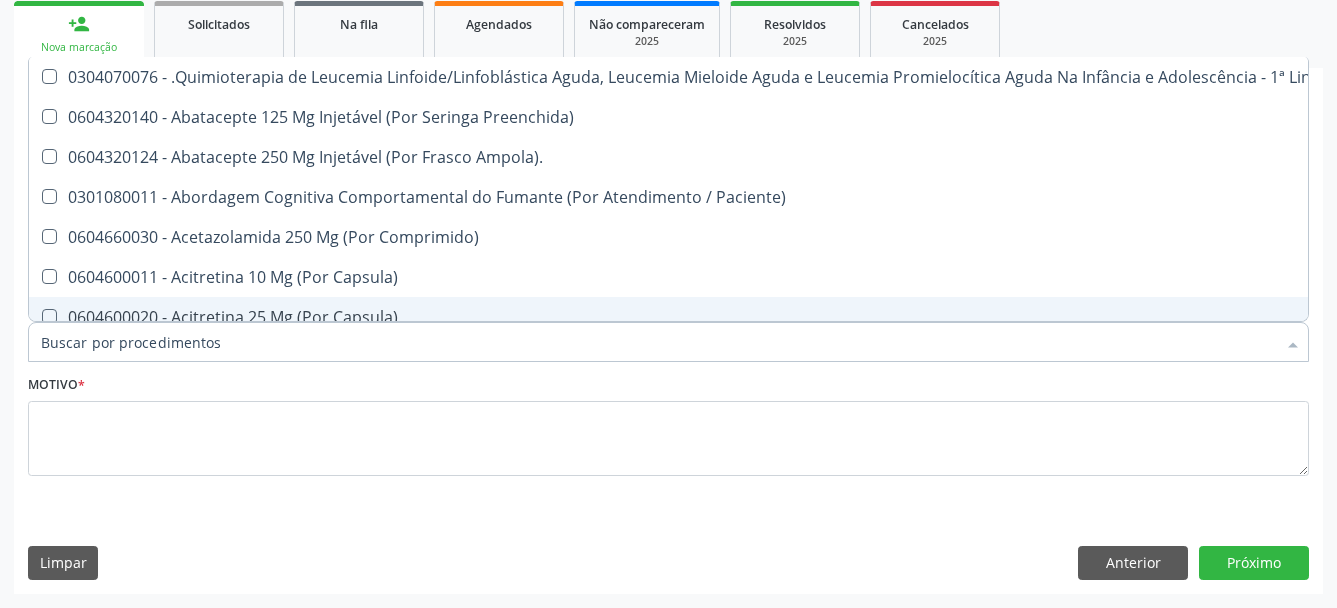 checkbox on "false" 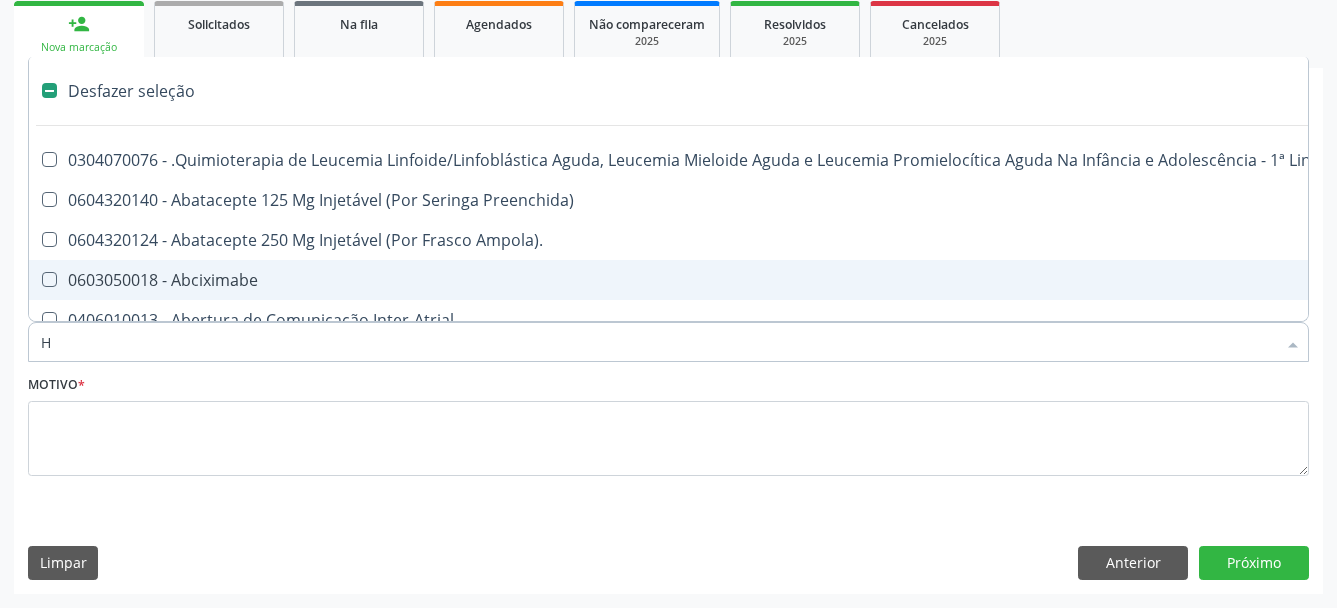 type on "HE" 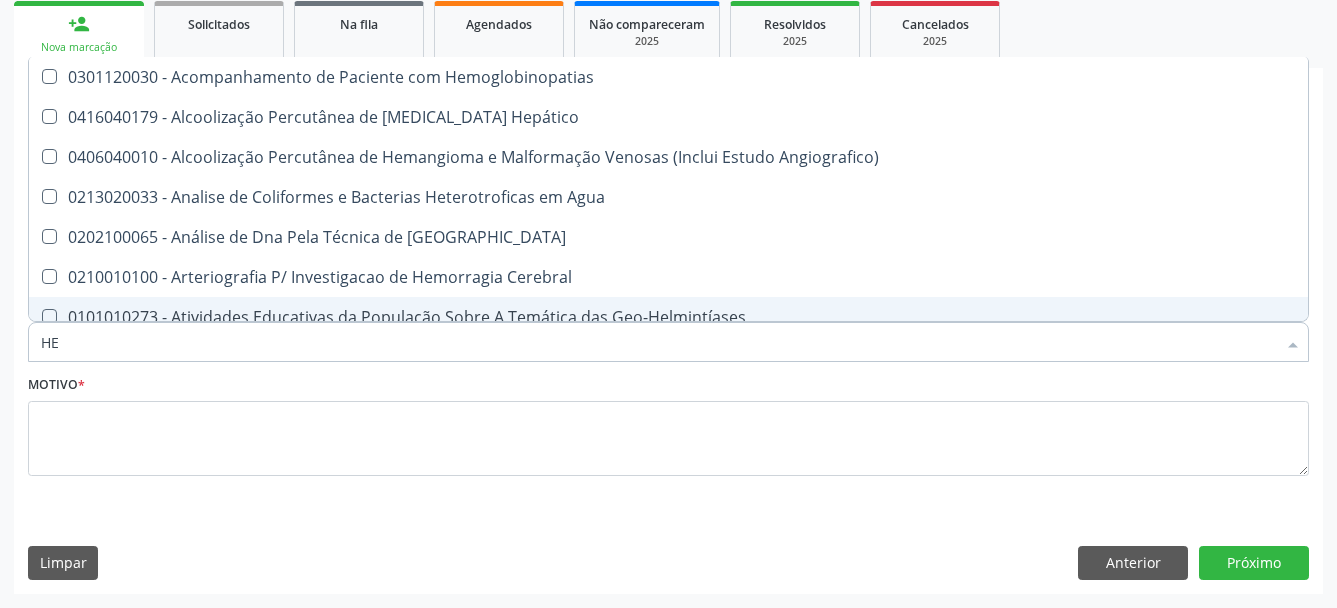 type on "HEM" 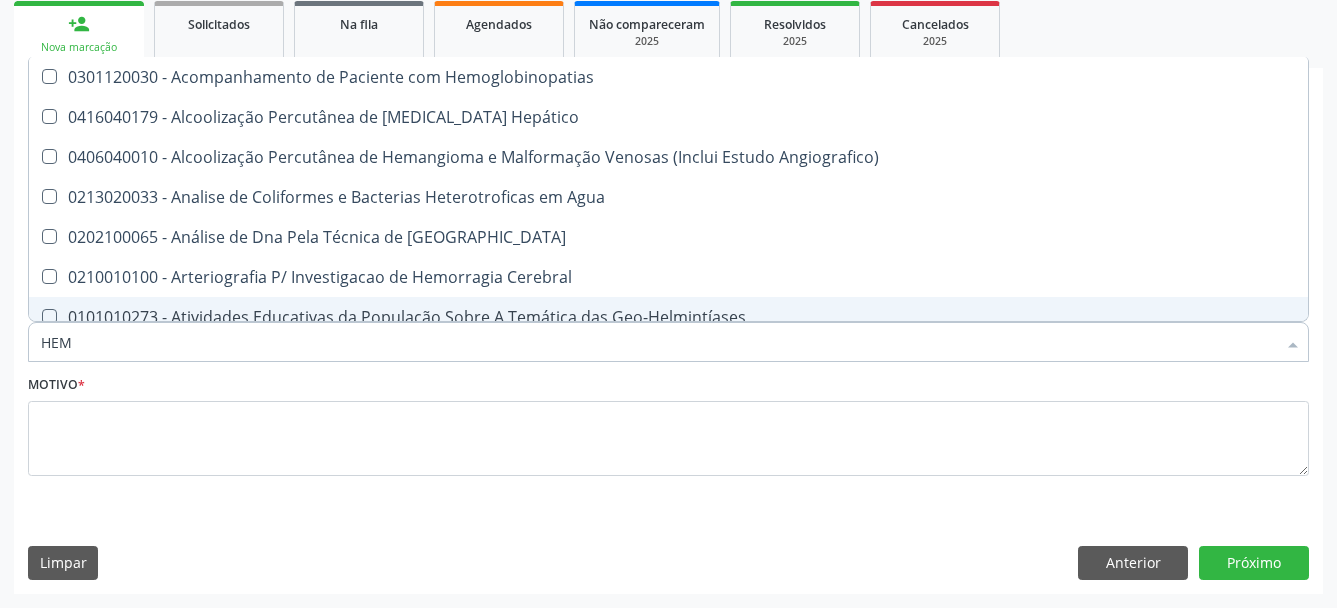 type on "HEMO" 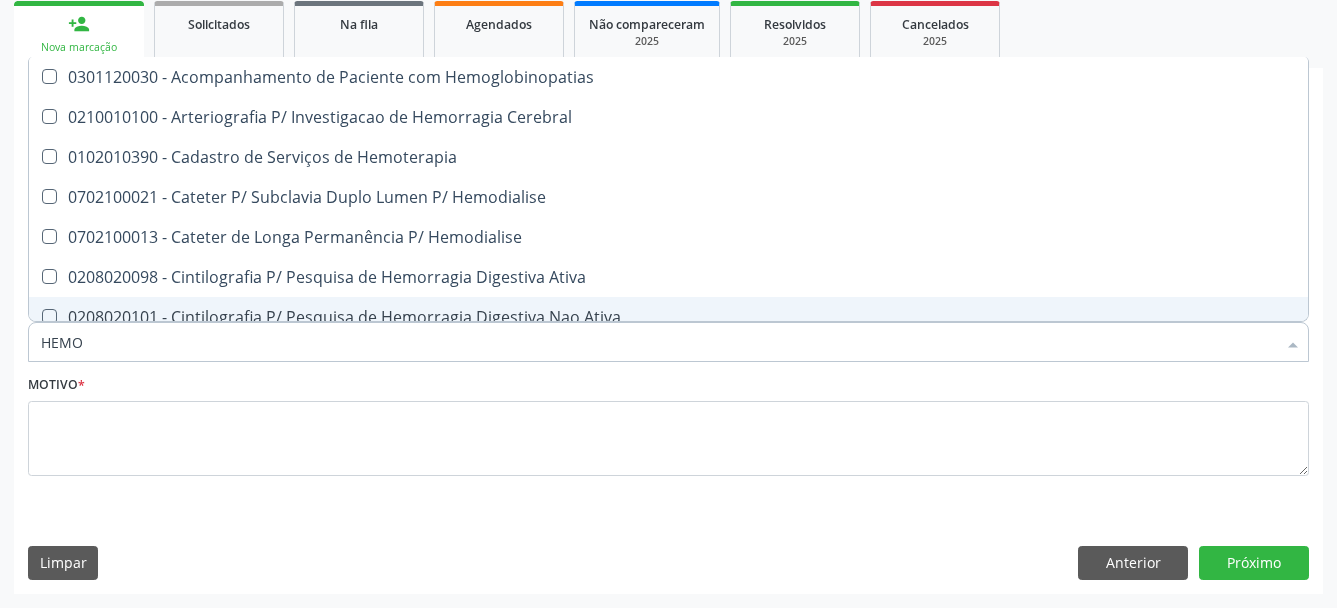 type on "HEMOG" 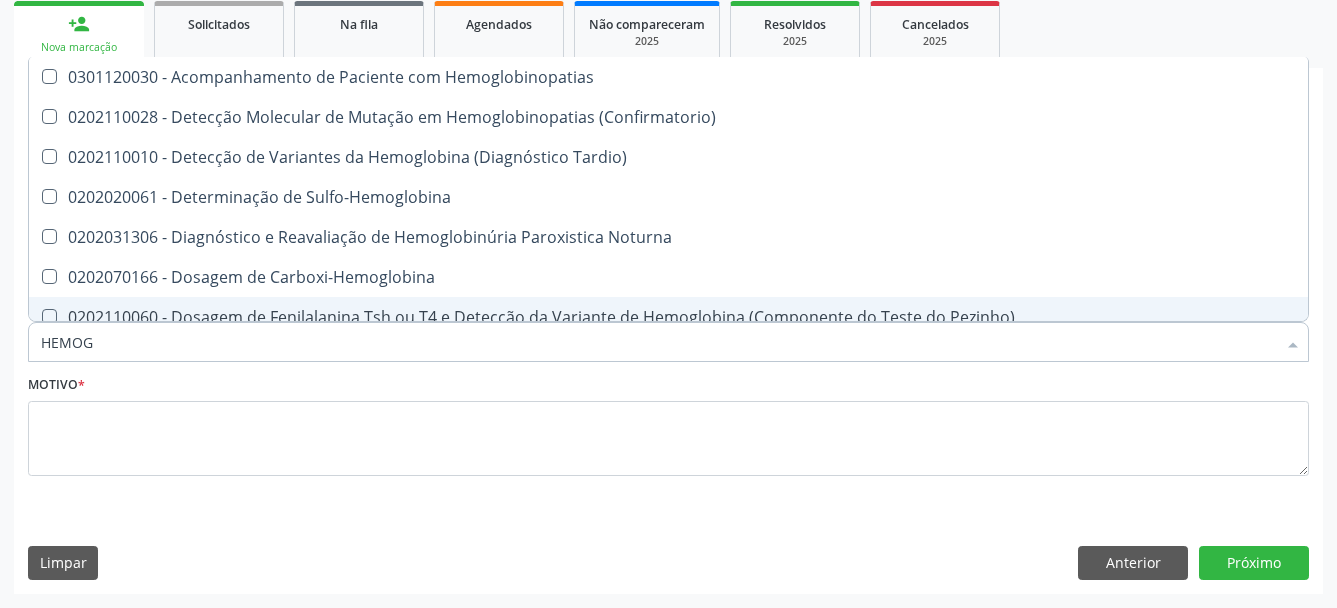 type on "HEMOGR" 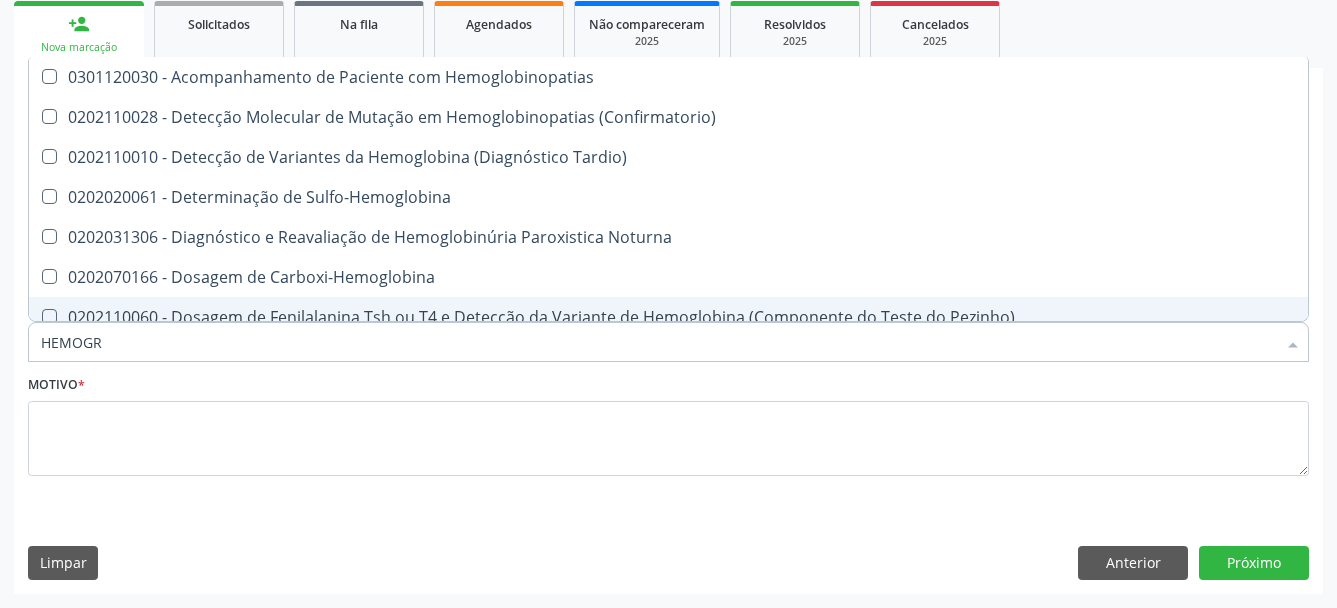checkbox on "true" 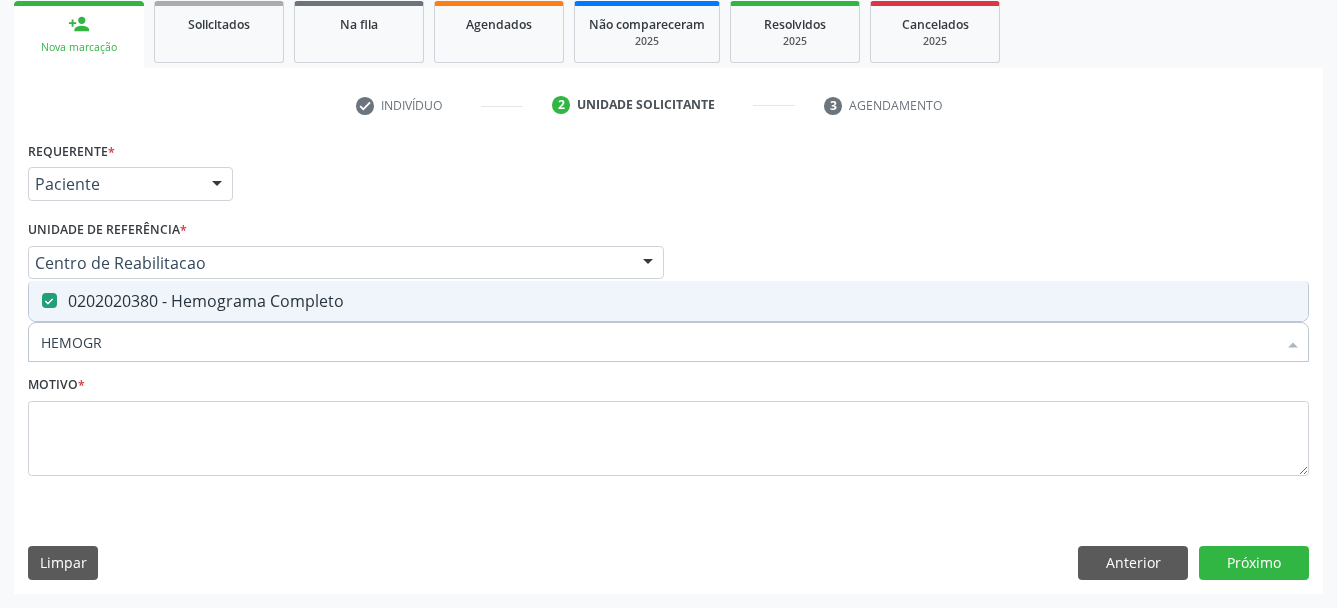 type on "HEMOG" 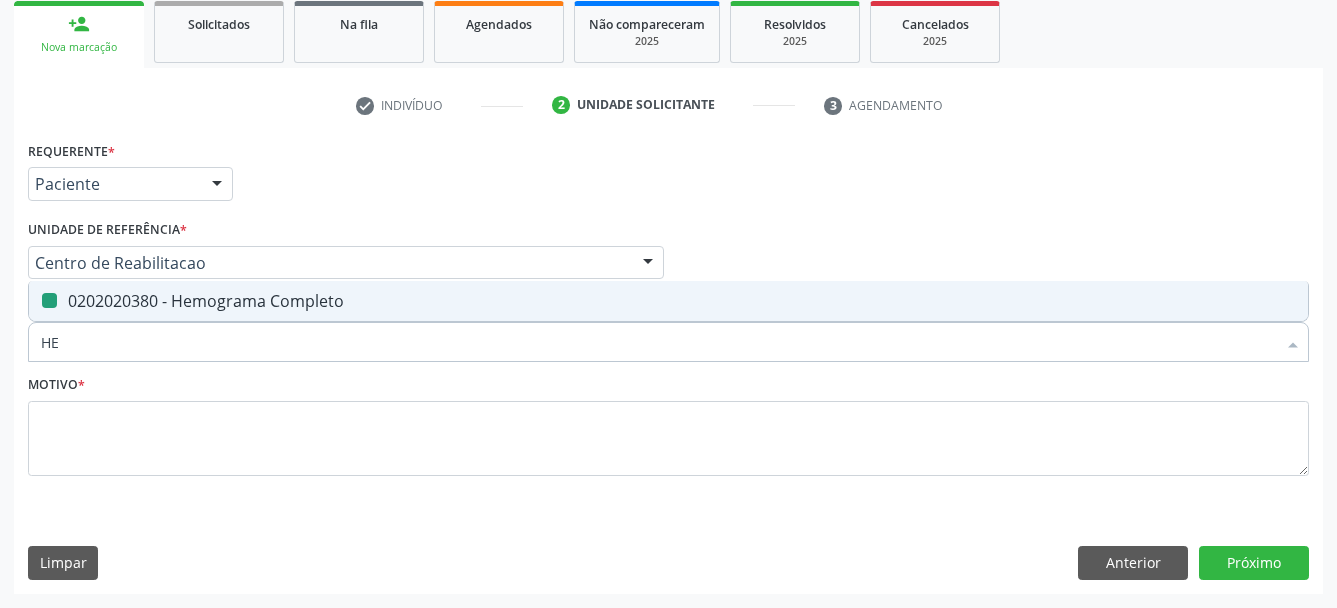 type on "H" 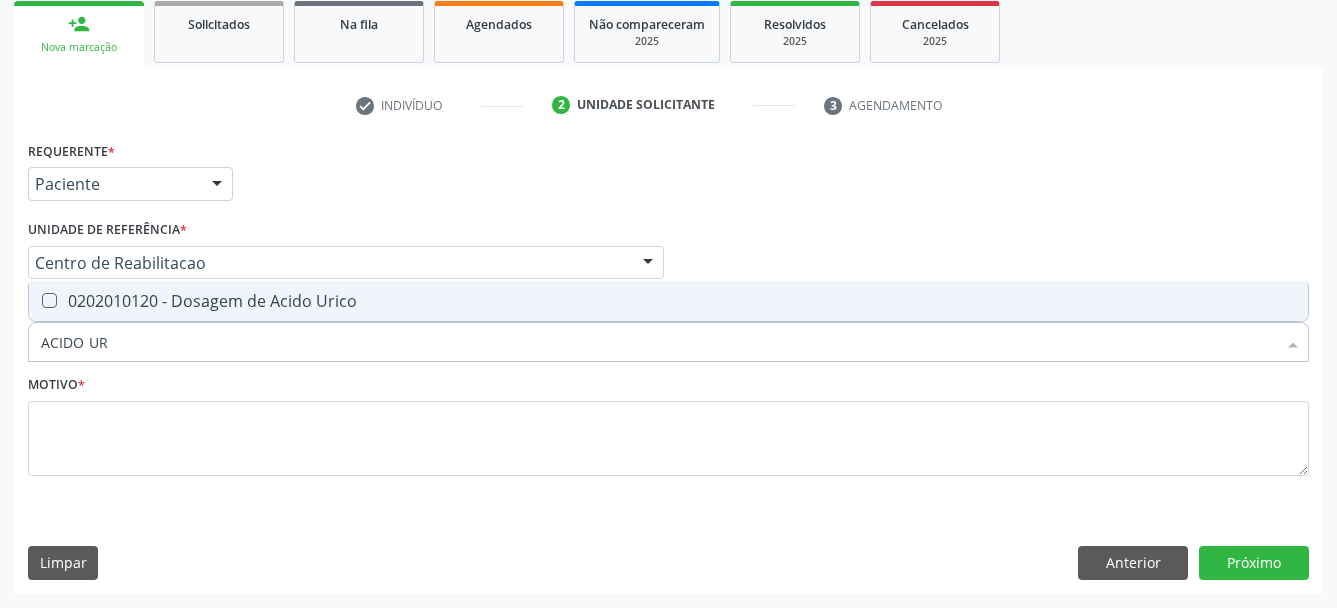 type on "ACIDO URI" 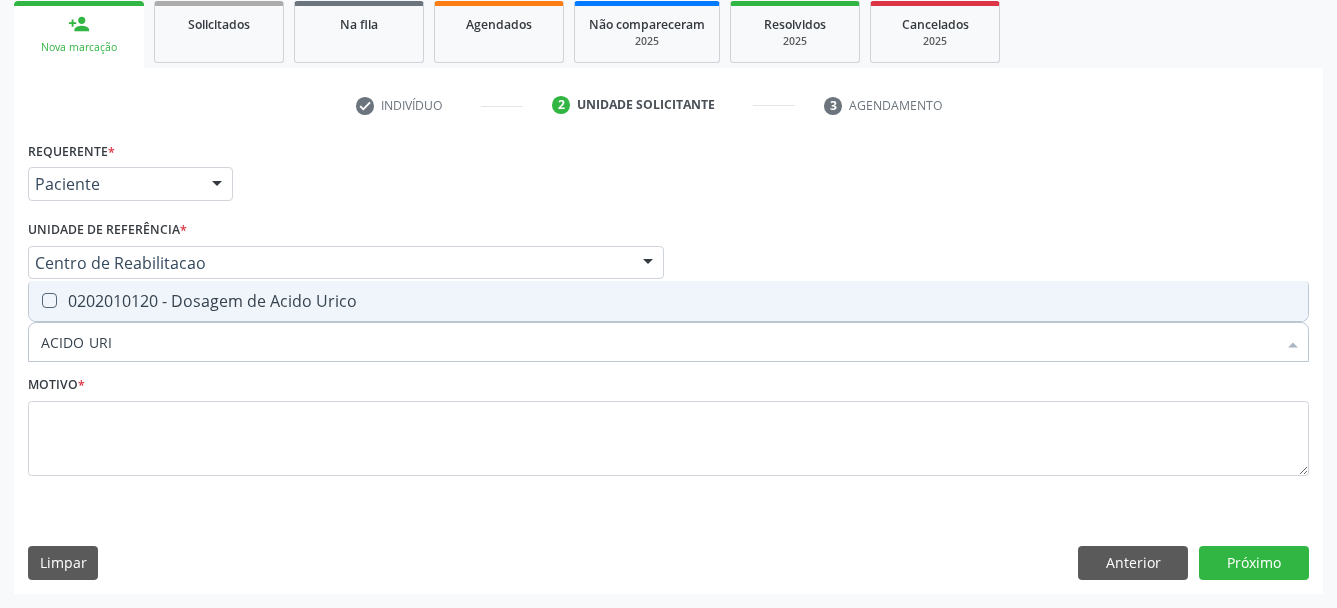 click at bounding box center [49, 300] 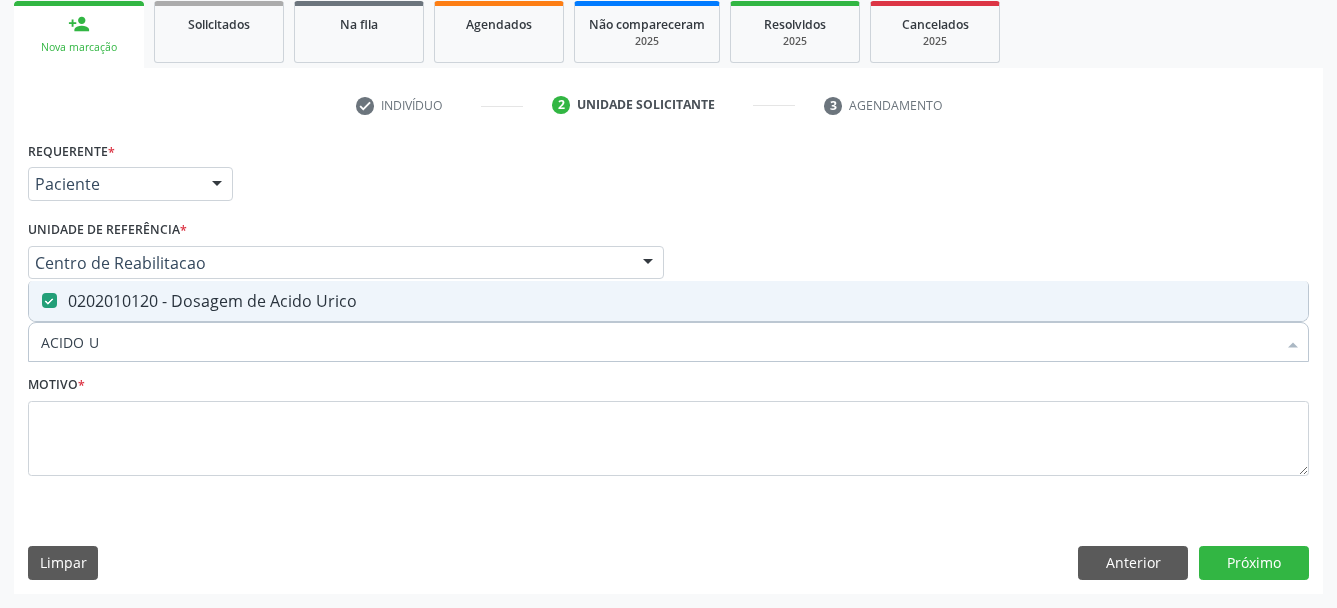 type on "ACIDO" 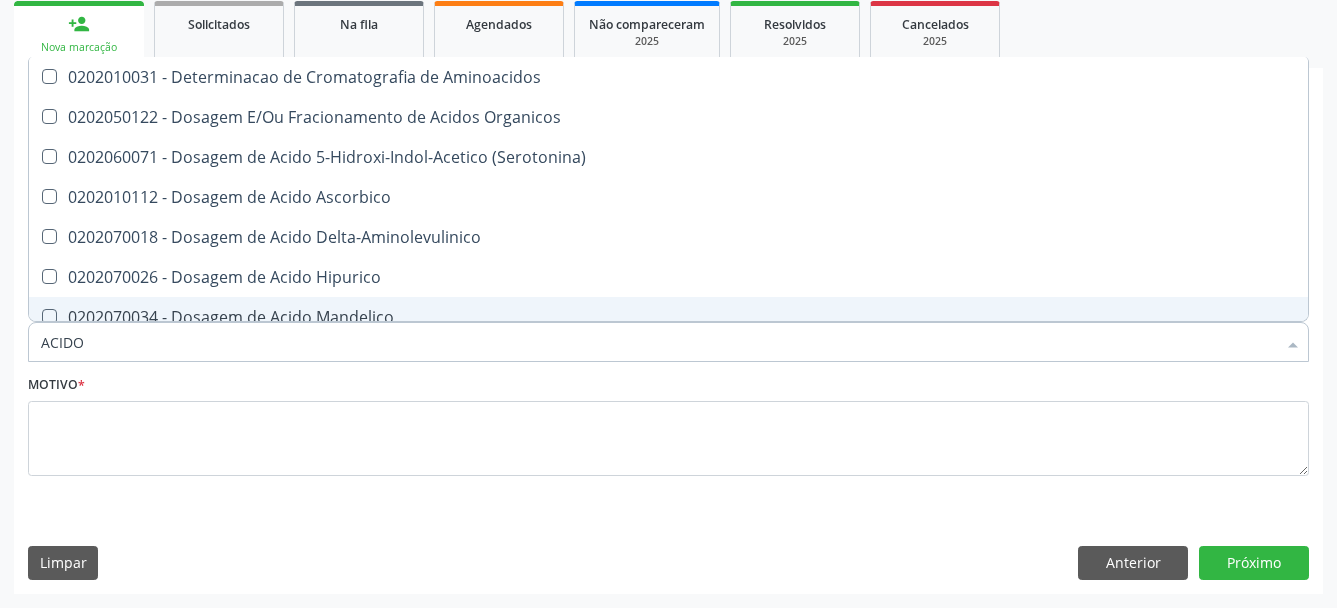 type on "ACID" 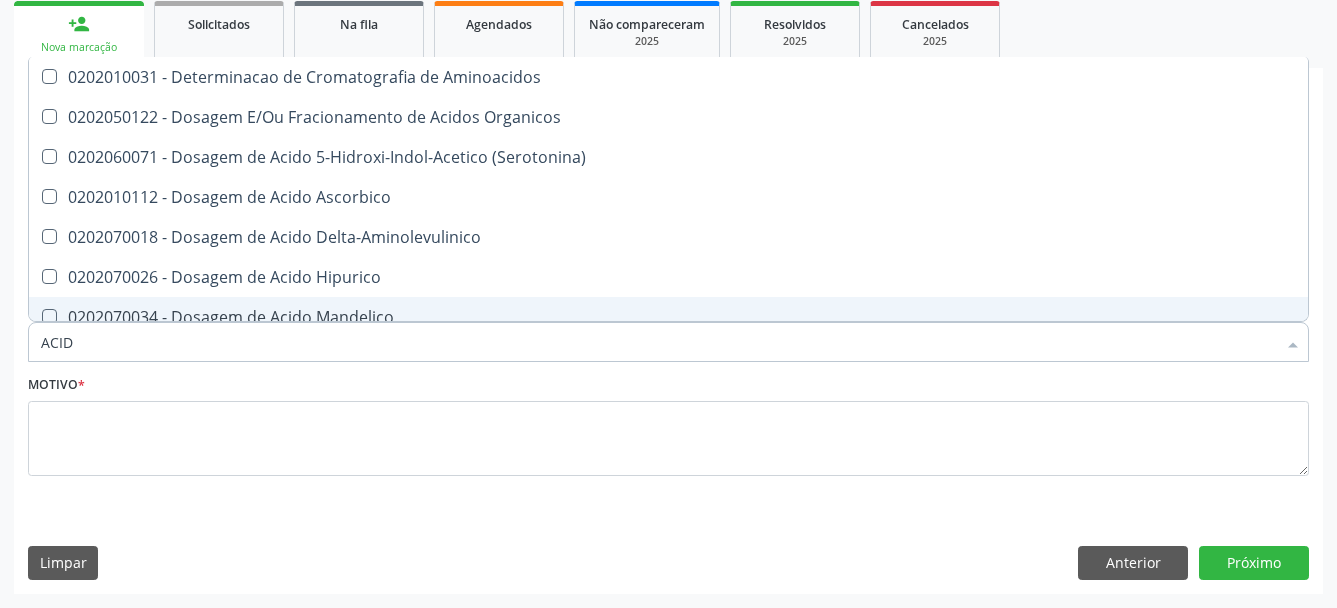 type on "ACI" 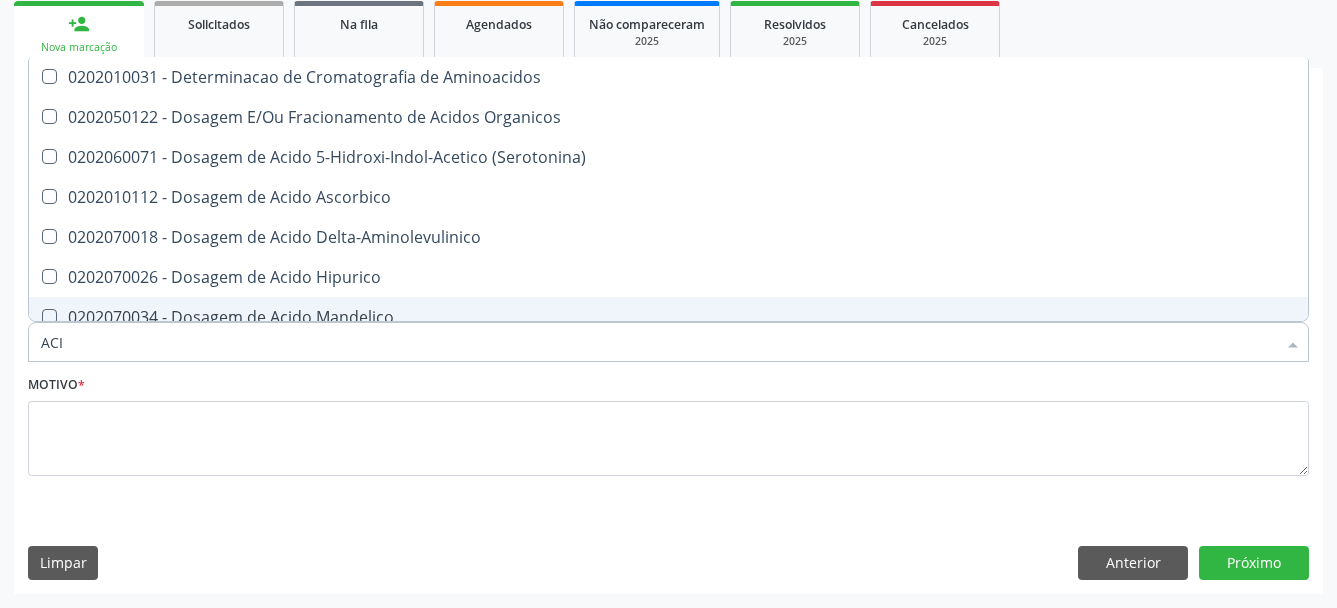 checkbox on "false" 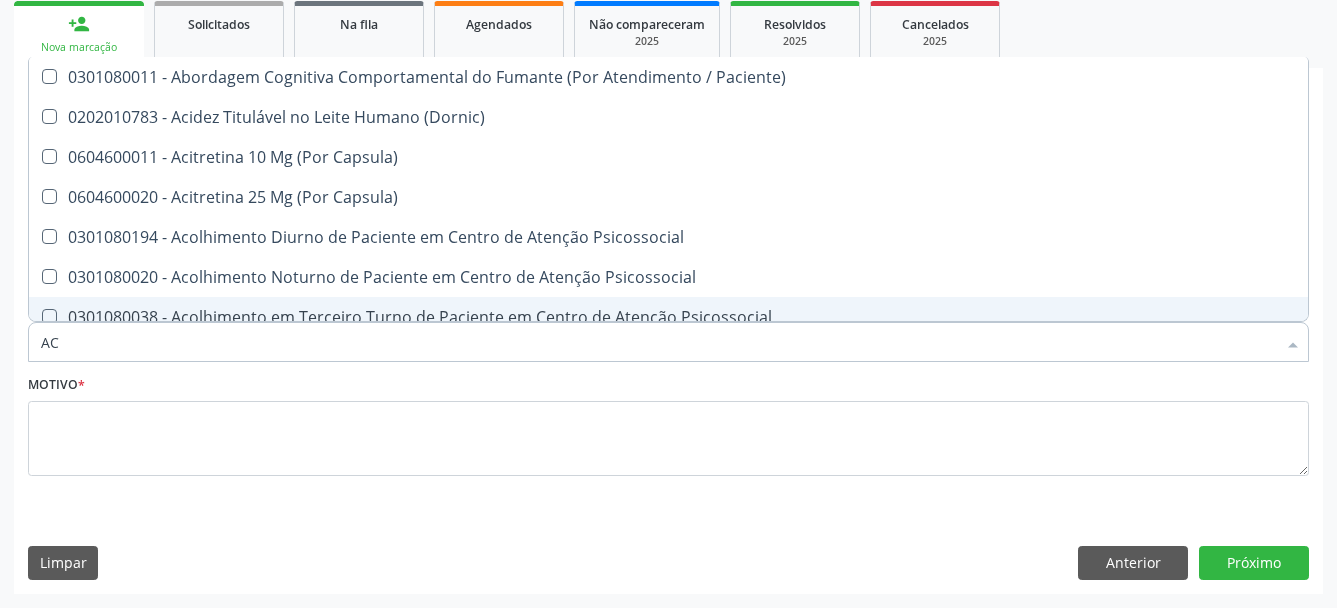 type on "A" 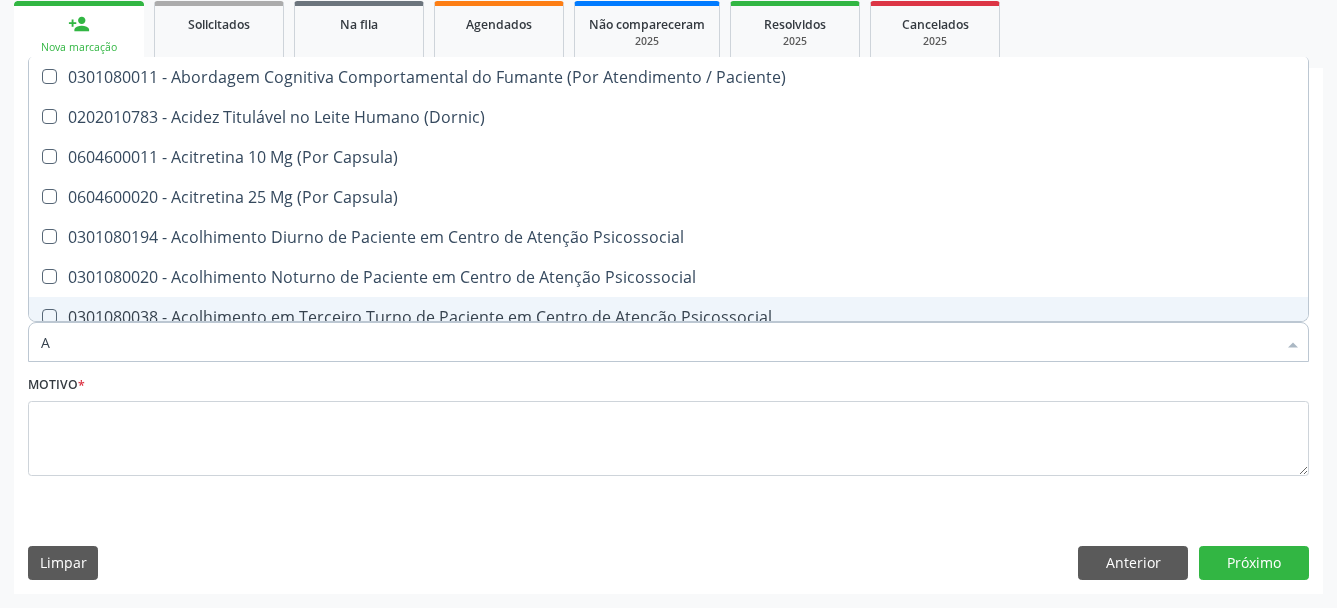 type 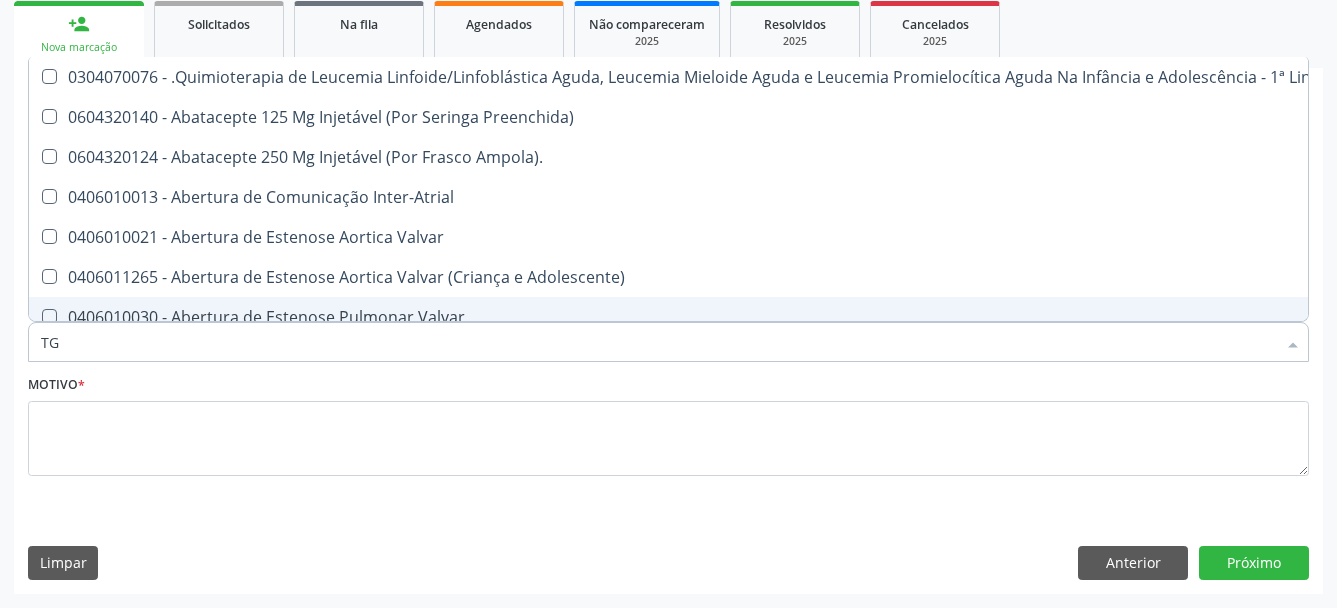 type on "TGO" 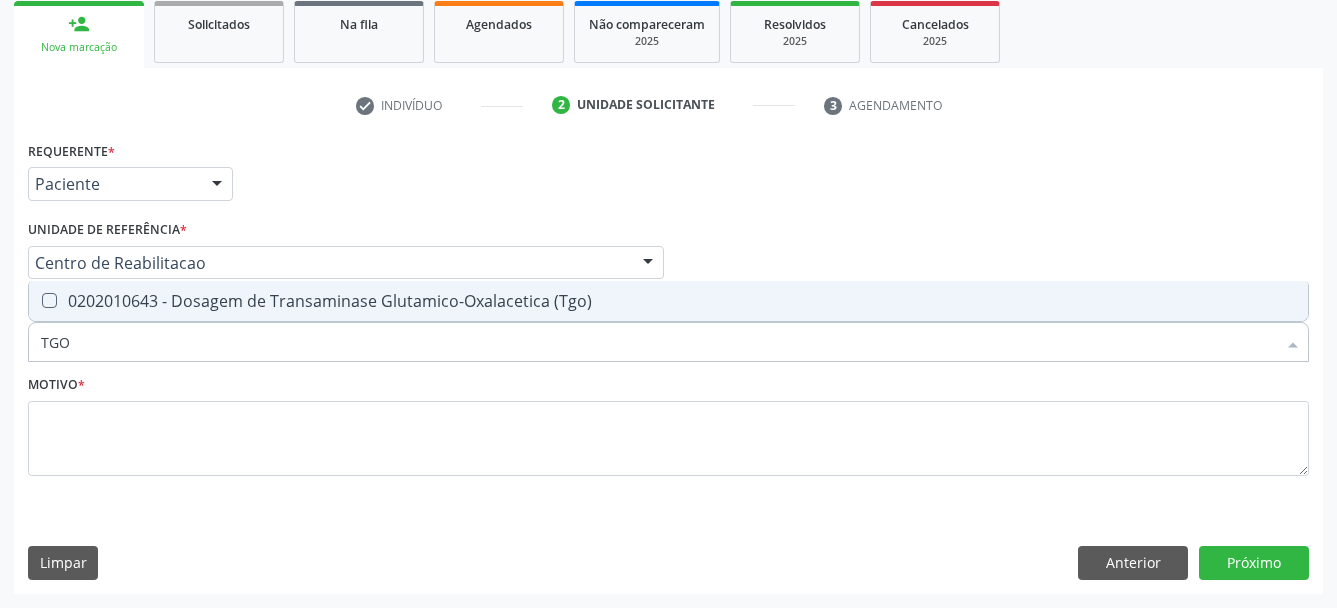 click on "0202010643 - Dosagem de Transaminase Glutamico-Oxalacetica (Tgo)" at bounding box center [668, 301] 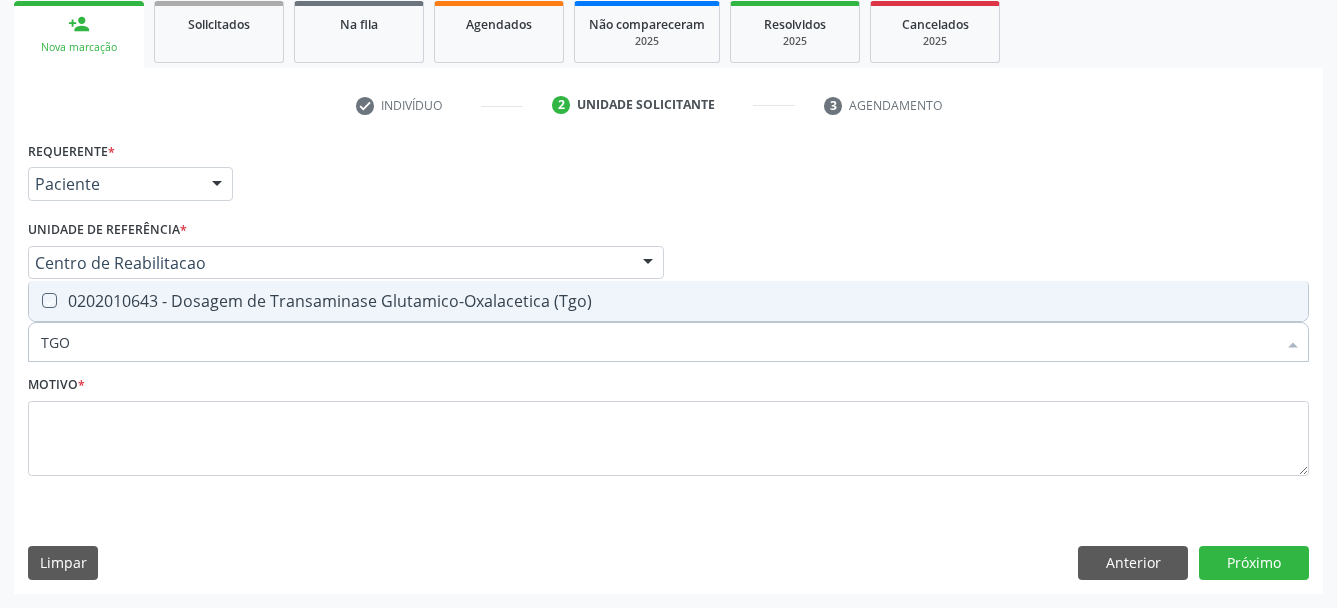 checkbox on "true" 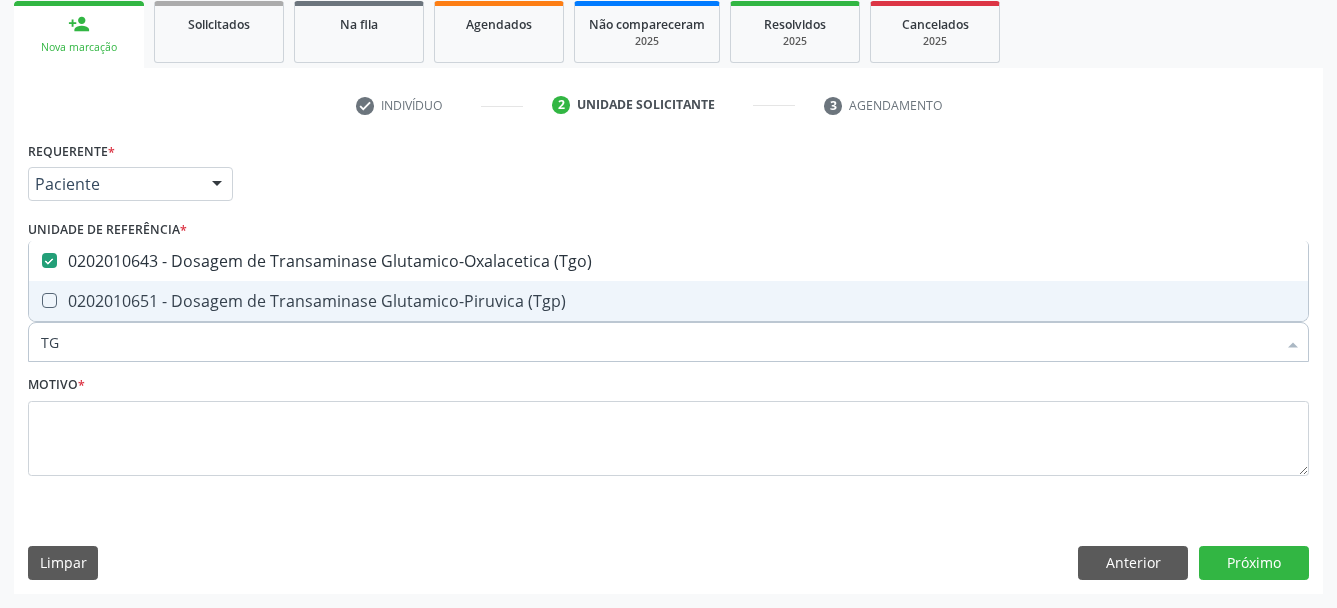 type on "TGP" 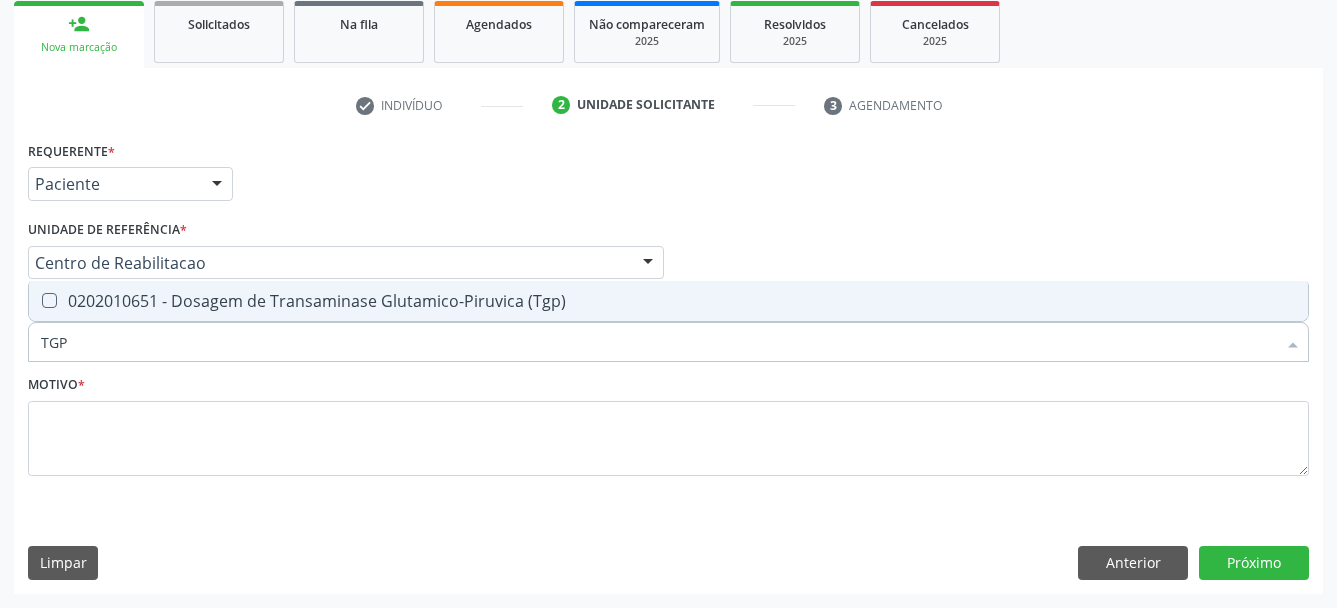 click on "0202010651 - Dosagem de Transaminase Glutamico-Piruvica (Tgp)" at bounding box center [668, 301] 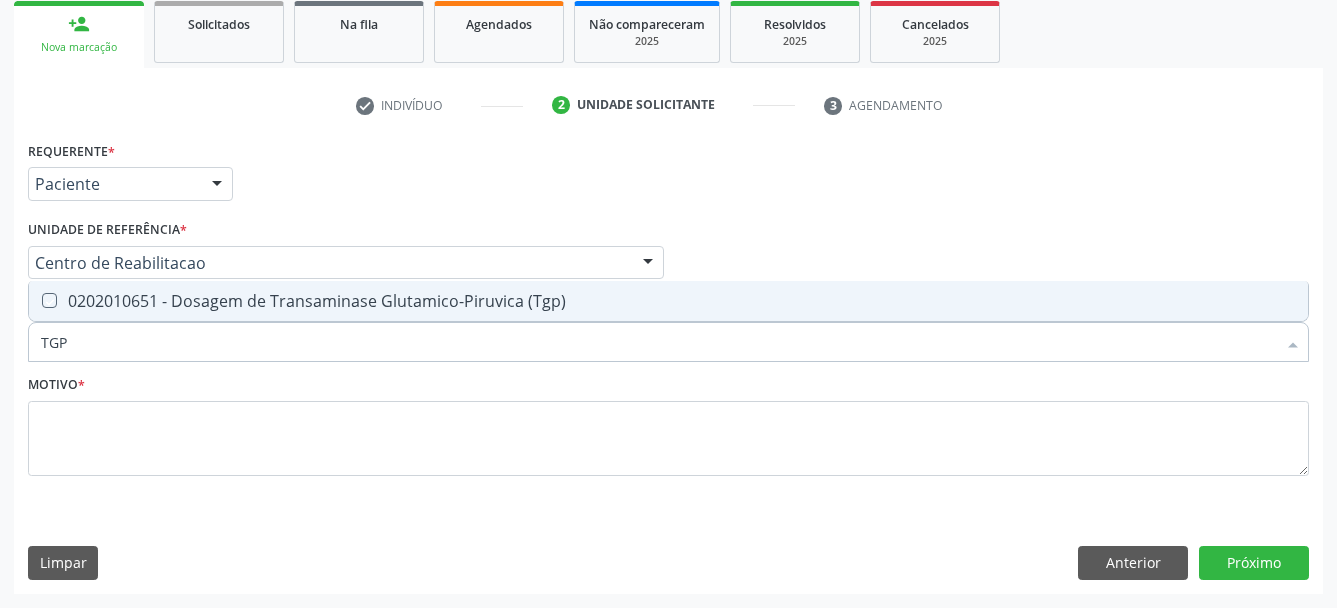 checkbox on "true" 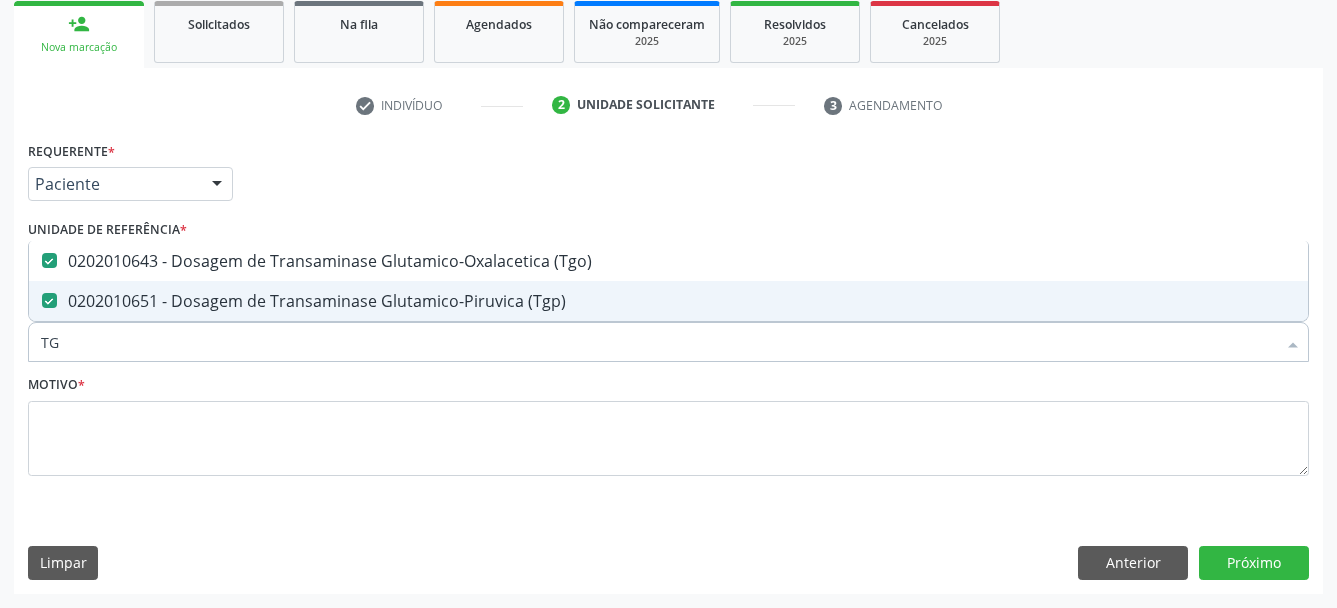 type on "T" 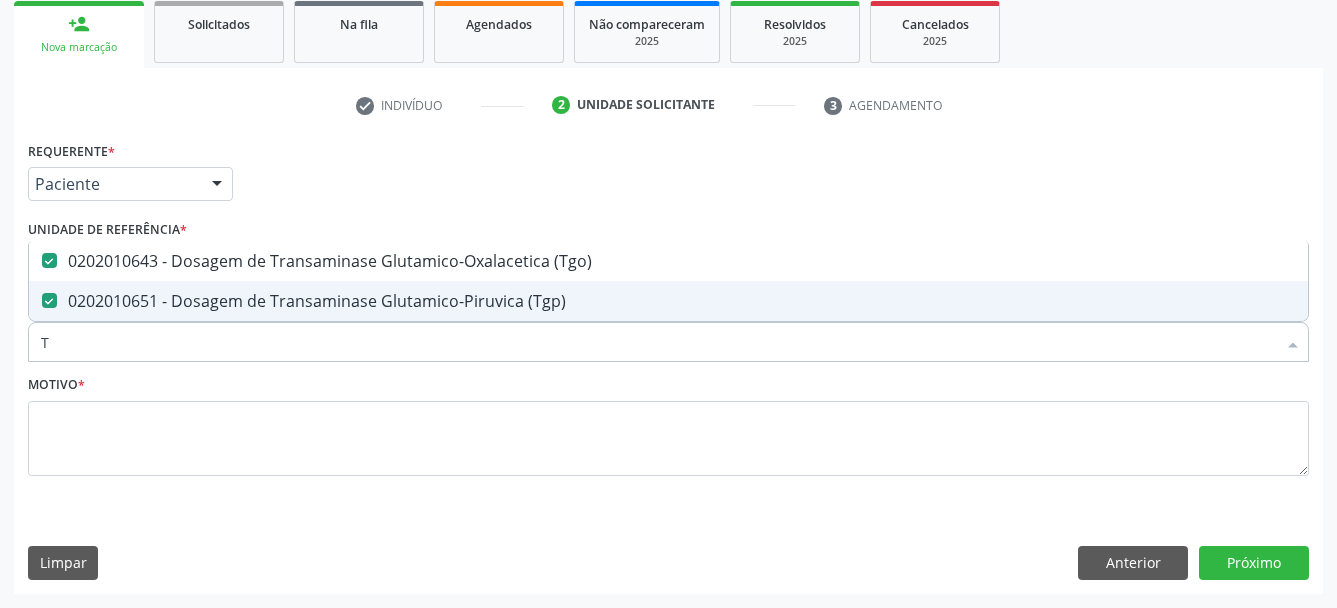 checkbox on "false" 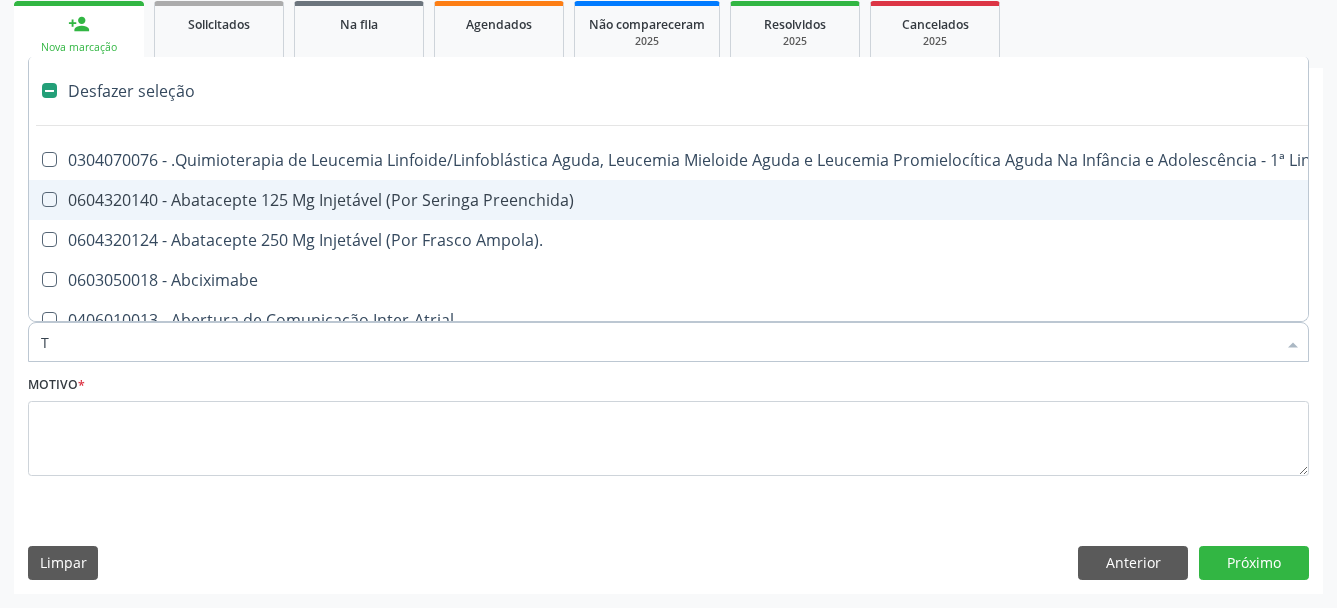 type on "TR" 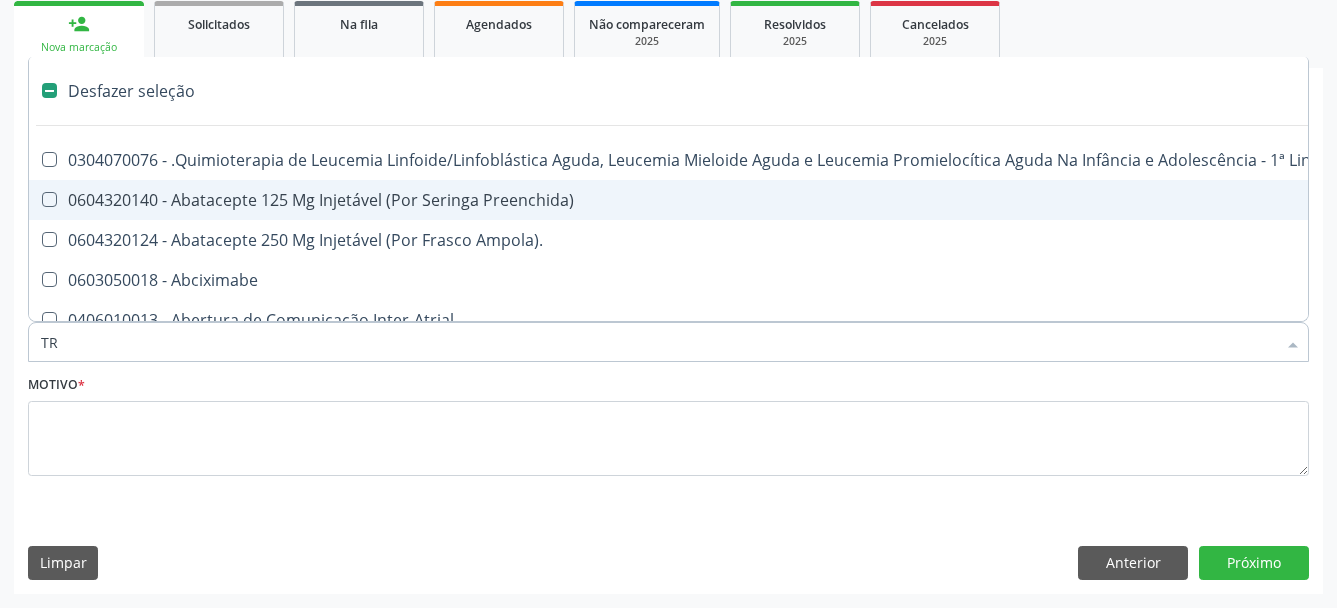 checkbox on "true" 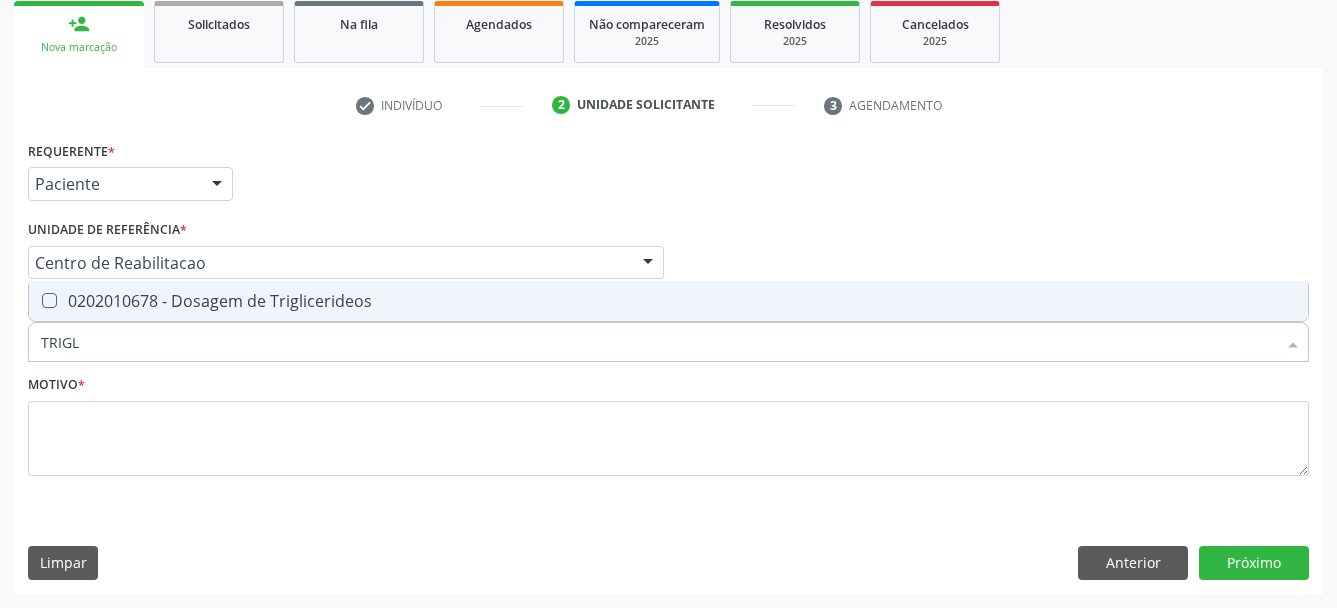 type on "TRIGLI" 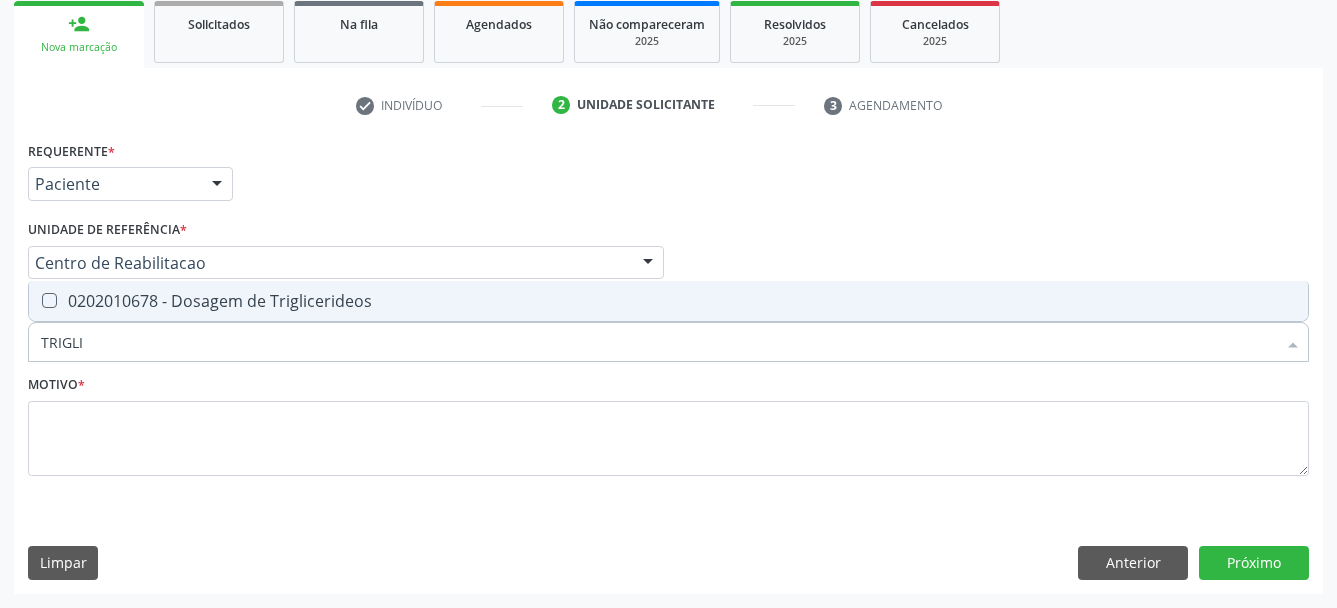 click at bounding box center [49, 300] 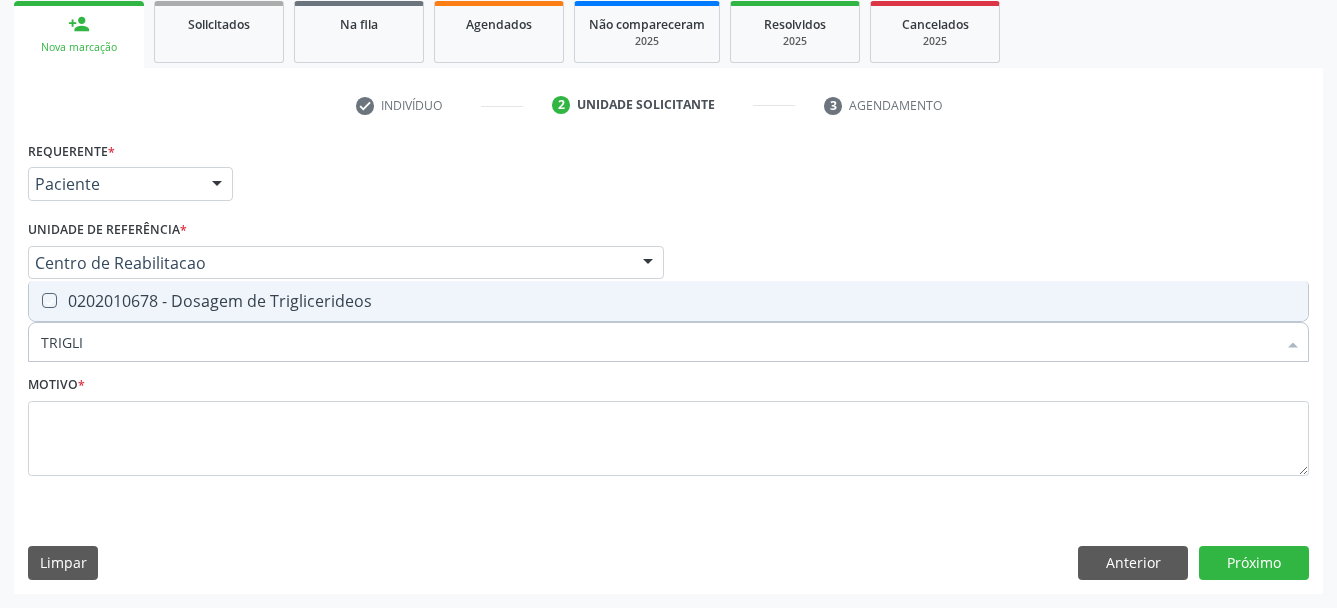 click at bounding box center (35, 300) 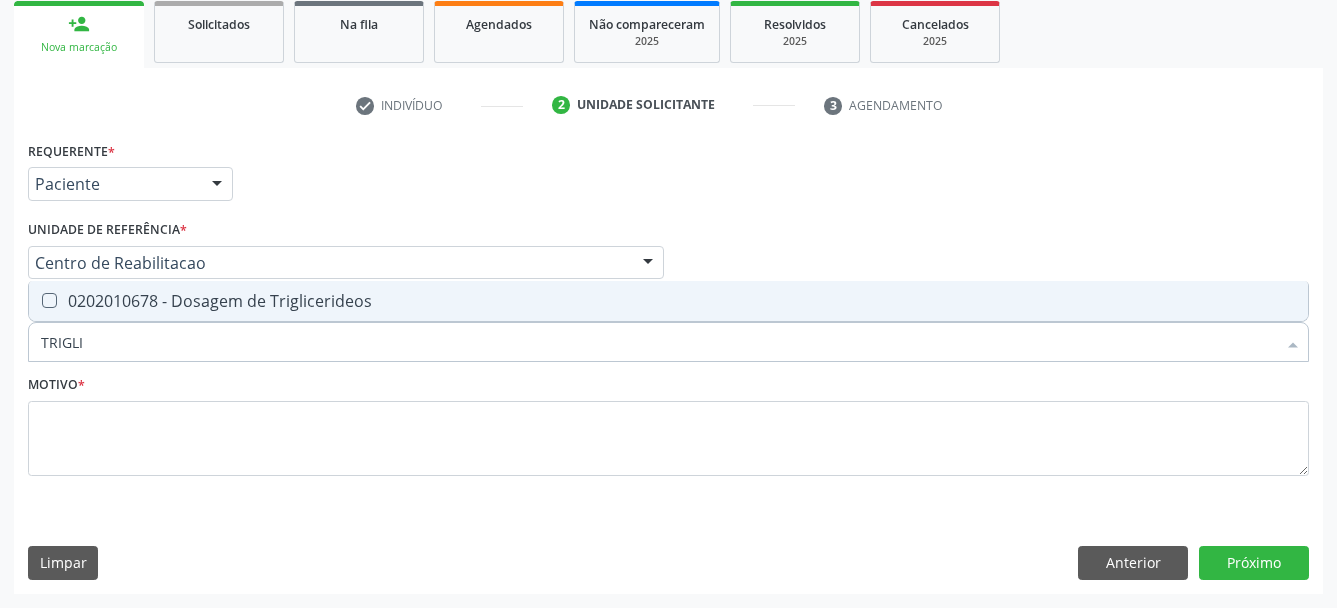 checkbox on "true" 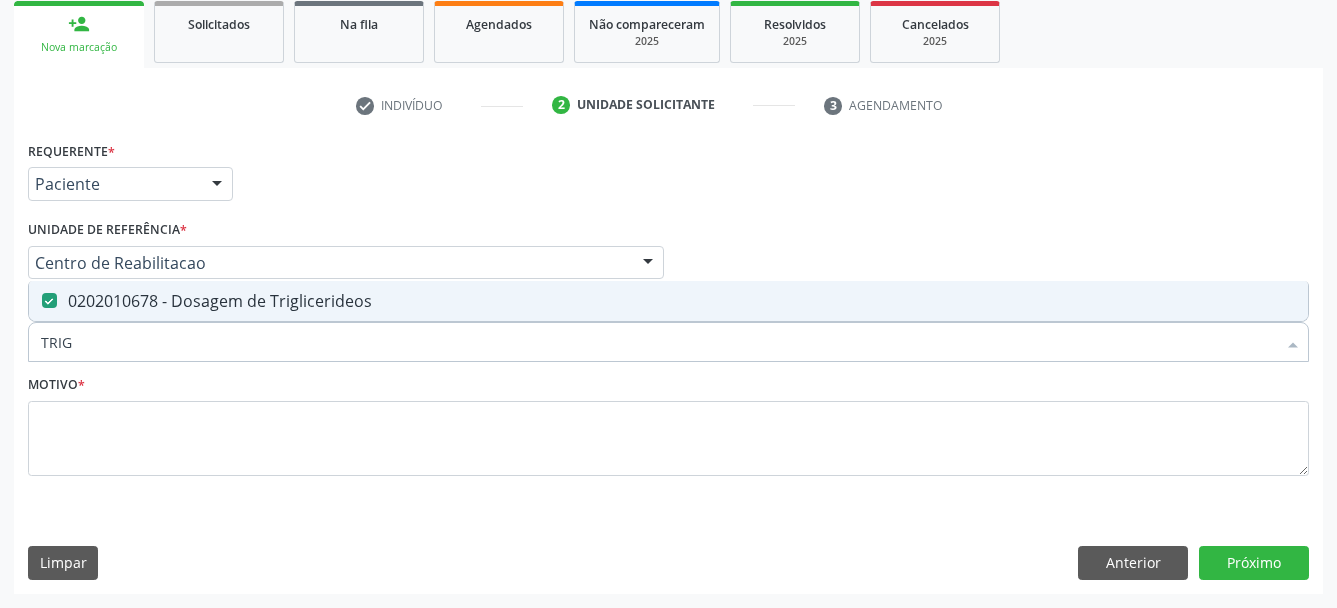 type on "TRI" 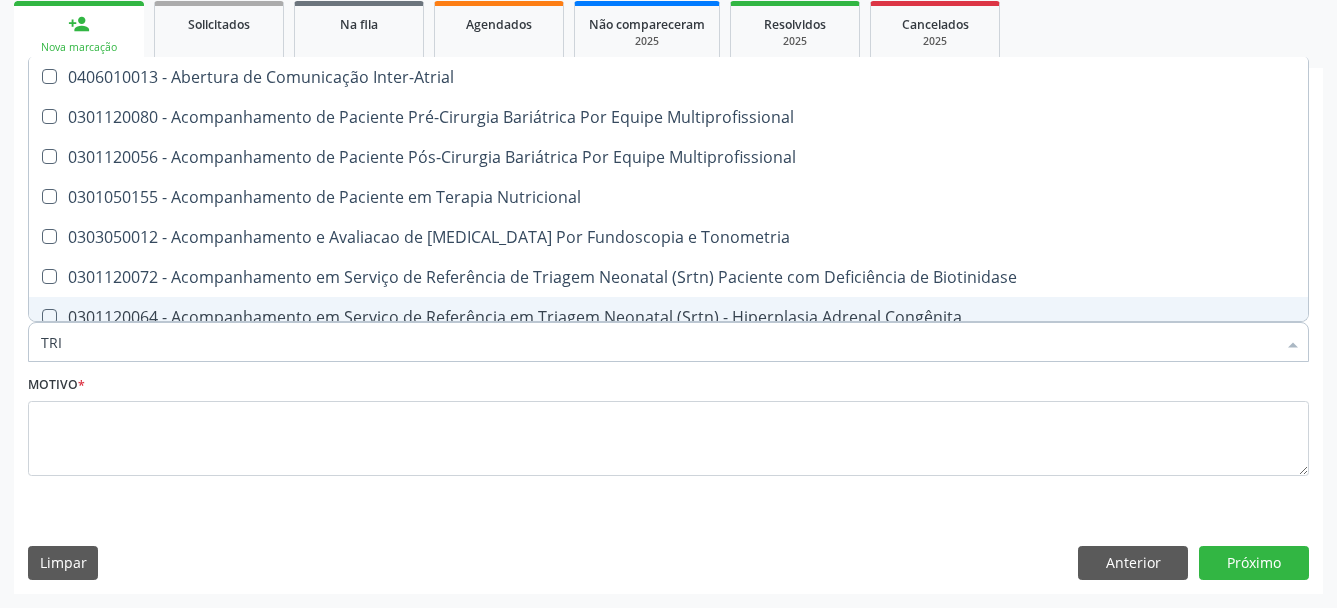 type on "TR" 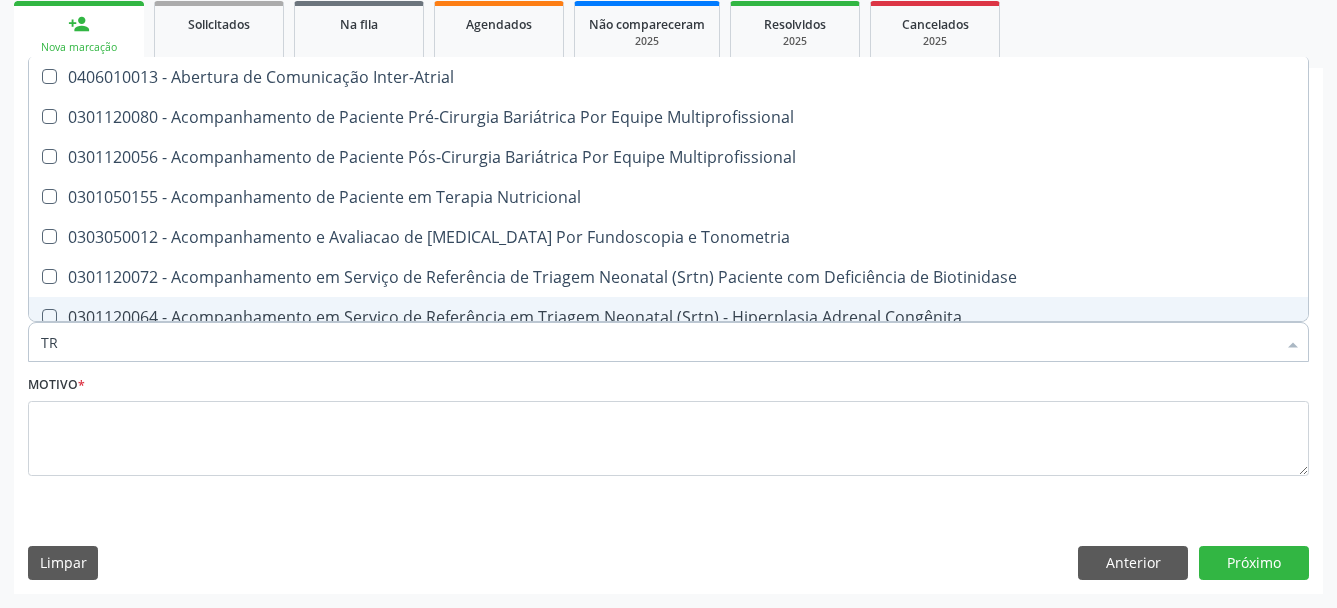 checkbox on "false" 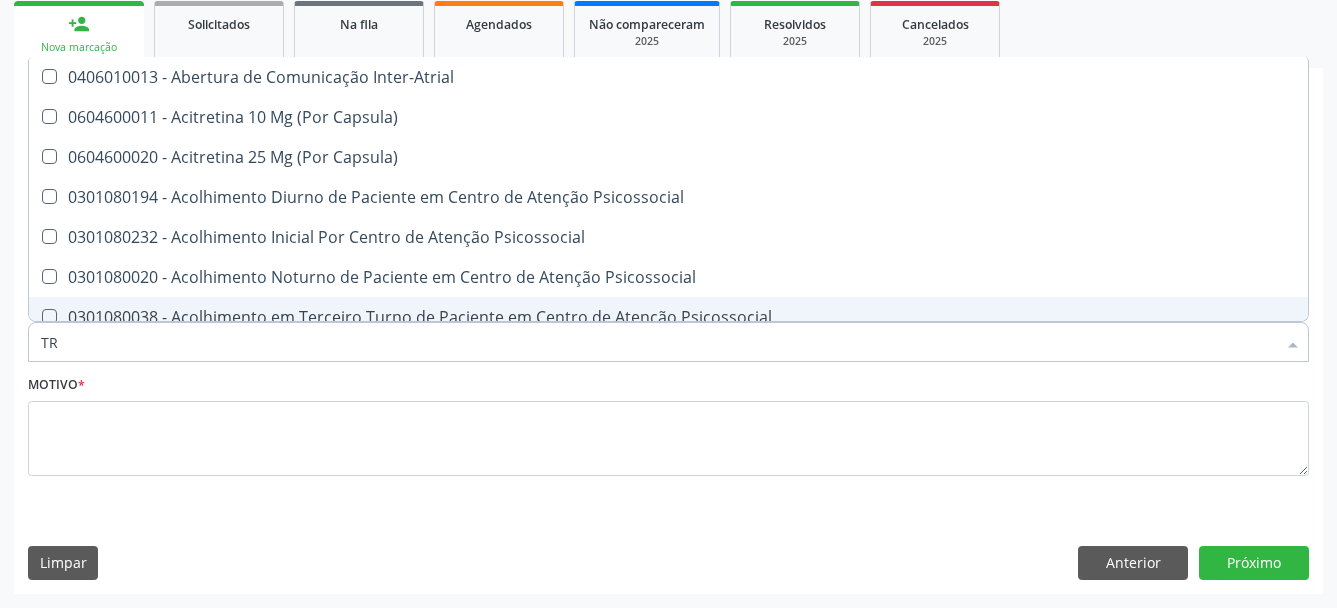 type on "T" 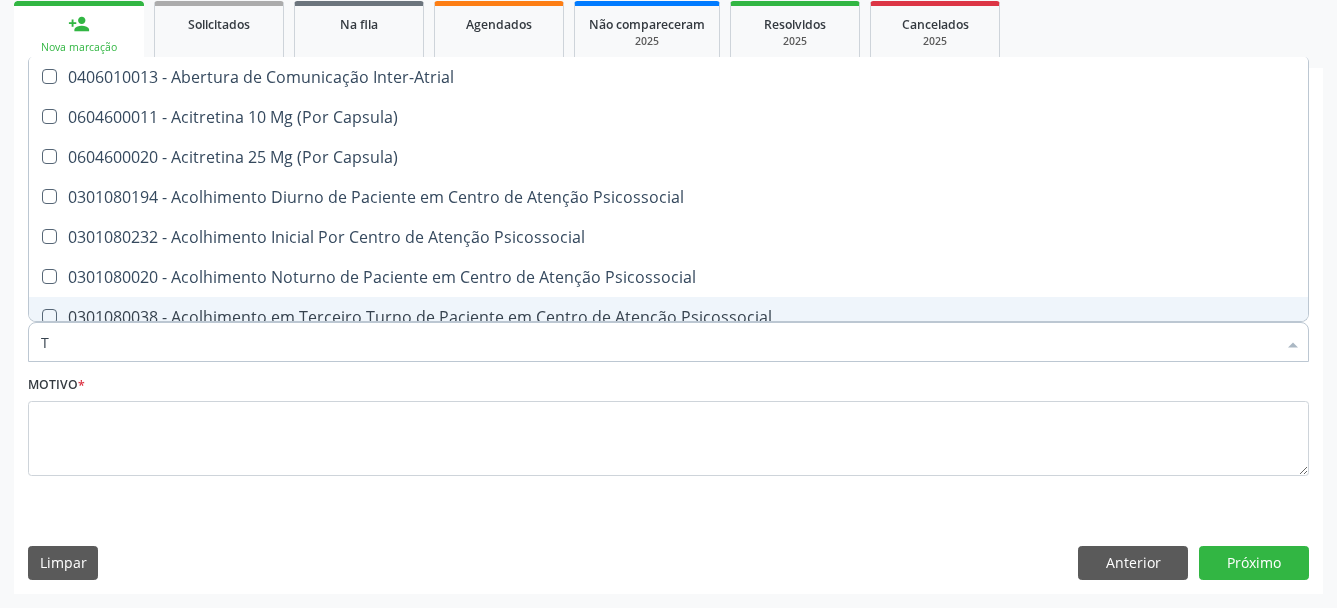 checkbox on "false" 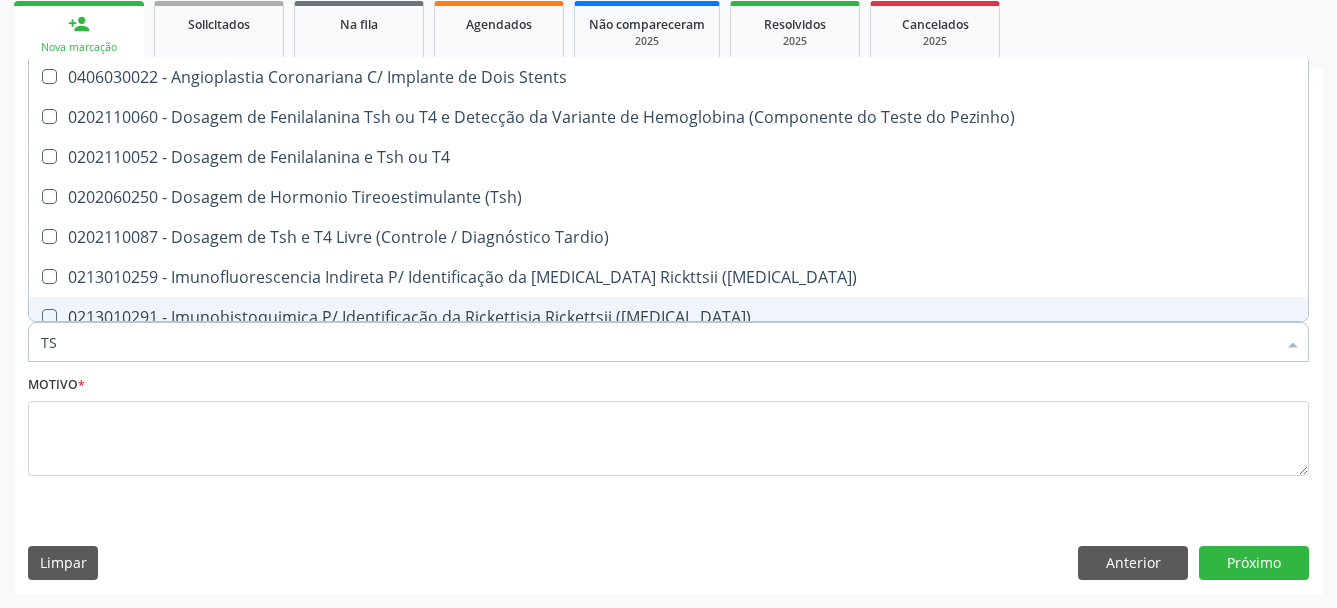 type on "TSH" 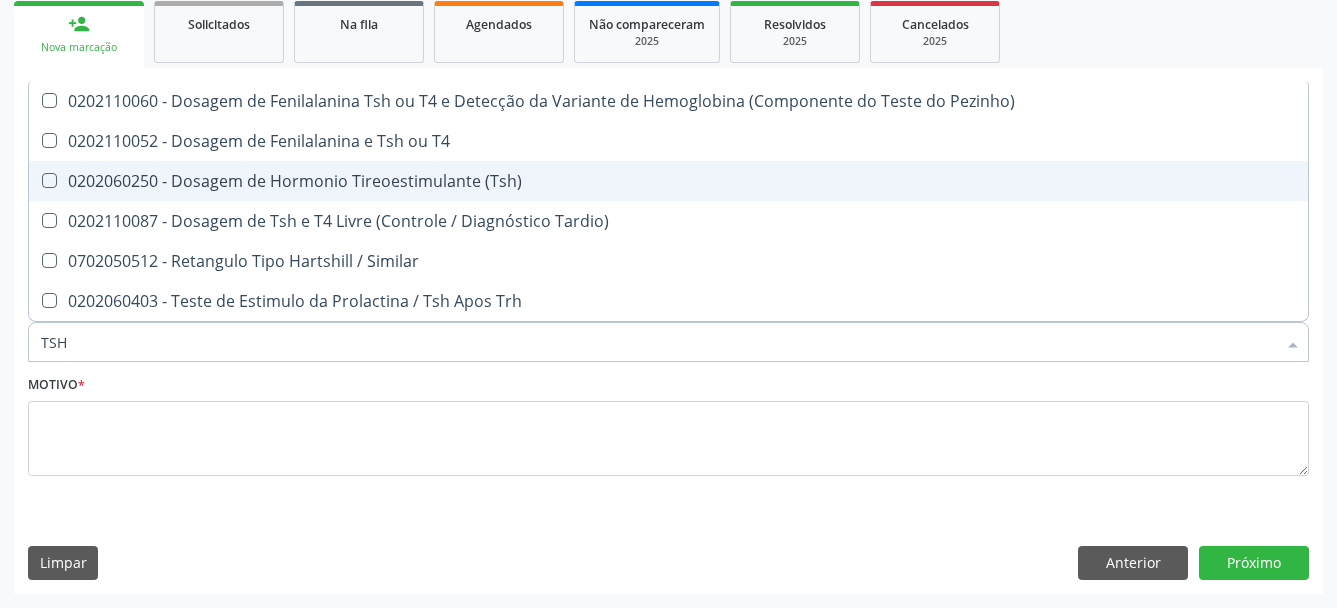click on "0202060250 - Dosagem de Hormonio Tireoestimulante (Tsh)" at bounding box center (668, 181) 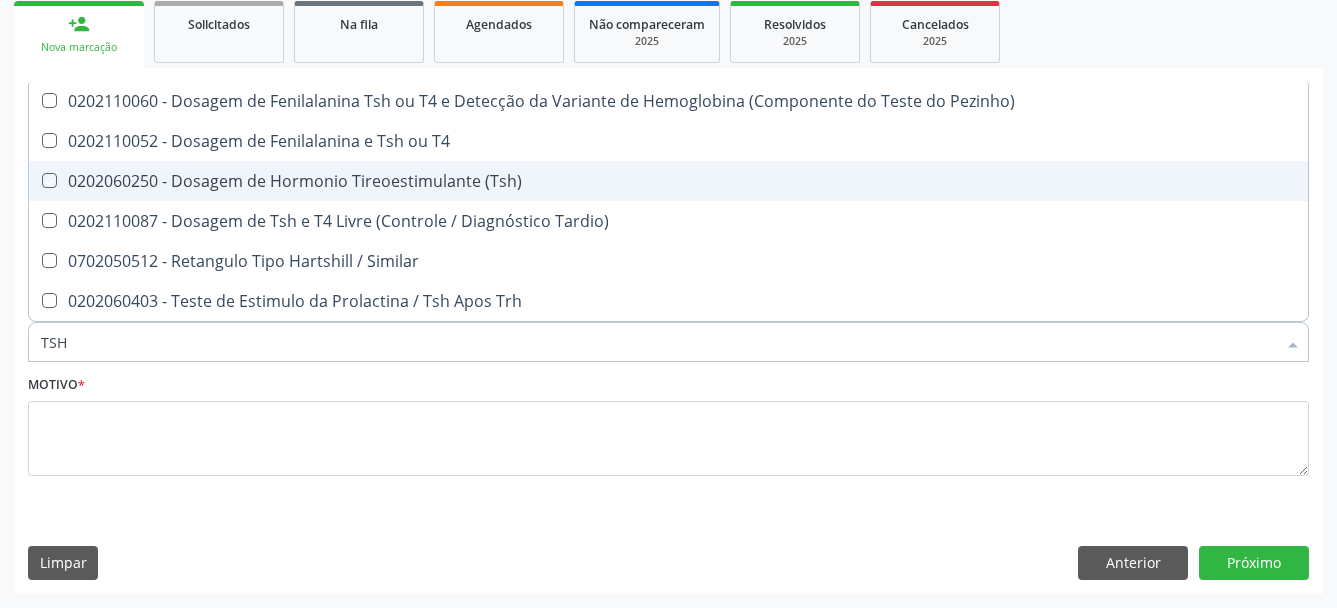 checkbox on "true" 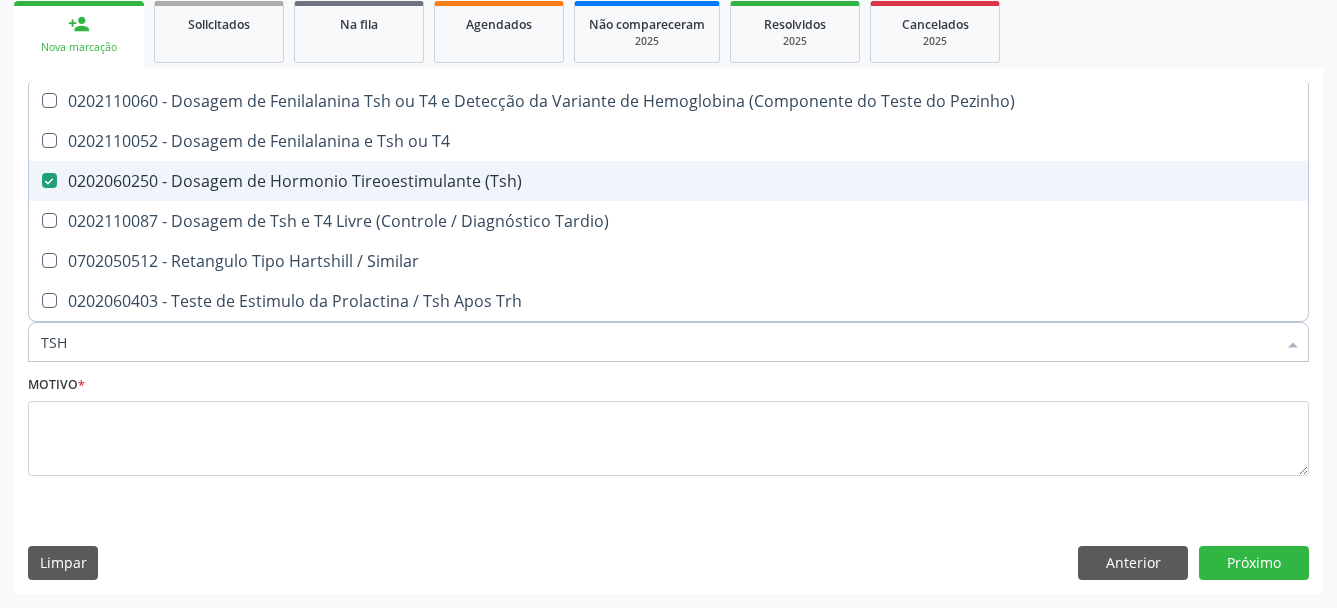 type on "TS" 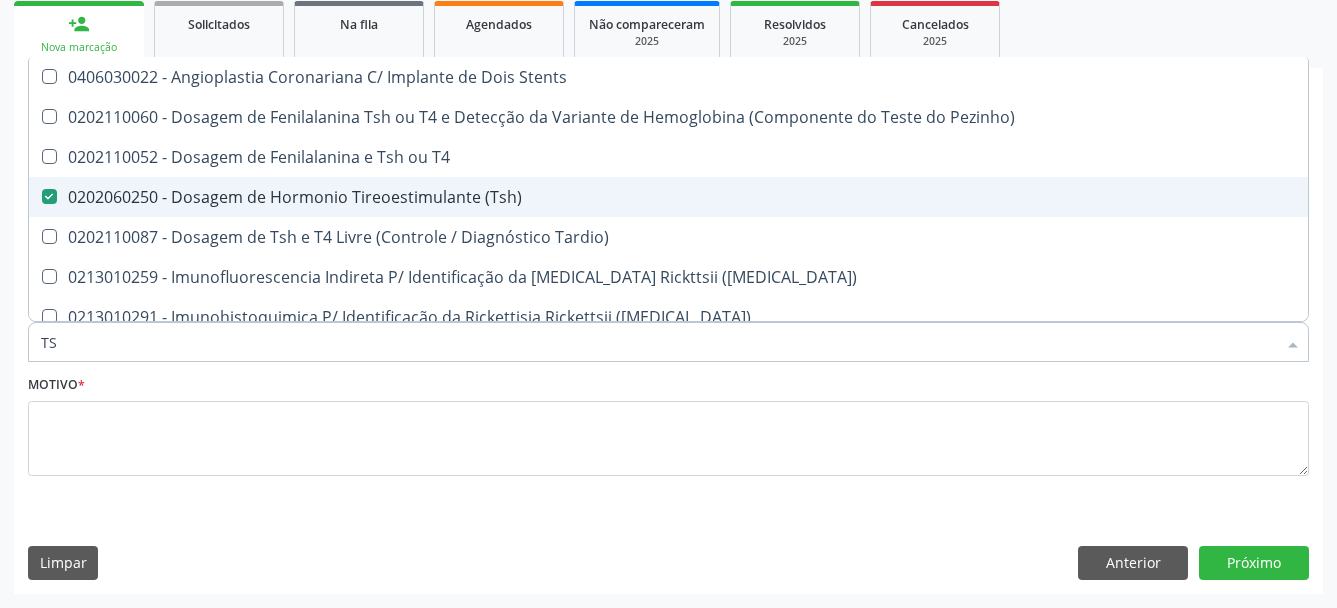 type on "T" 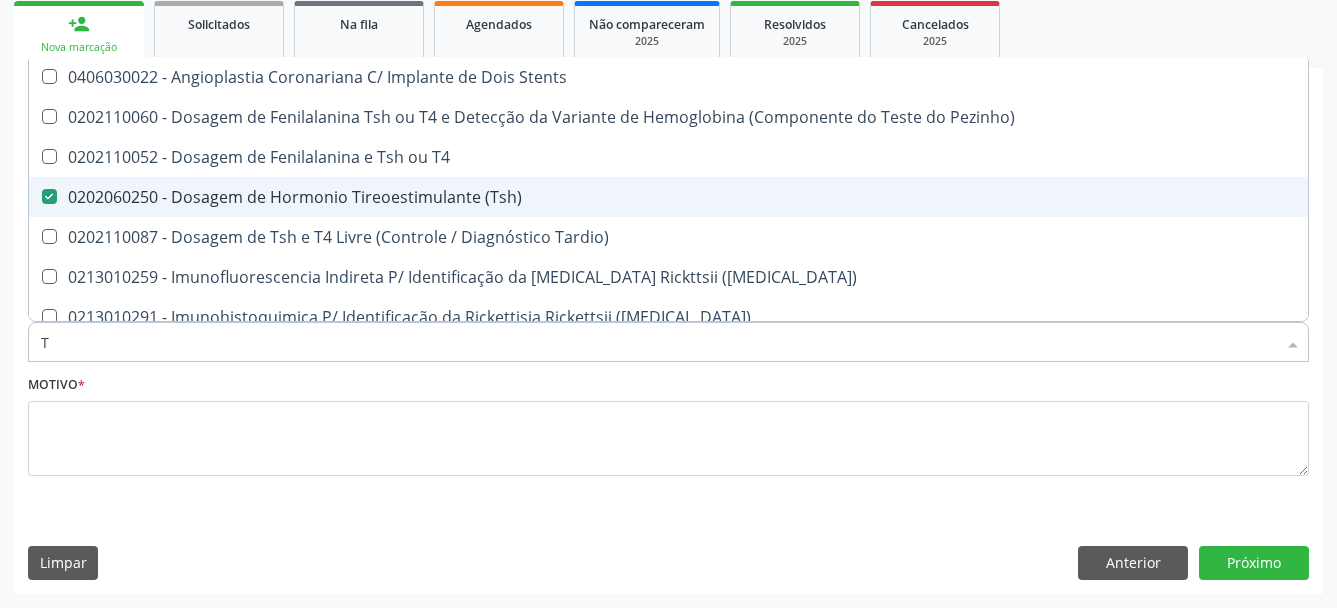 type 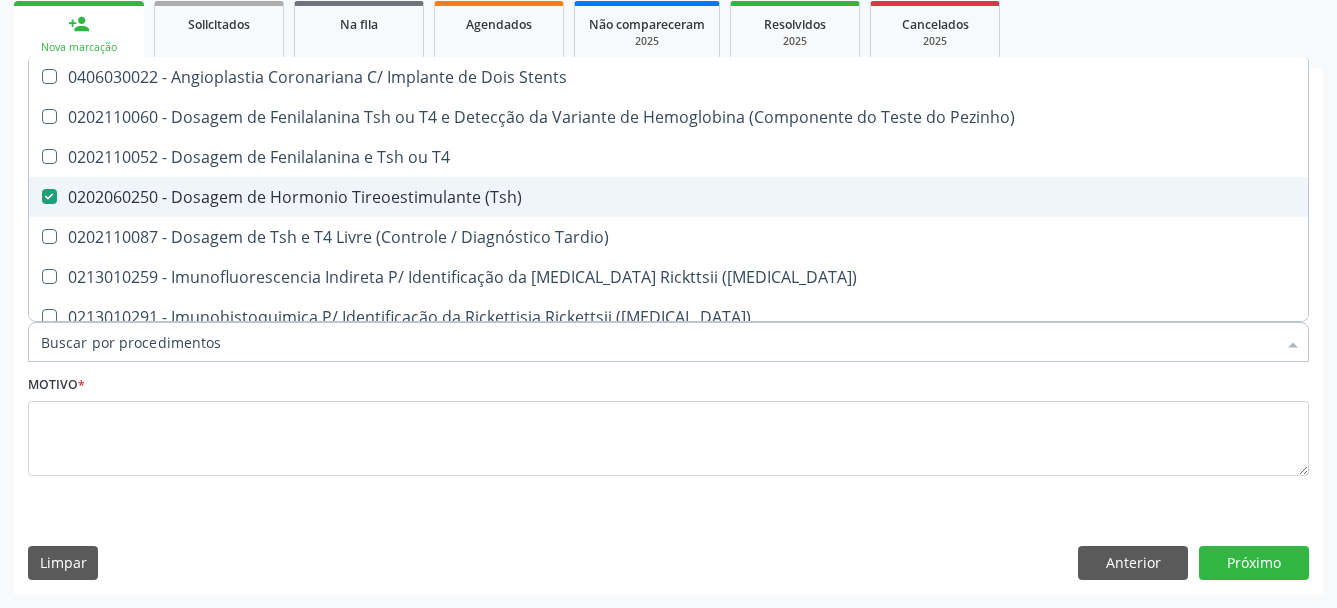 checkbox on "false" 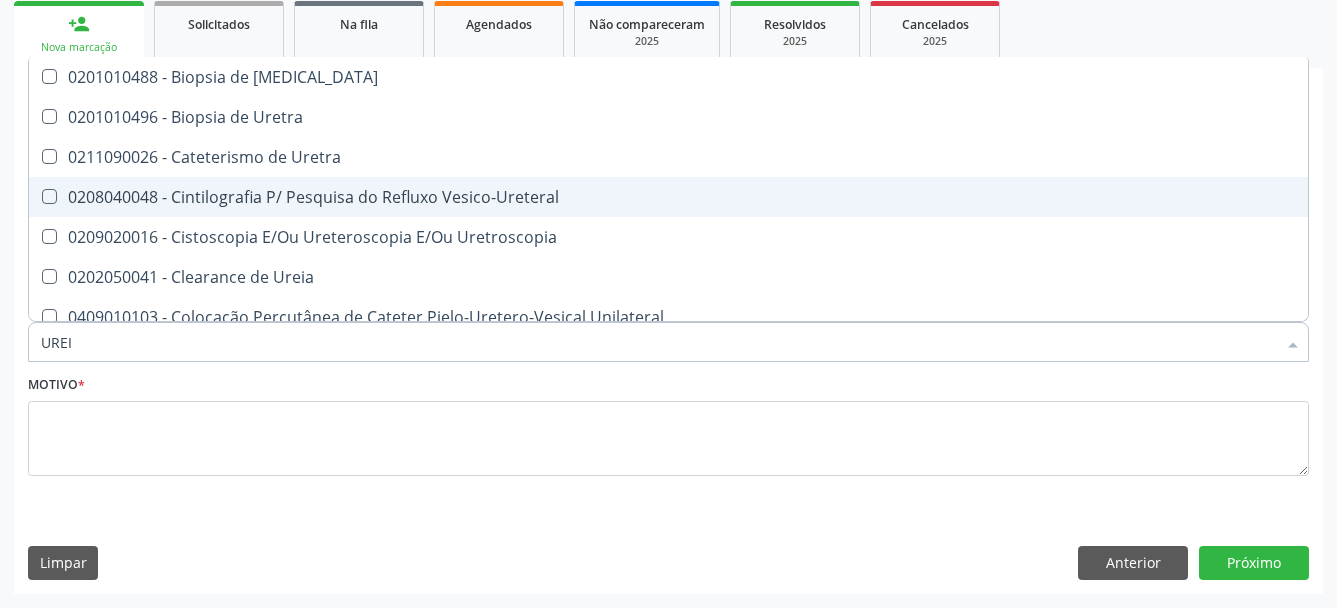 type on "UREIA" 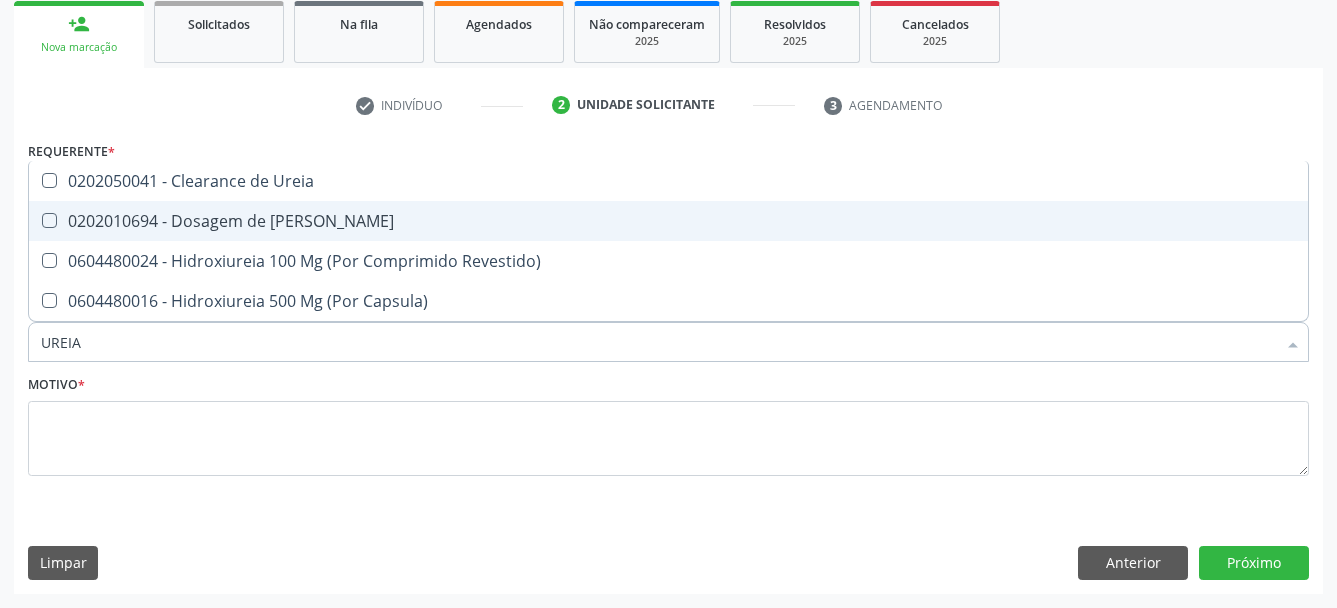 click on "0202010694 - Dosagem de Ureia" at bounding box center (668, 221) 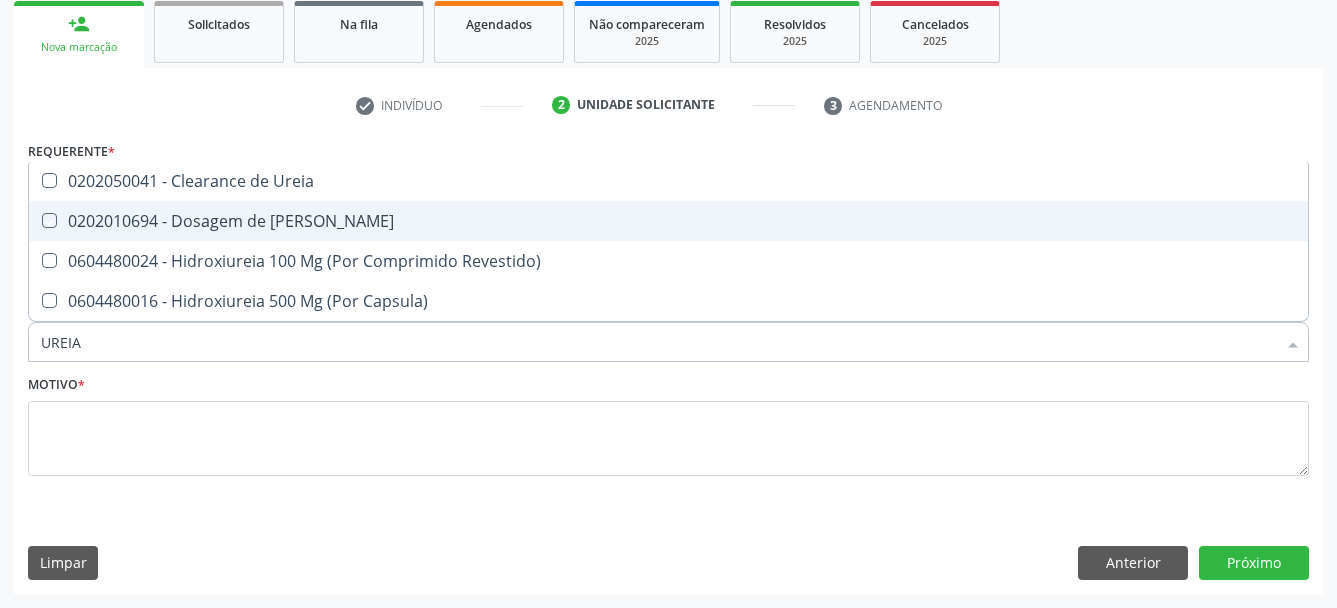 checkbox on "true" 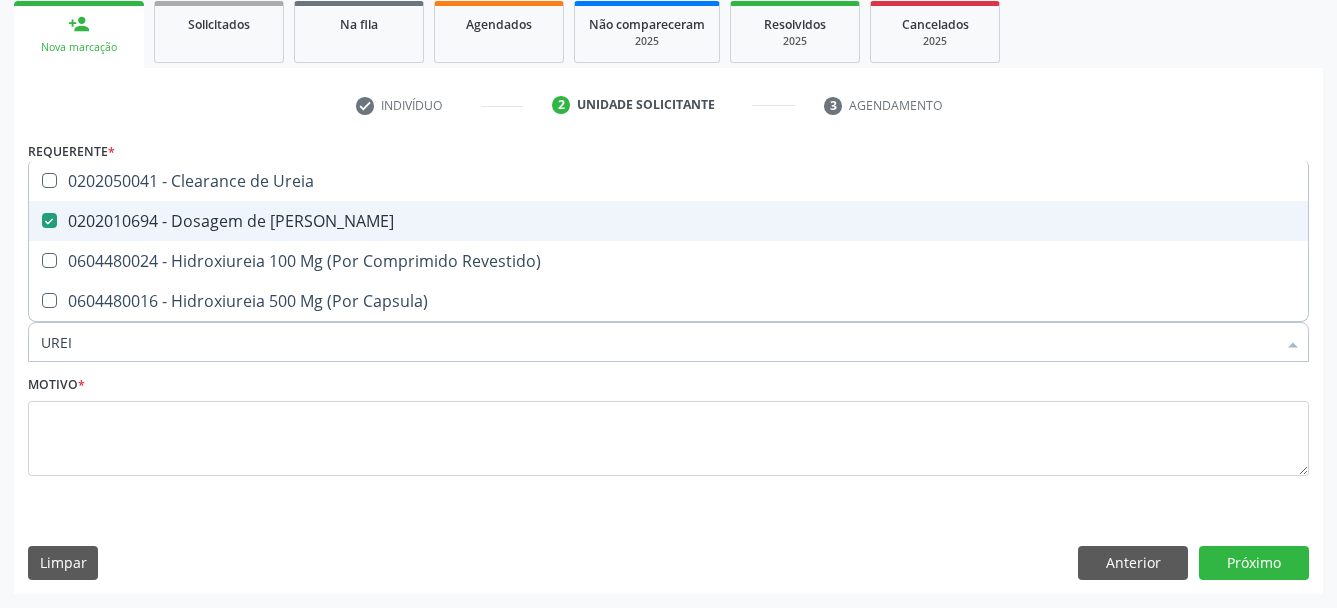type on "URE" 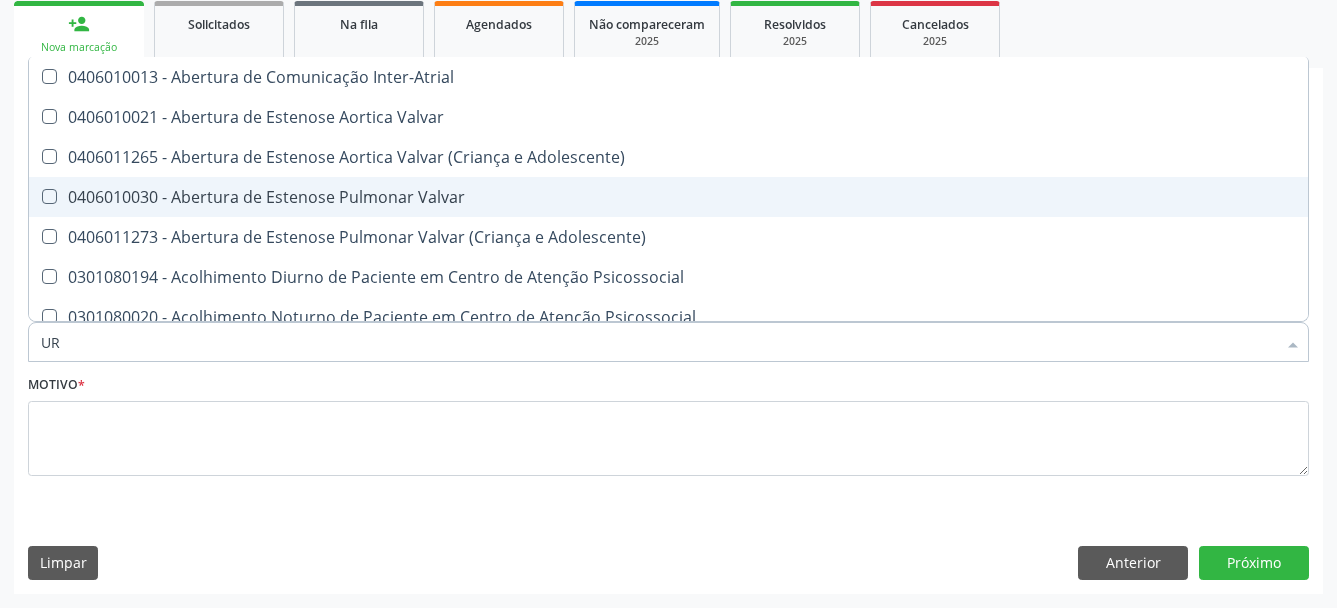type on "U" 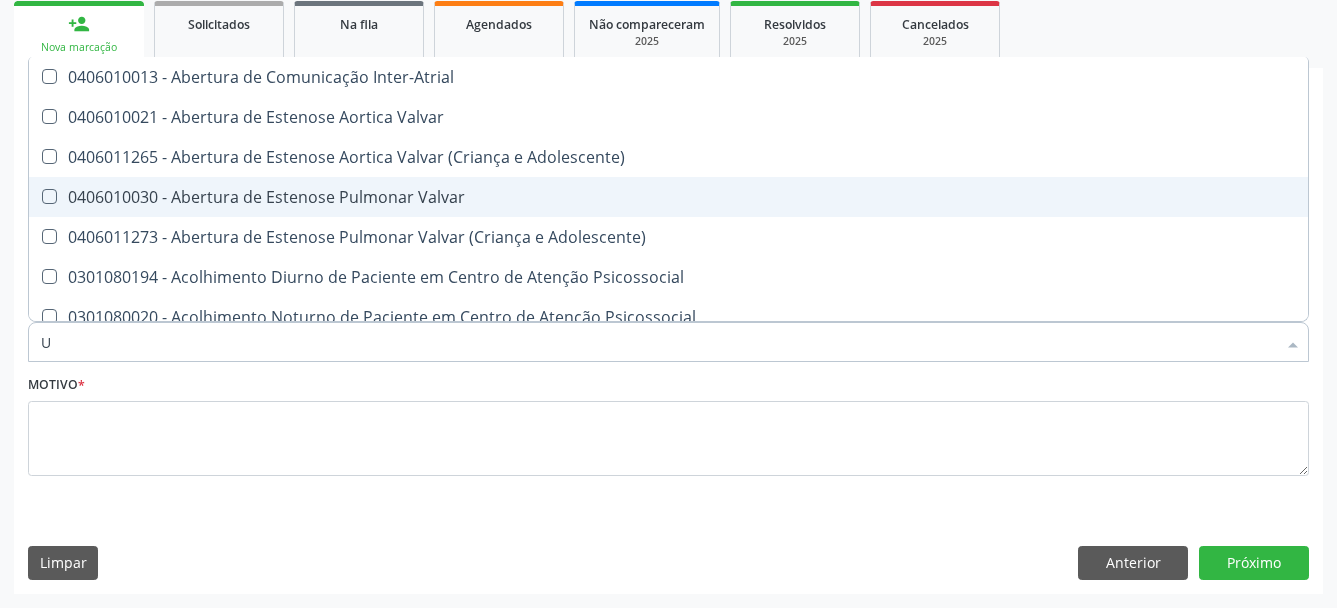 checkbox on "false" 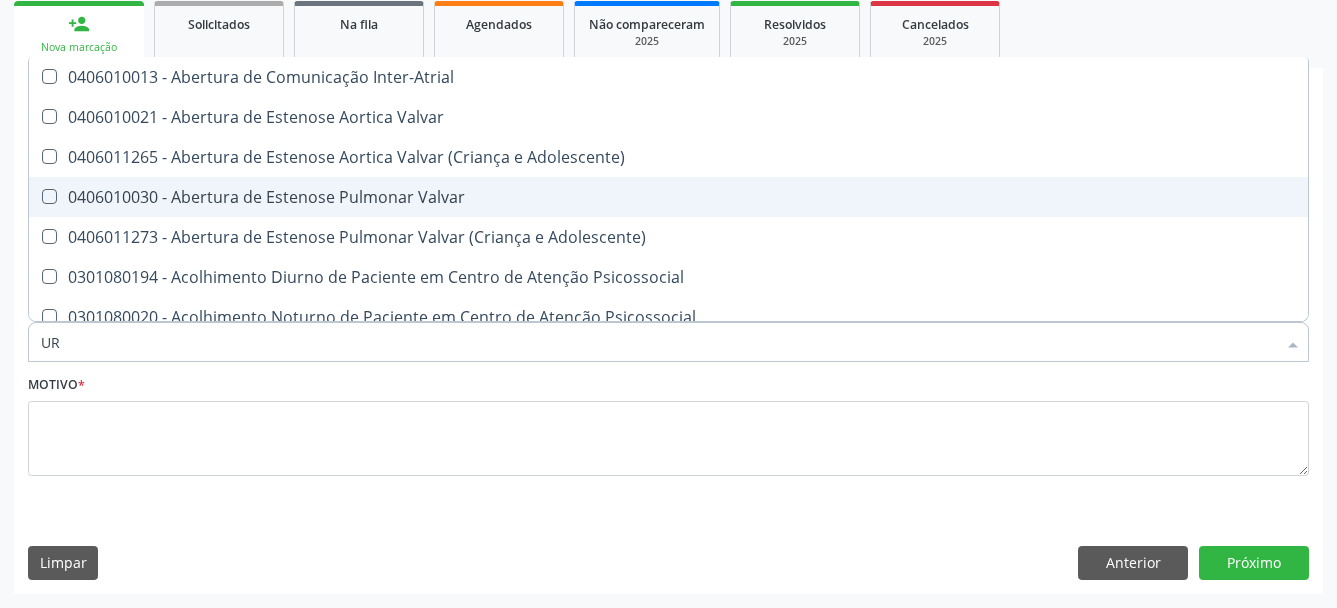 type on "URI" 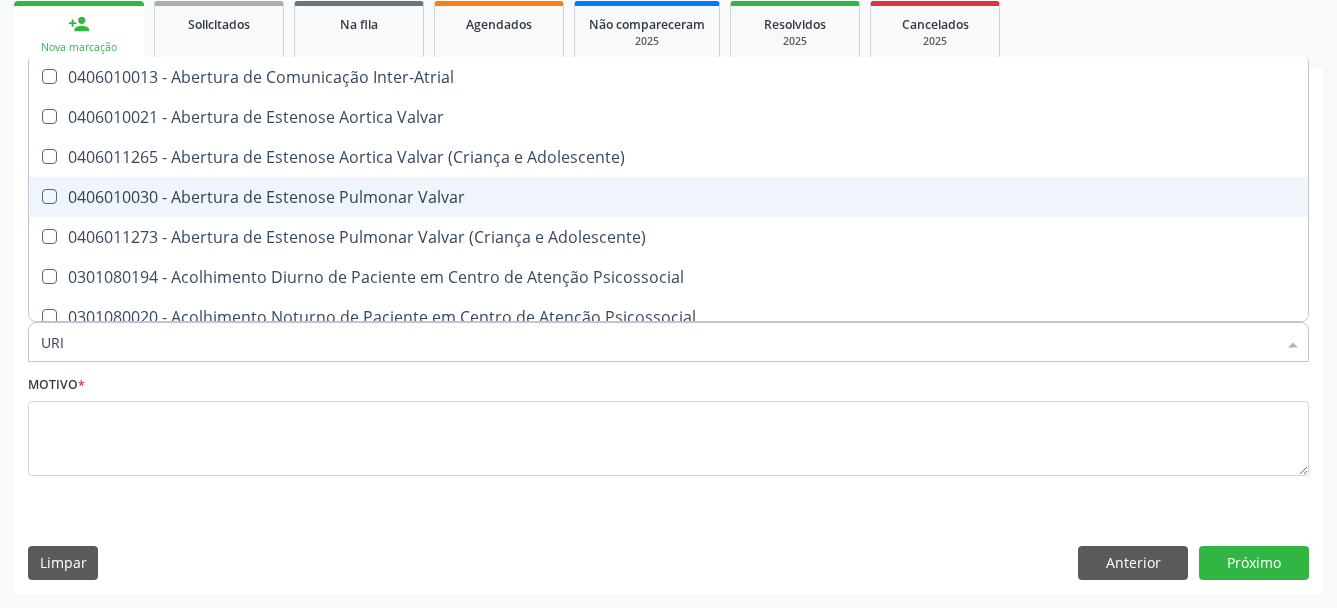 type on "URIN" 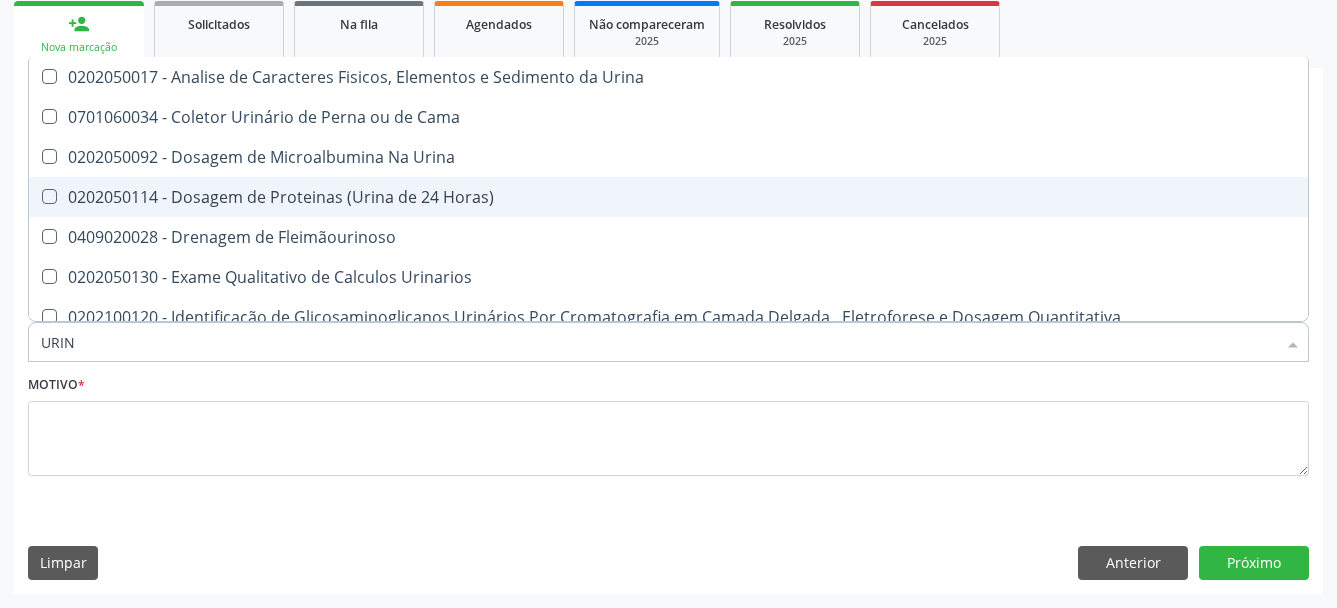 type on "URINA" 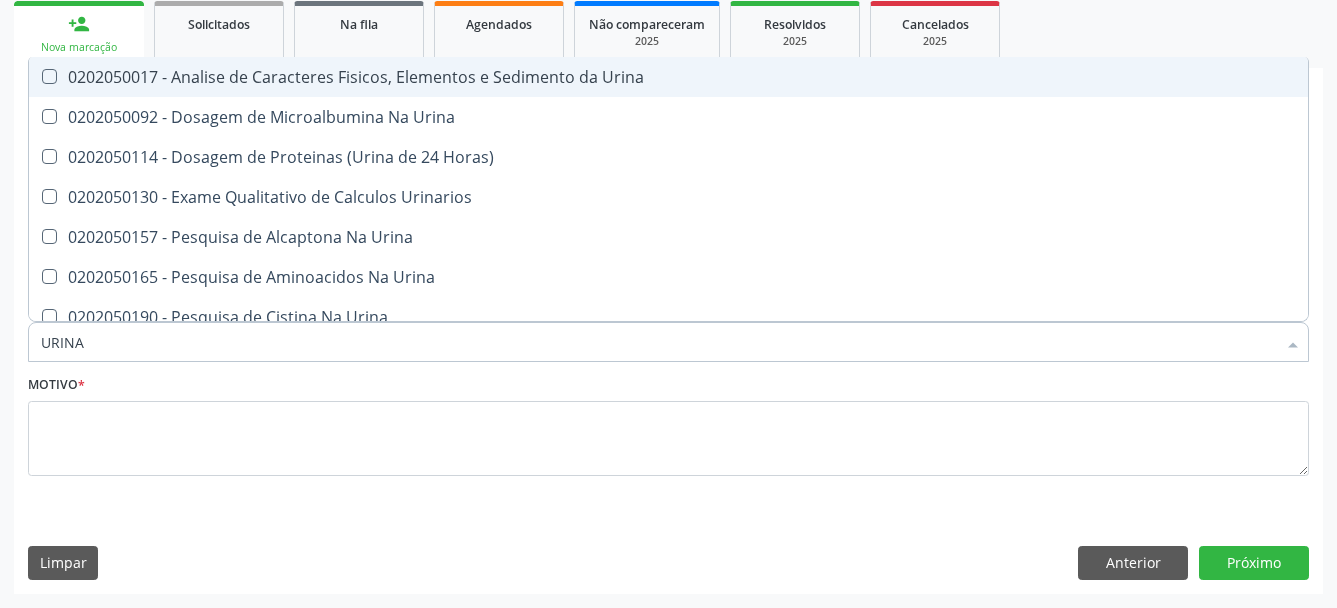 click on "0202050017 - Analise de Caracteres Fisicos, Elementos e Sedimento da Urina" at bounding box center [668, 77] 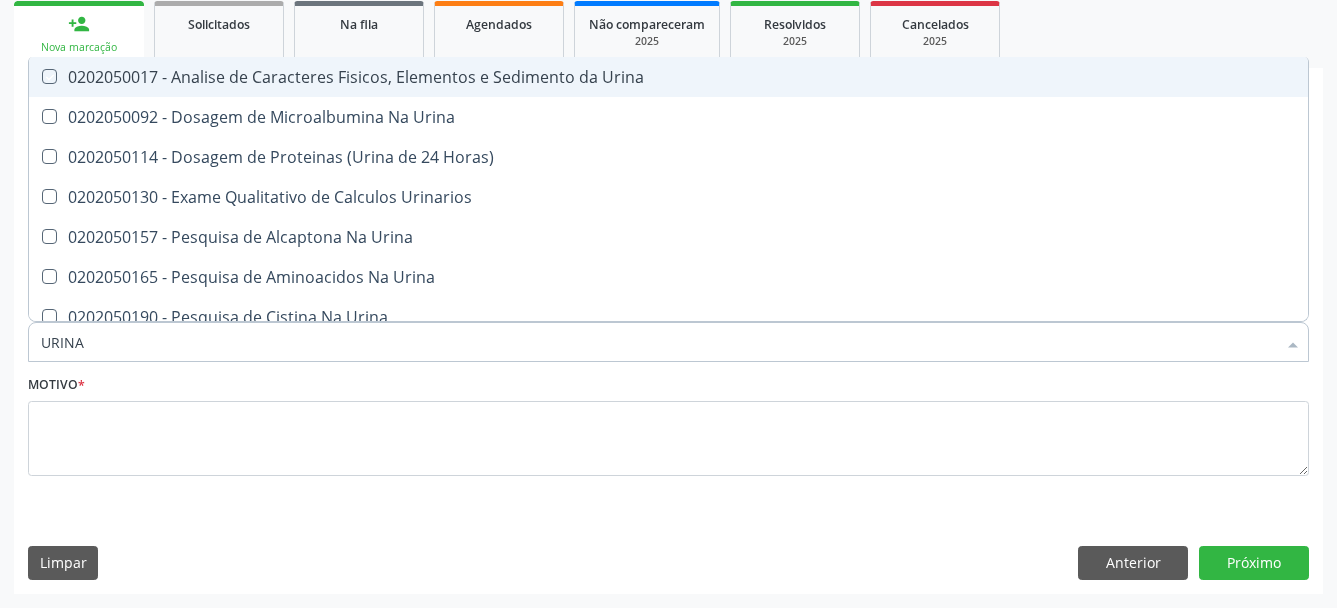 checkbox on "true" 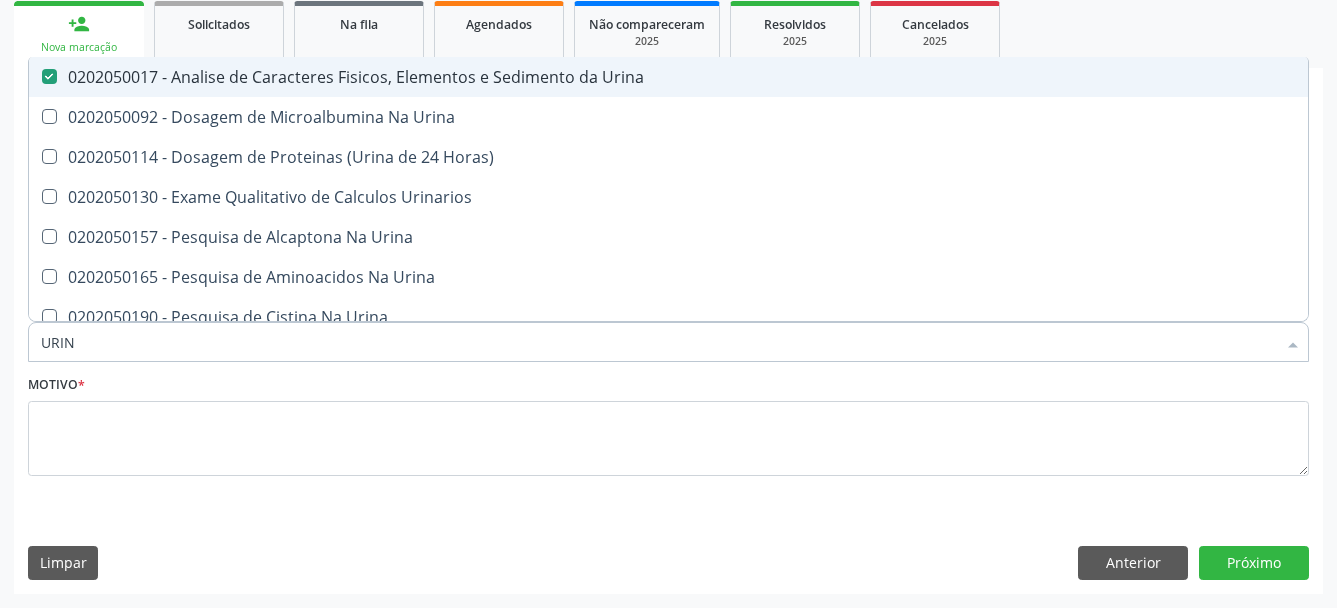 type on "URI" 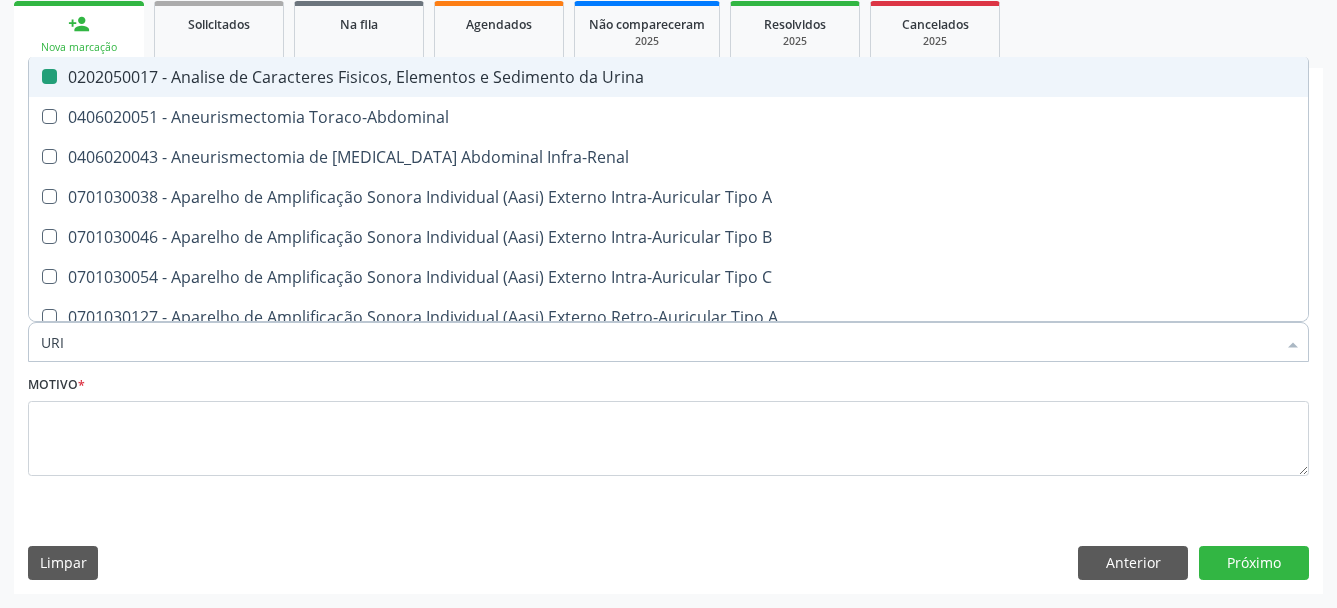 type on "UR" 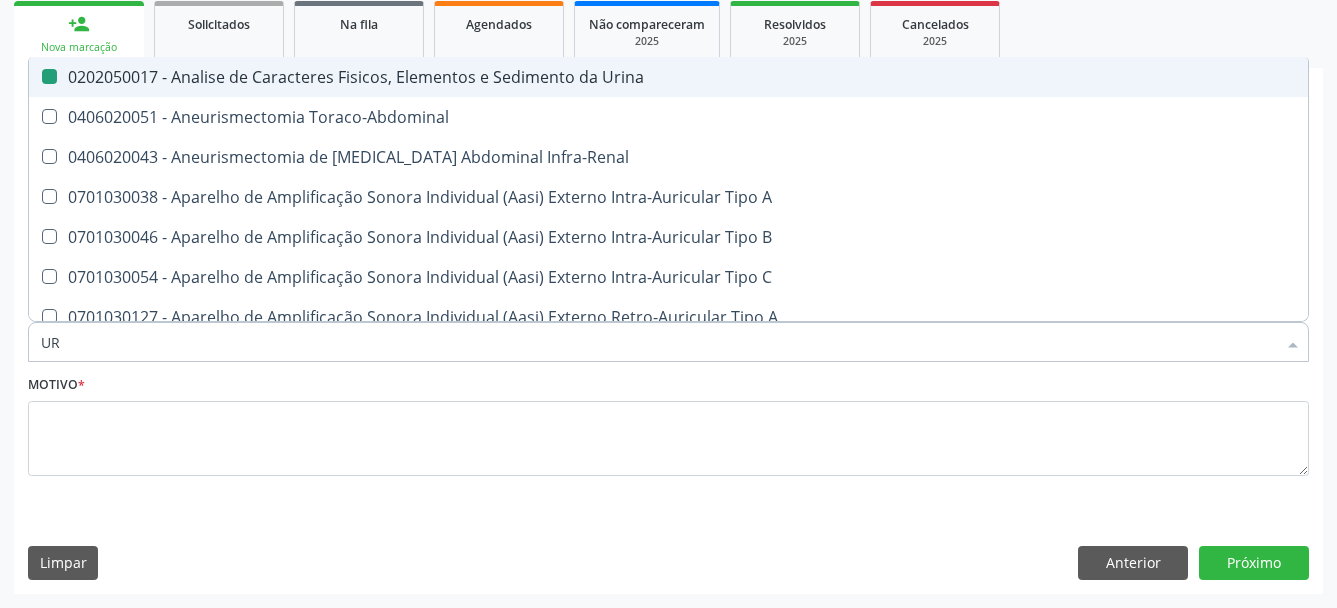 checkbox on "false" 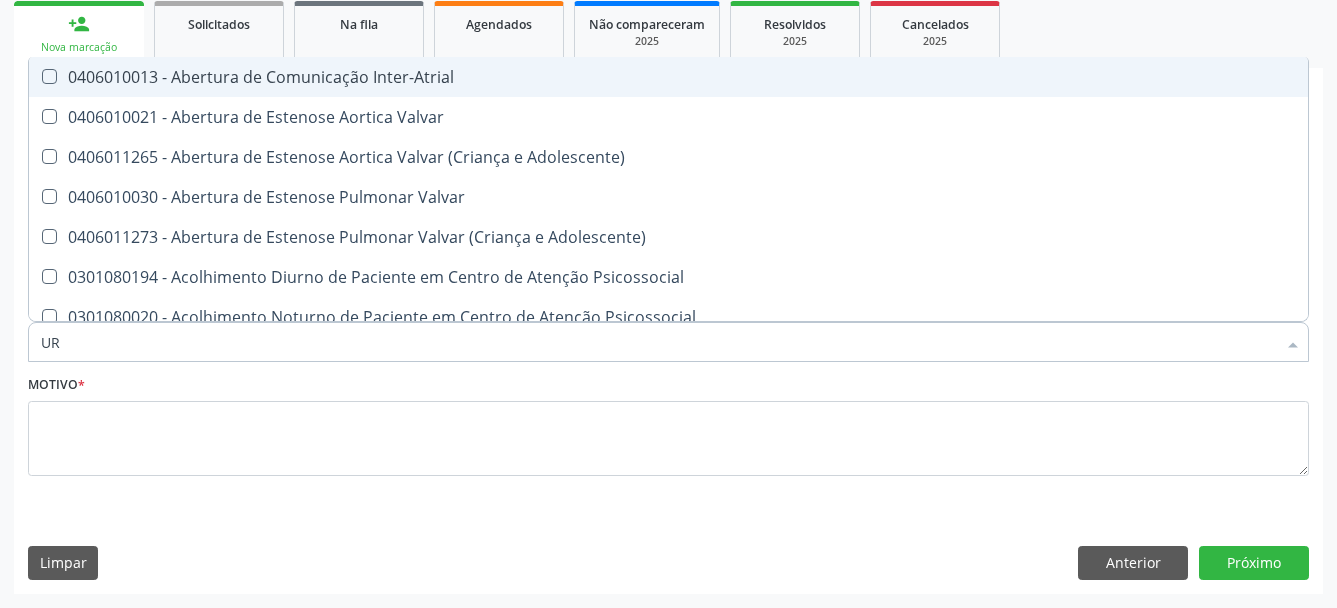 type on "U" 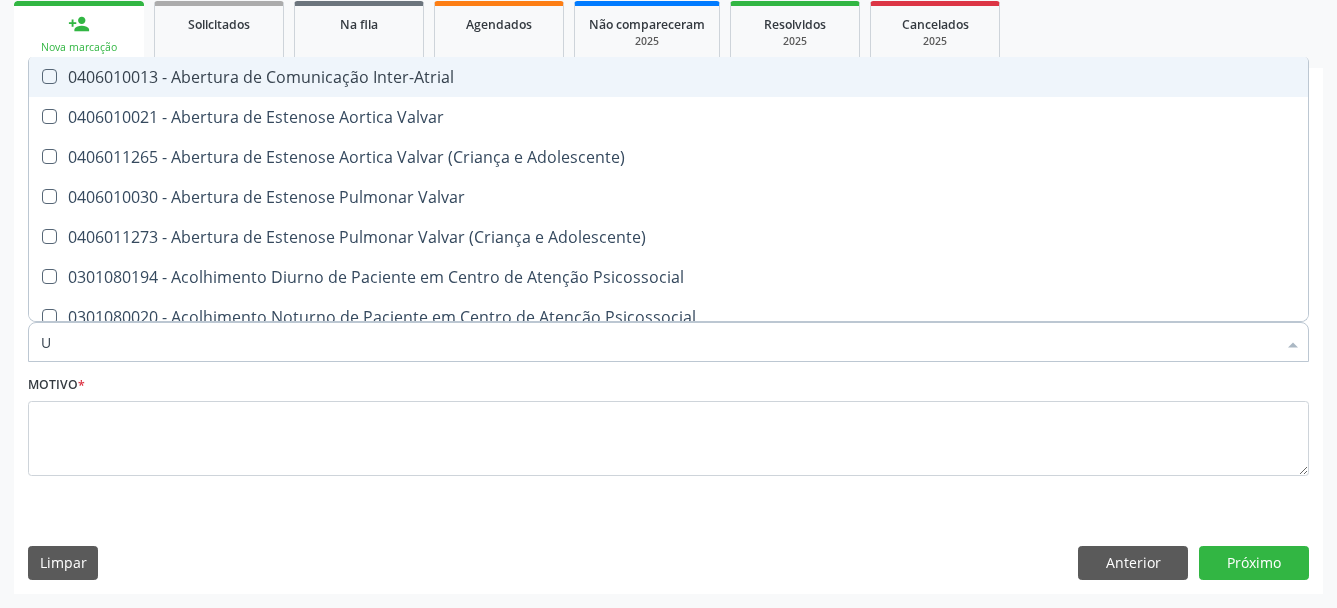 type 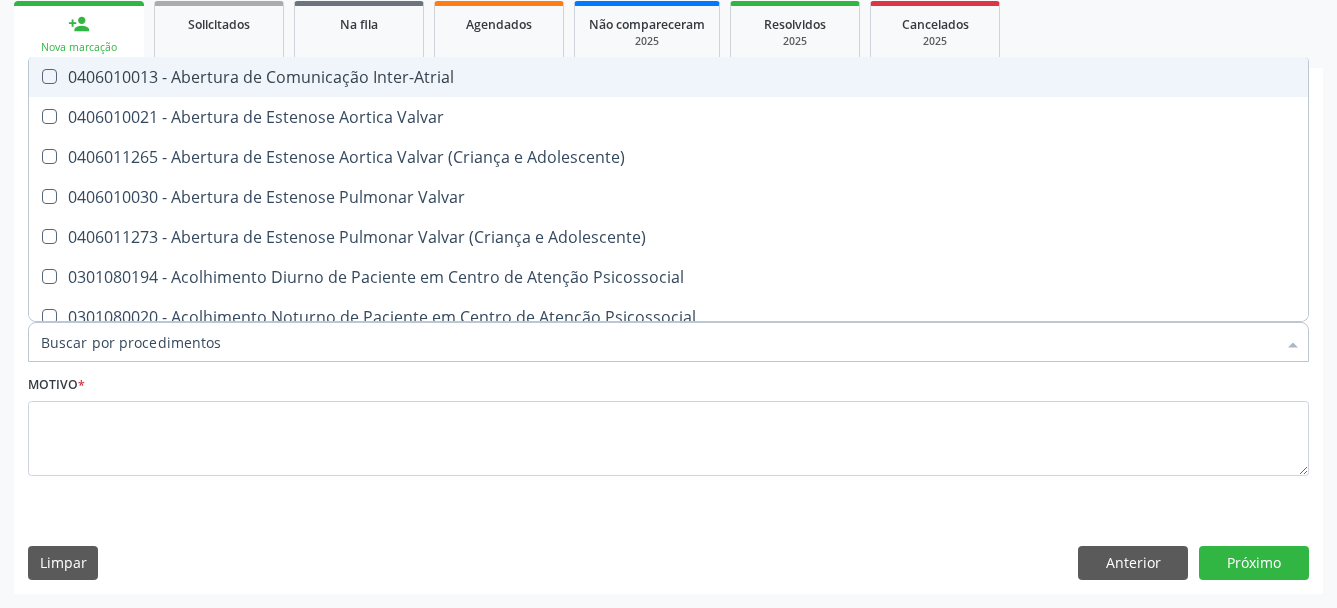 checkbox on "false" 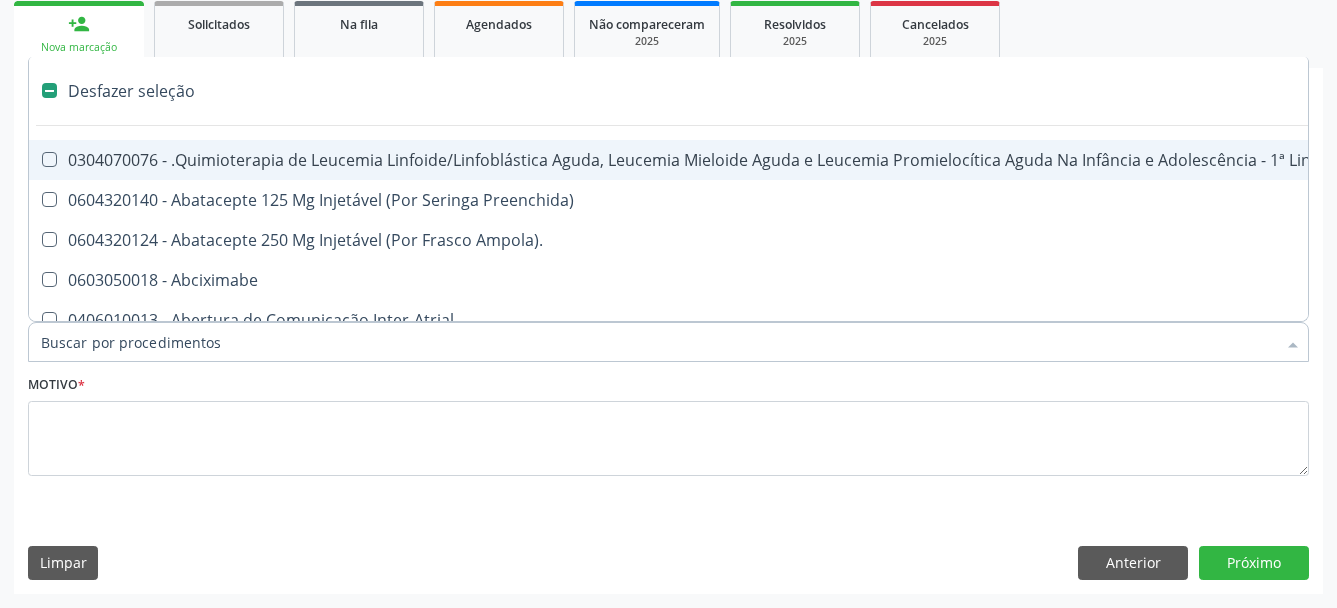 type on "T" 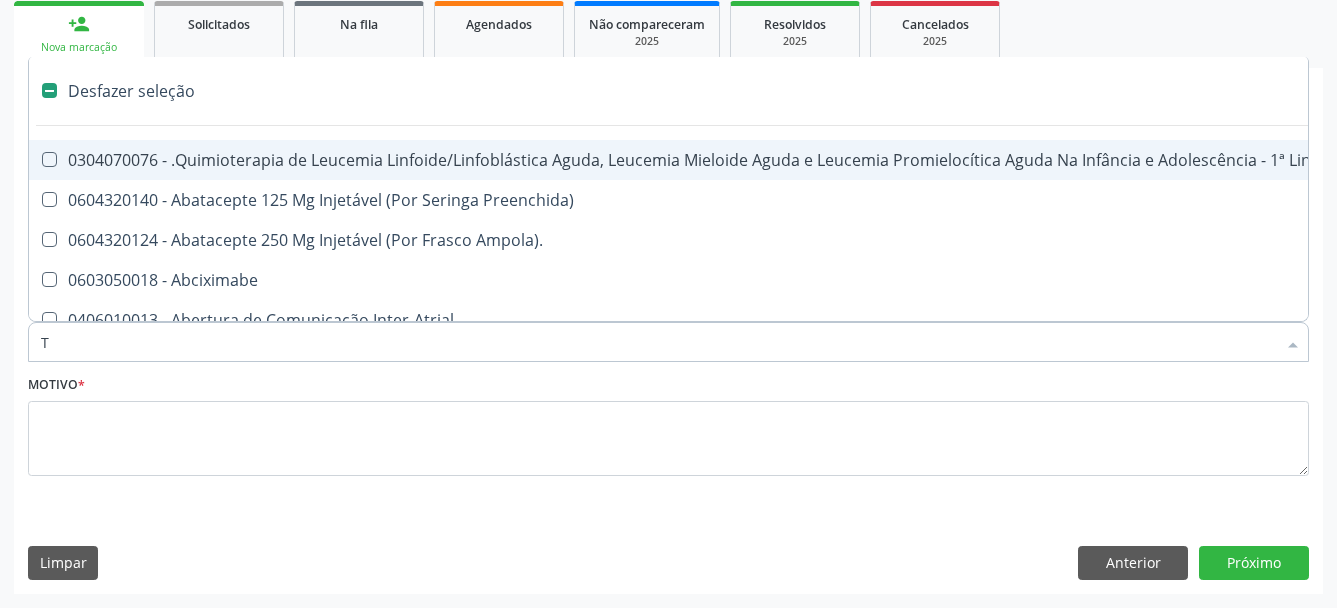 checkbox on "true" 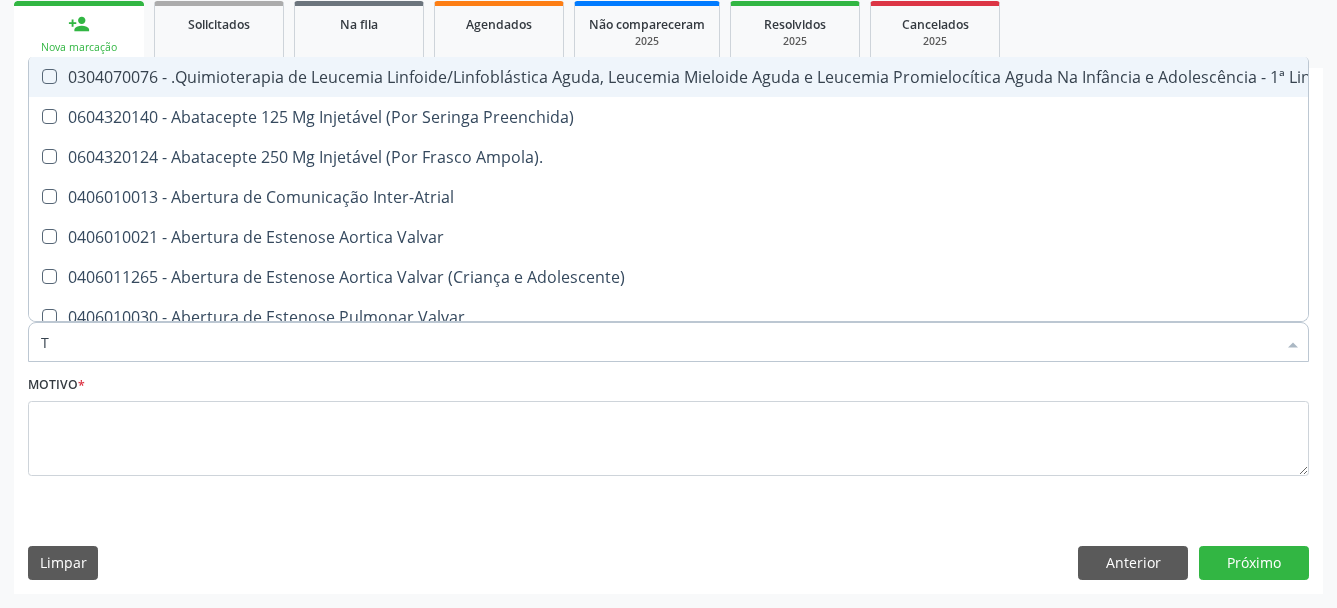 type on "T4" 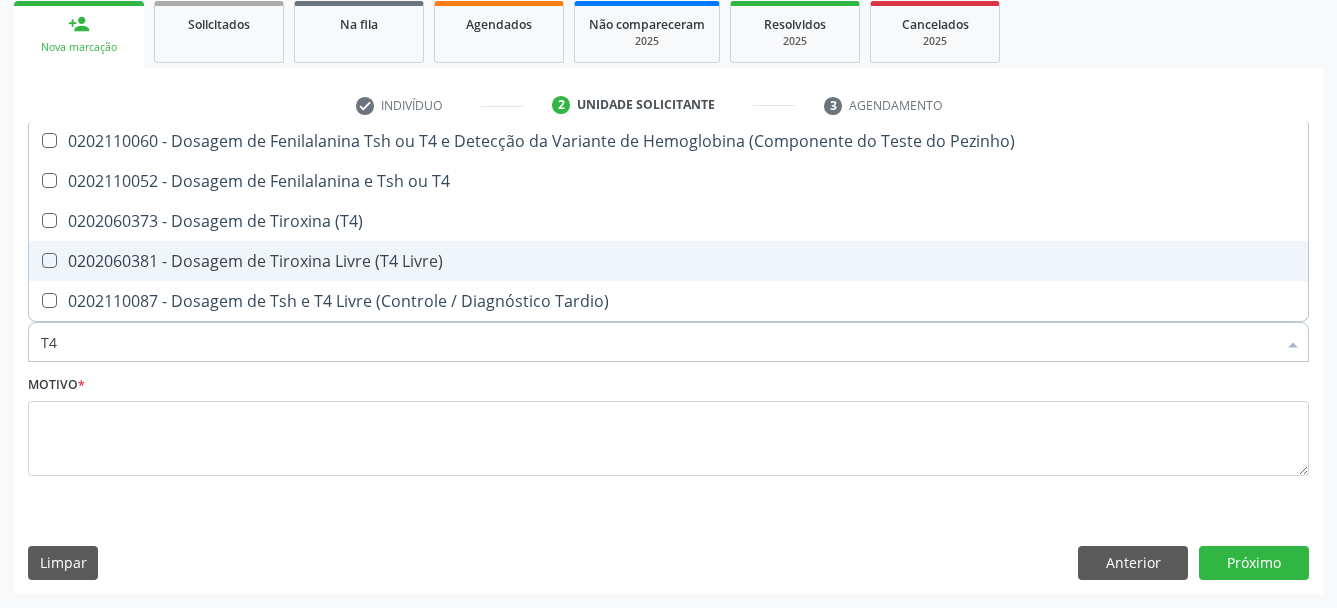 click on "0202060381 - Dosagem de Tiroxina Livre (T4 Livre)" at bounding box center (668, 261) 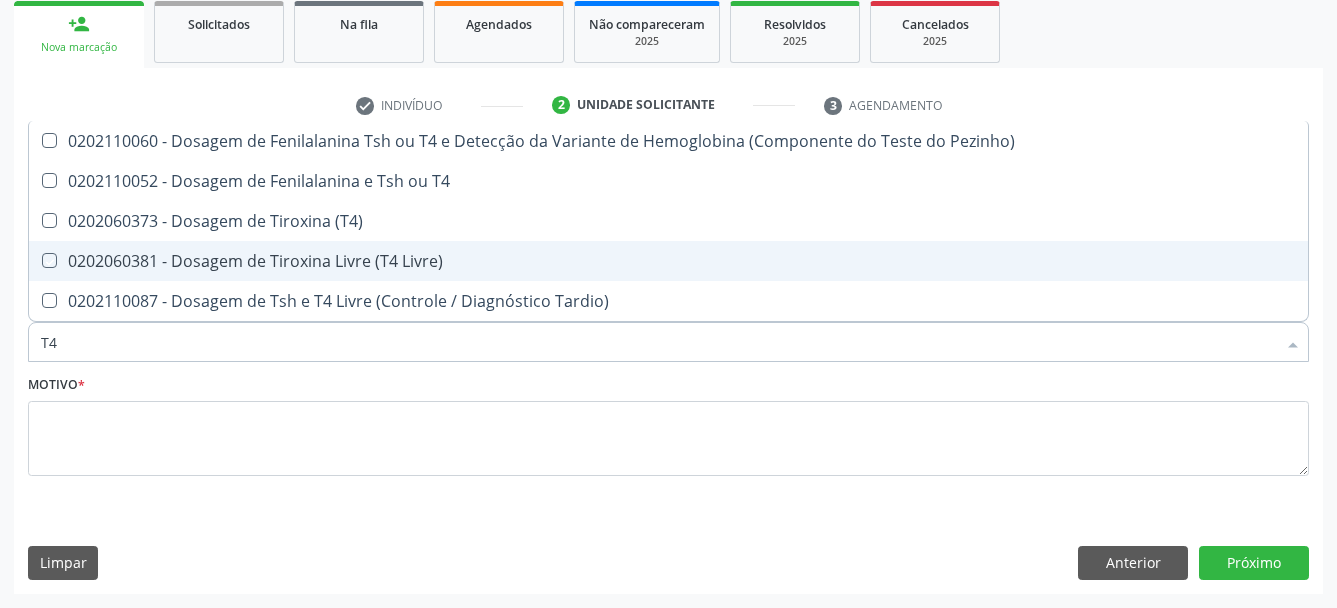 checkbox on "true" 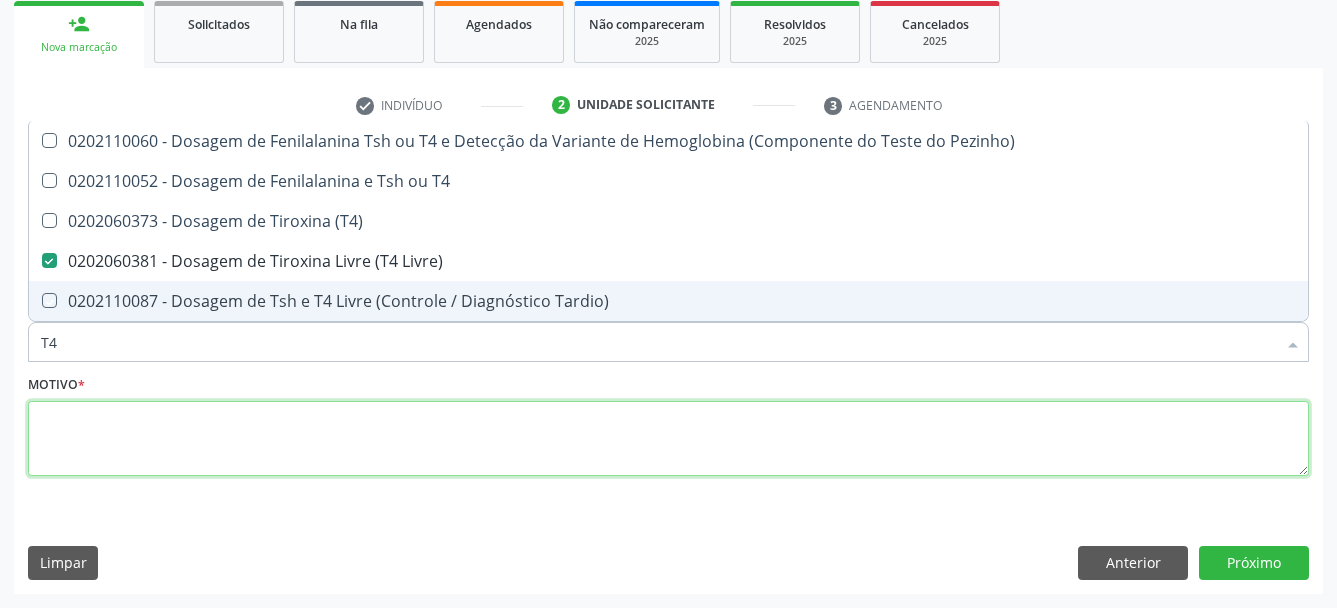 click at bounding box center (668, 439) 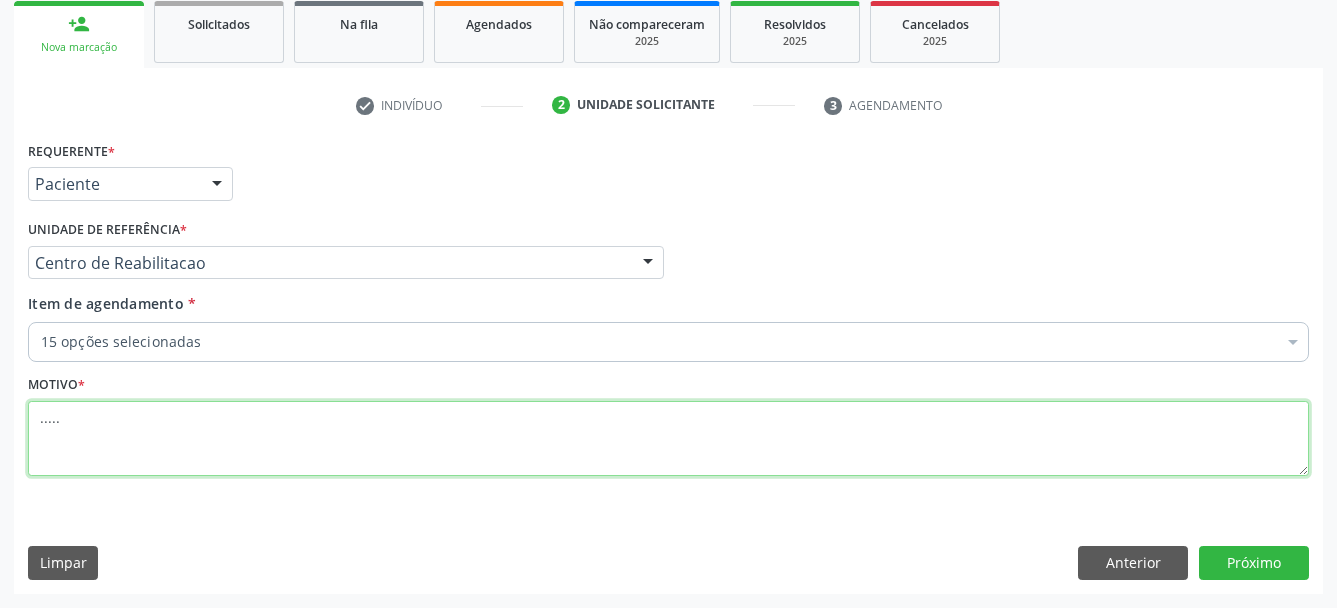 type on "....." 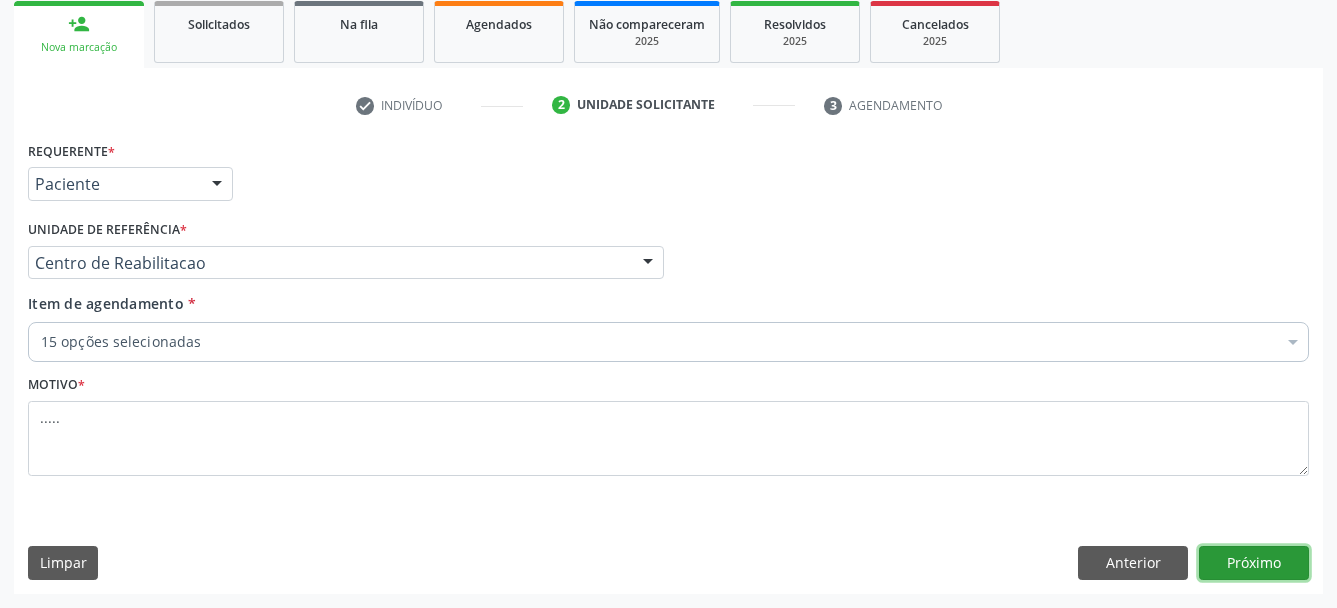 click on "Próximo" at bounding box center [1254, 563] 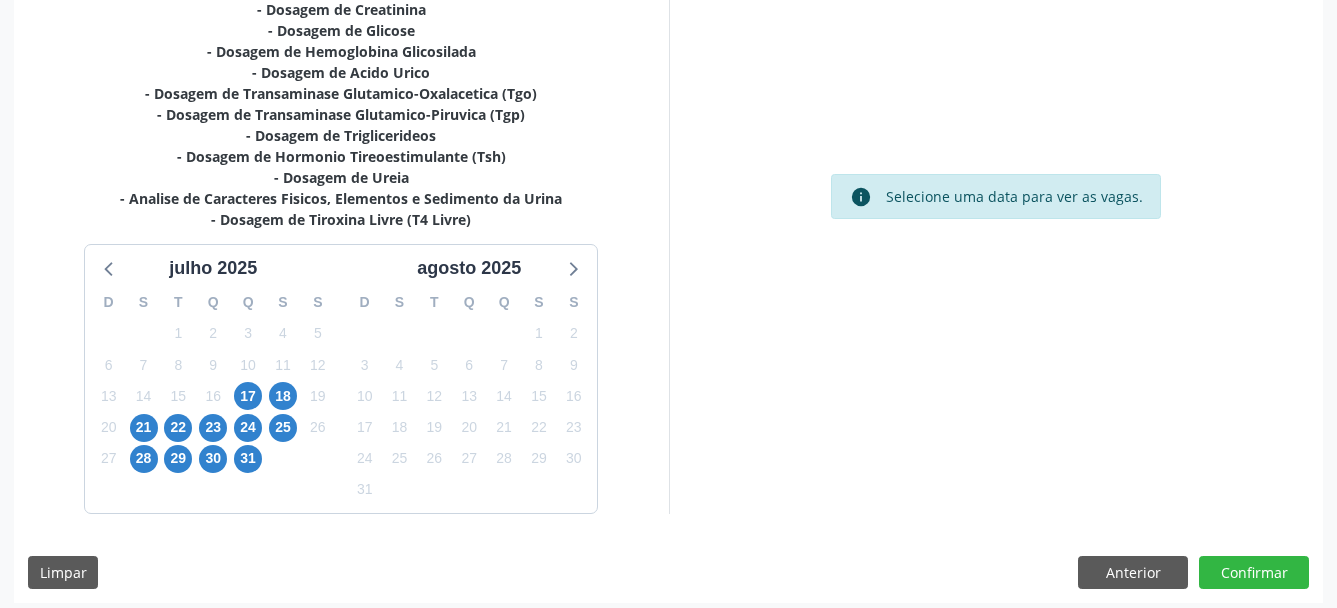 scroll, scrollTop: 556, scrollLeft: 0, axis: vertical 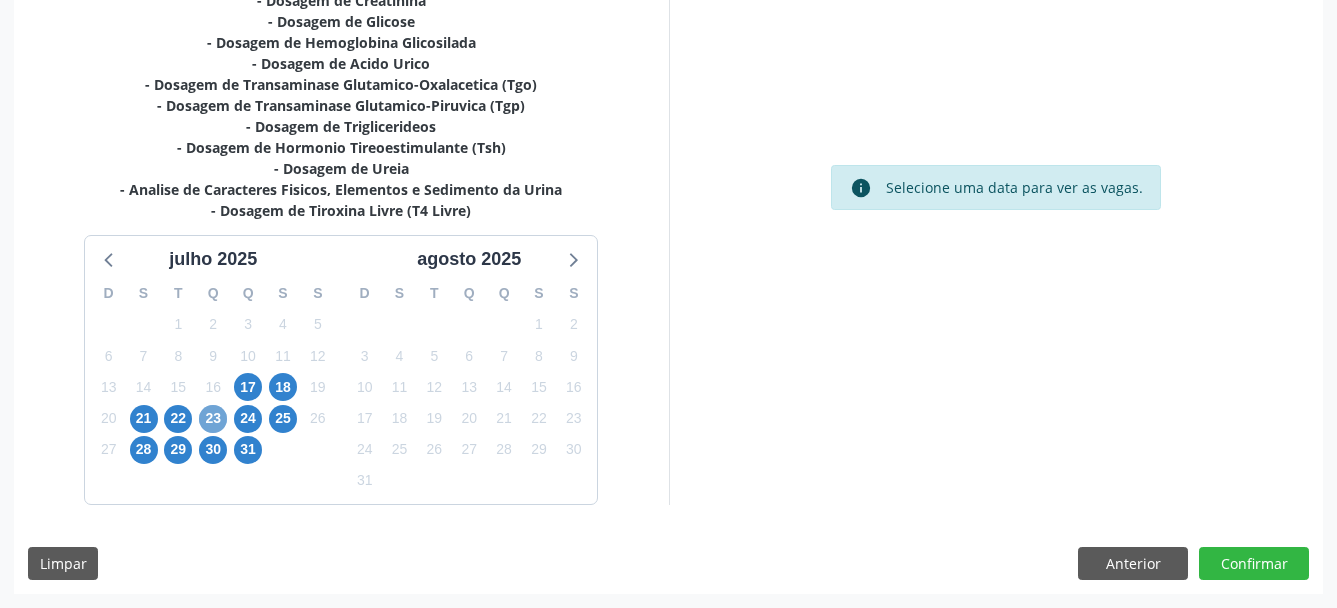 click on "23" at bounding box center (213, 419) 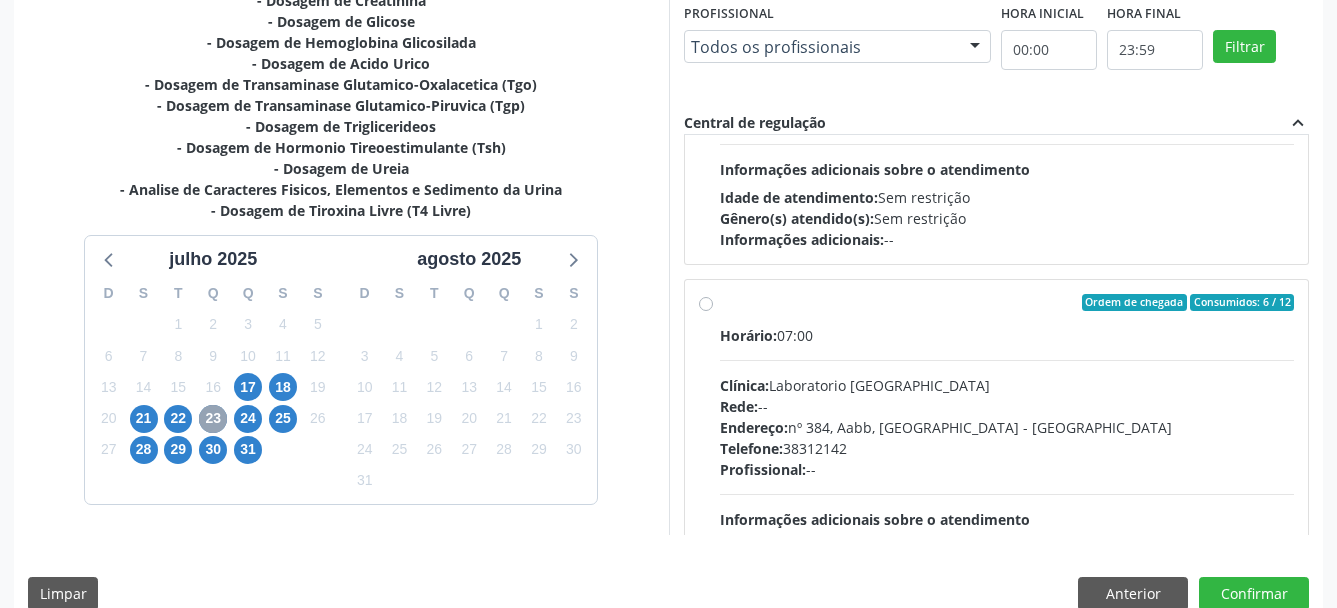 scroll, scrollTop: 228, scrollLeft: 0, axis: vertical 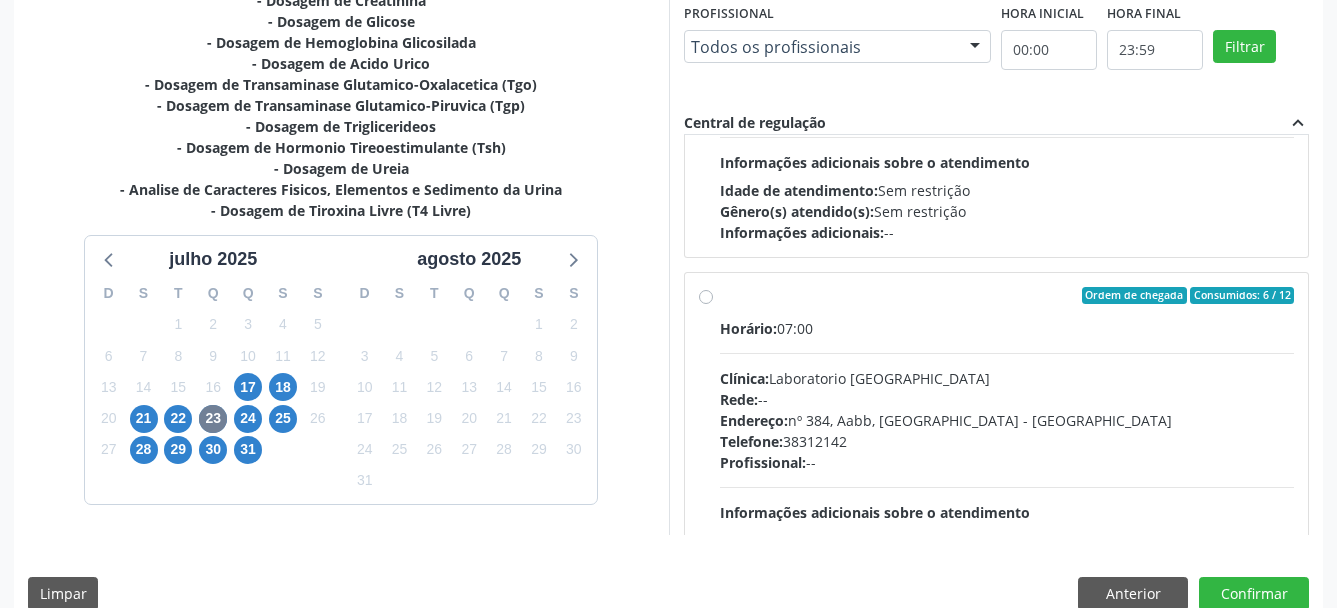 click on "Ordem de chegada
Consumidos: 6 / 12
Horário:   07:00
Clínica:  Laboratorio Sao Francisco
Rede:
--
Endereço:   nº 384, Aabb, Serra Talhada - PE
Telefone:   38312142
Profissional:
--
Informações adicionais sobre o atendimento
Idade de atendimento:
Sem restrição
Gênero(s) atendido(s):
Sem restrição
Informações adicionais:
--" at bounding box center [997, 440] 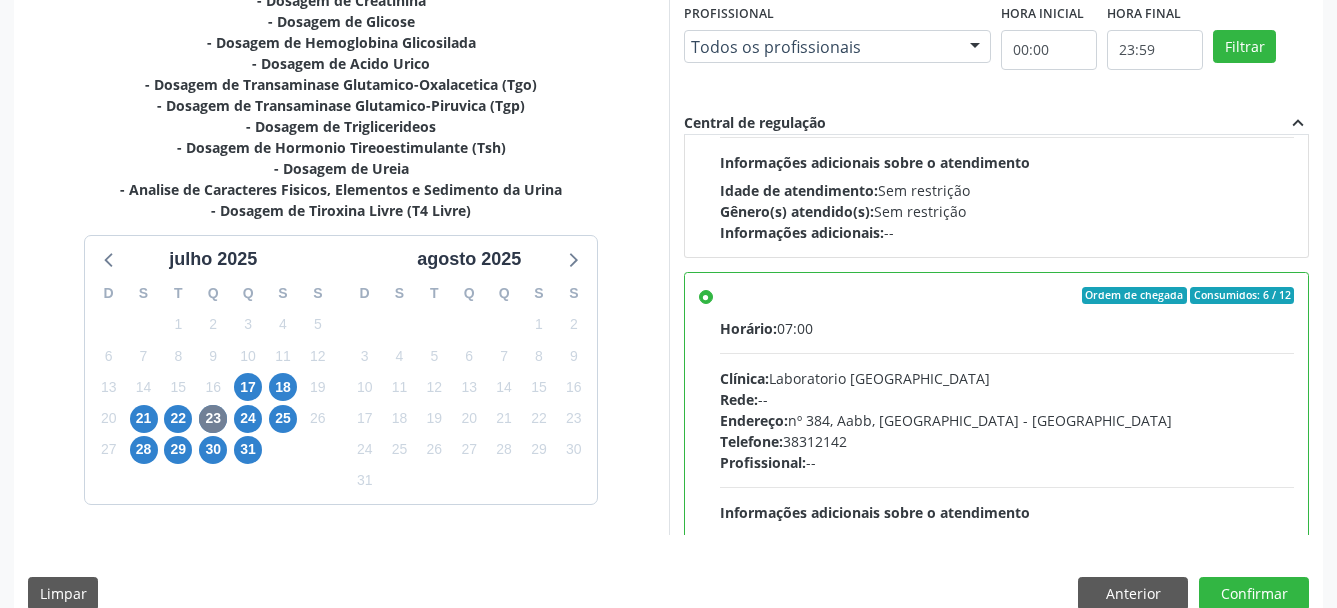 scroll, scrollTop: 684, scrollLeft: 0, axis: vertical 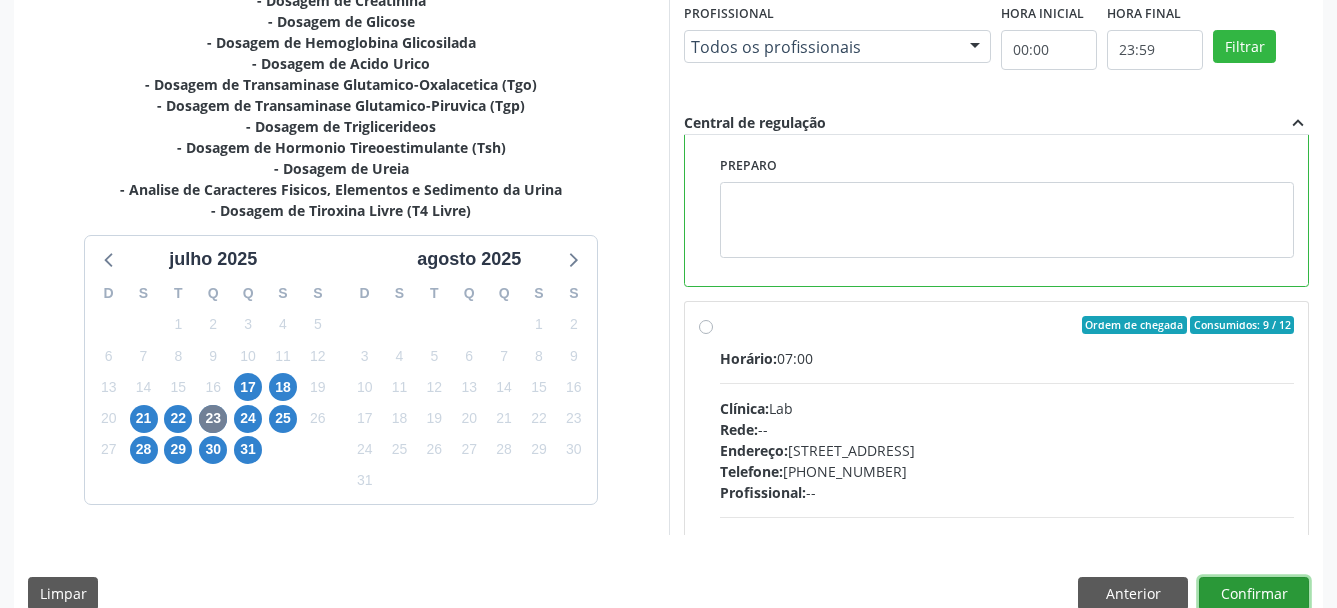 click on "Confirmar" at bounding box center [1254, 594] 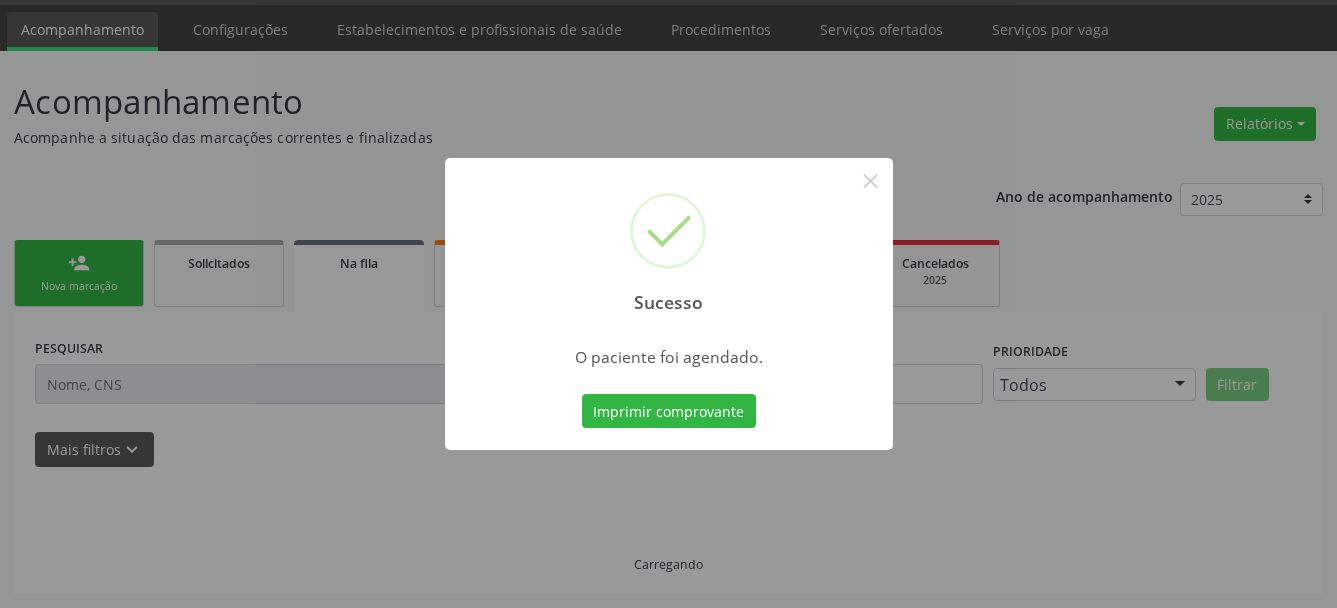 scroll, scrollTop: 58, scrollLeft: 0, axis: vertical 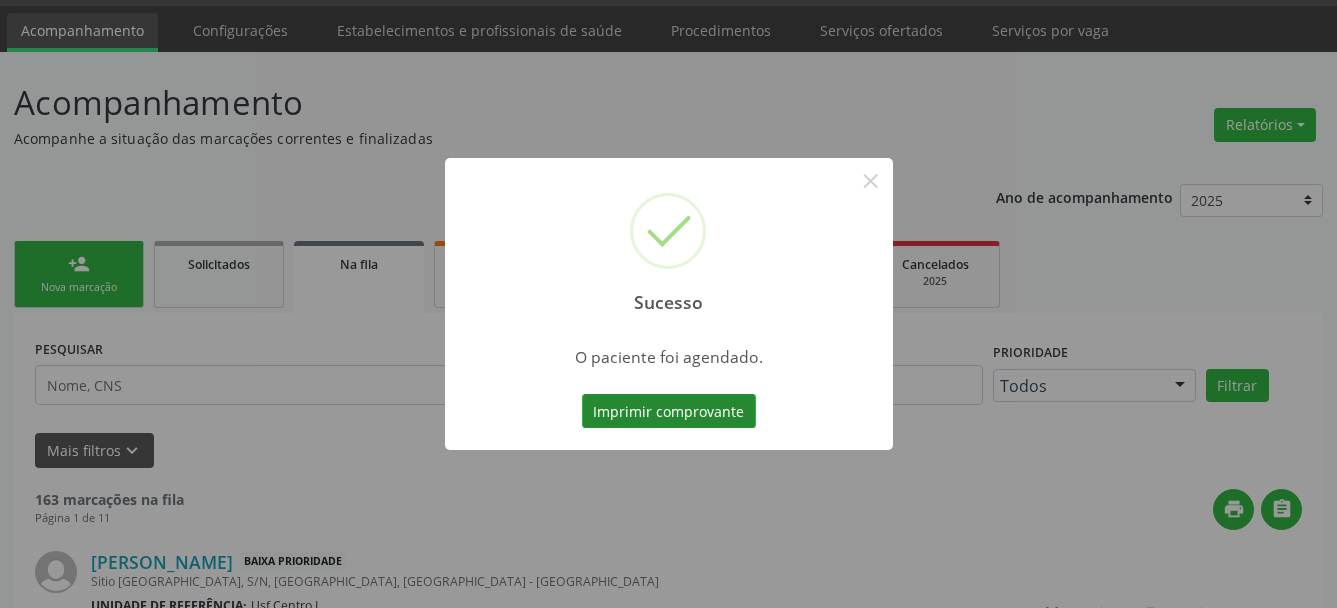 click on "Imprimir comprovante" at bounding box center [669, 411] 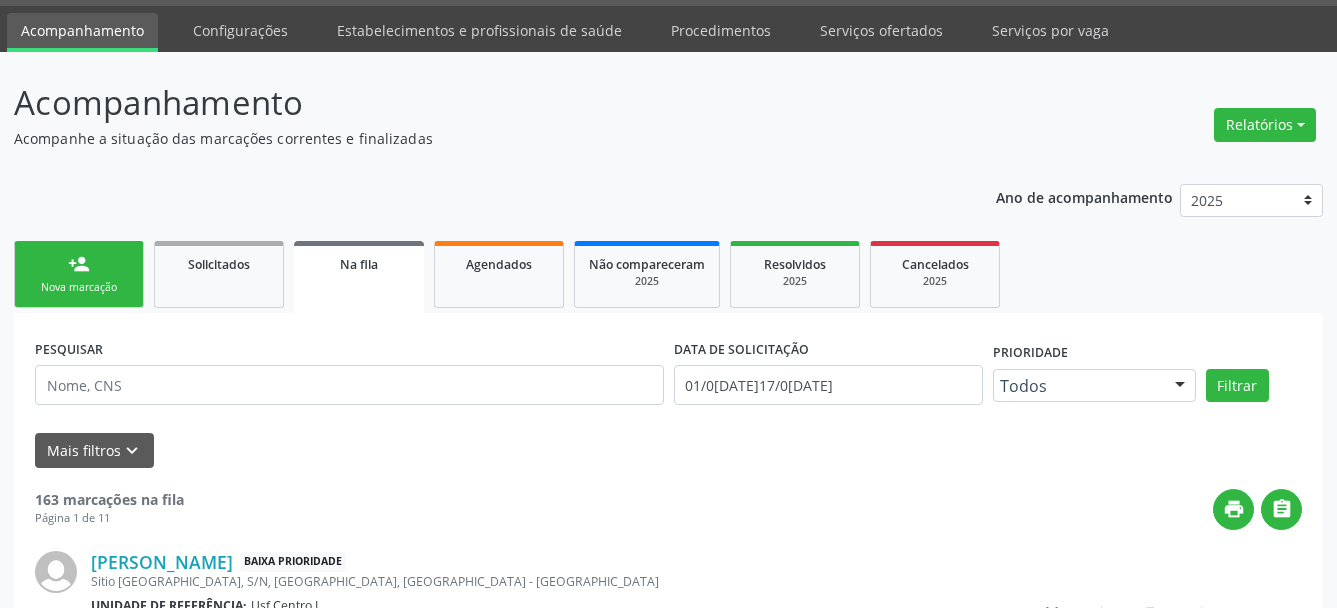 scroll, scrollTop: 57, scrollLeft: 0, axis: vertical 